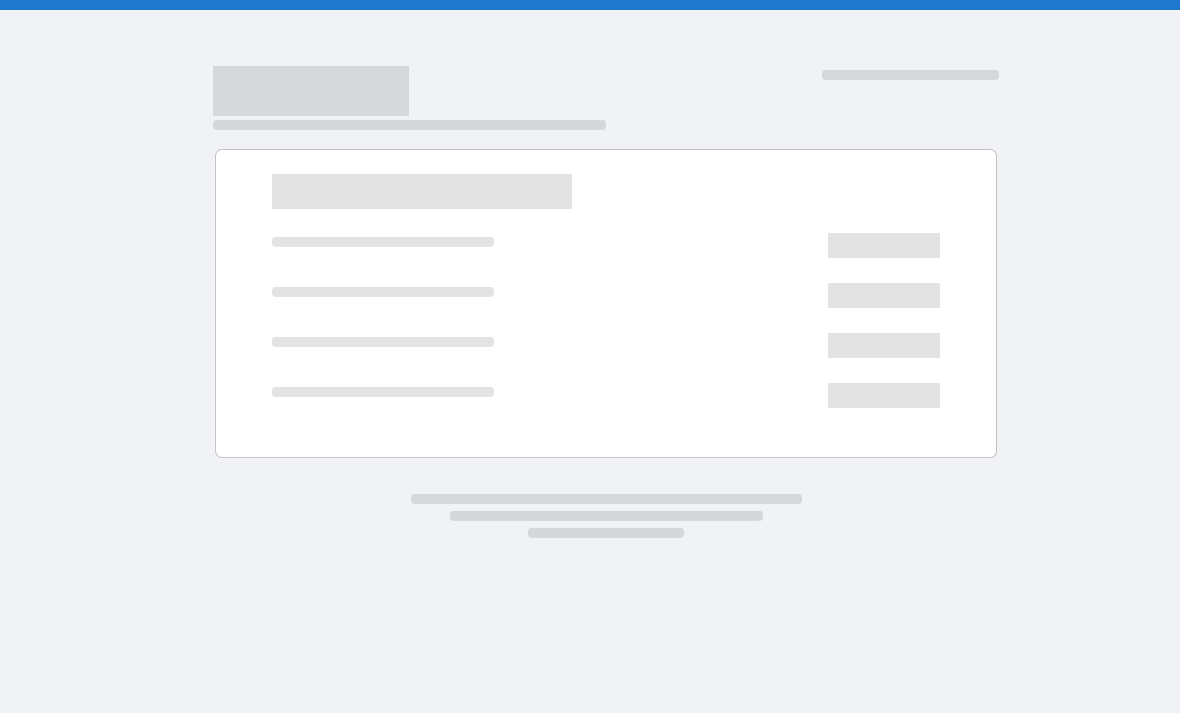 scroll, scrollTop: 0, scrollLeft: 0, axis: both 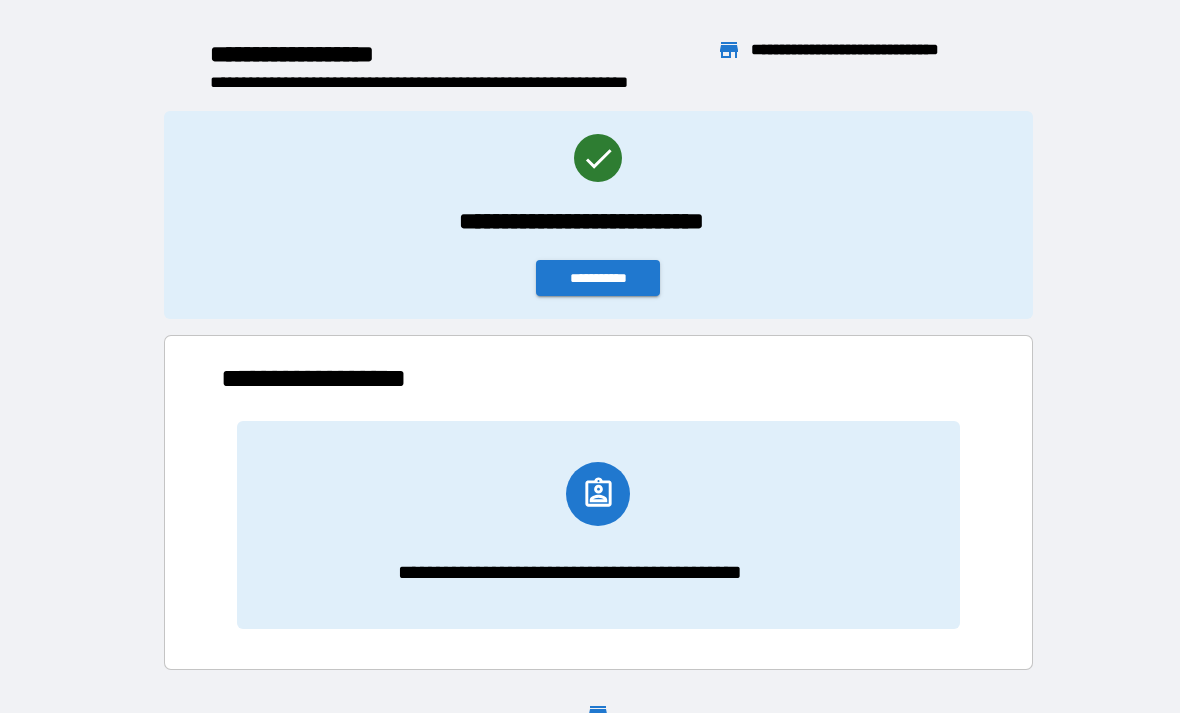 click on "**********" at bounding box center [598, 278] 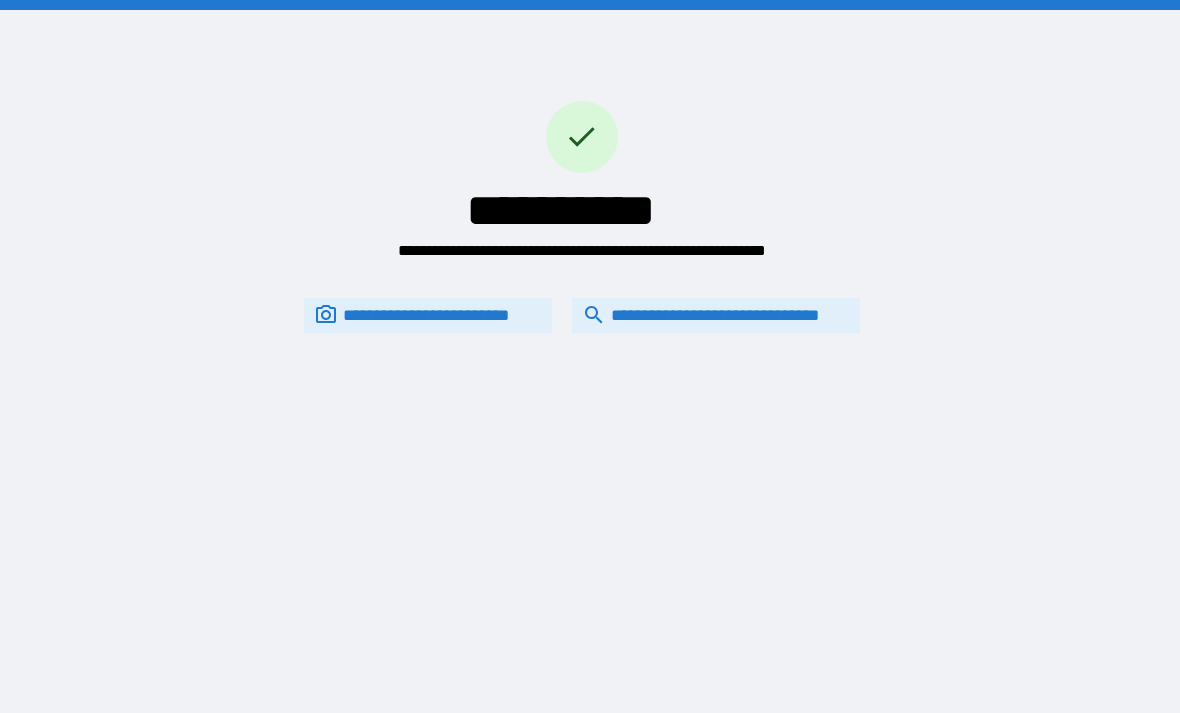 click on "**********" at bounding box center [716, 315] 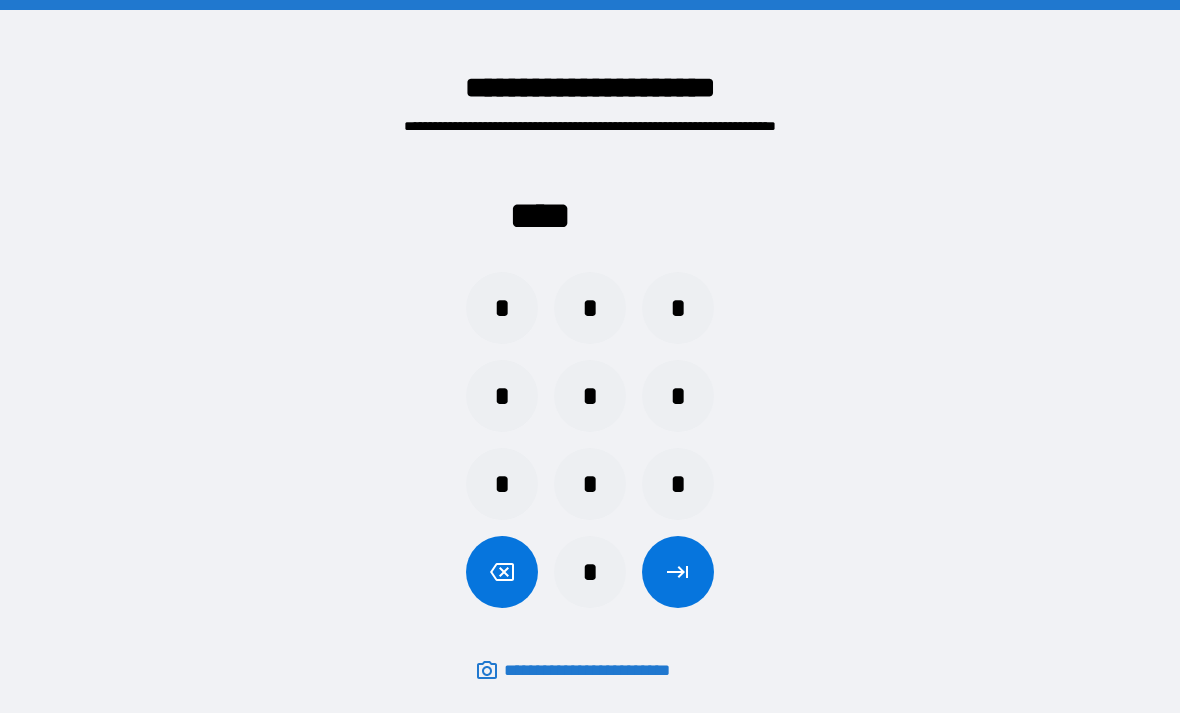 click on "*" at bounding box center (678, 484) 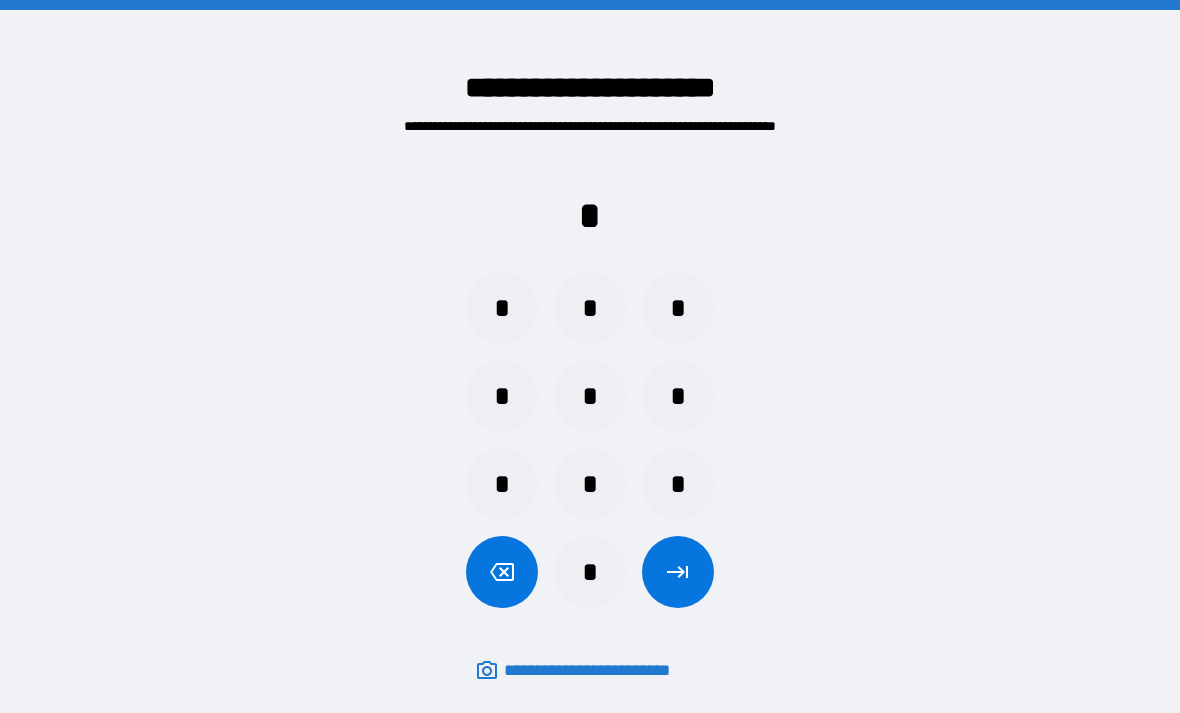 click on "*" at bounding box center (590, 308) 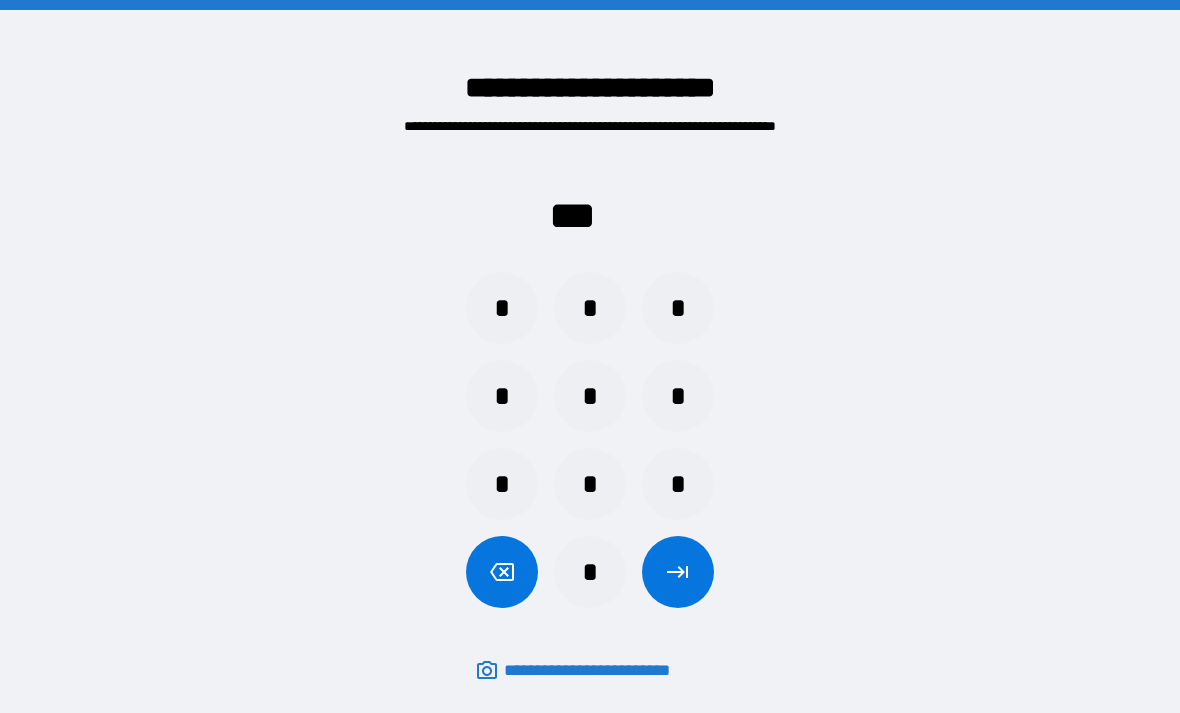 click on "*" at bounding box center (678, 308) 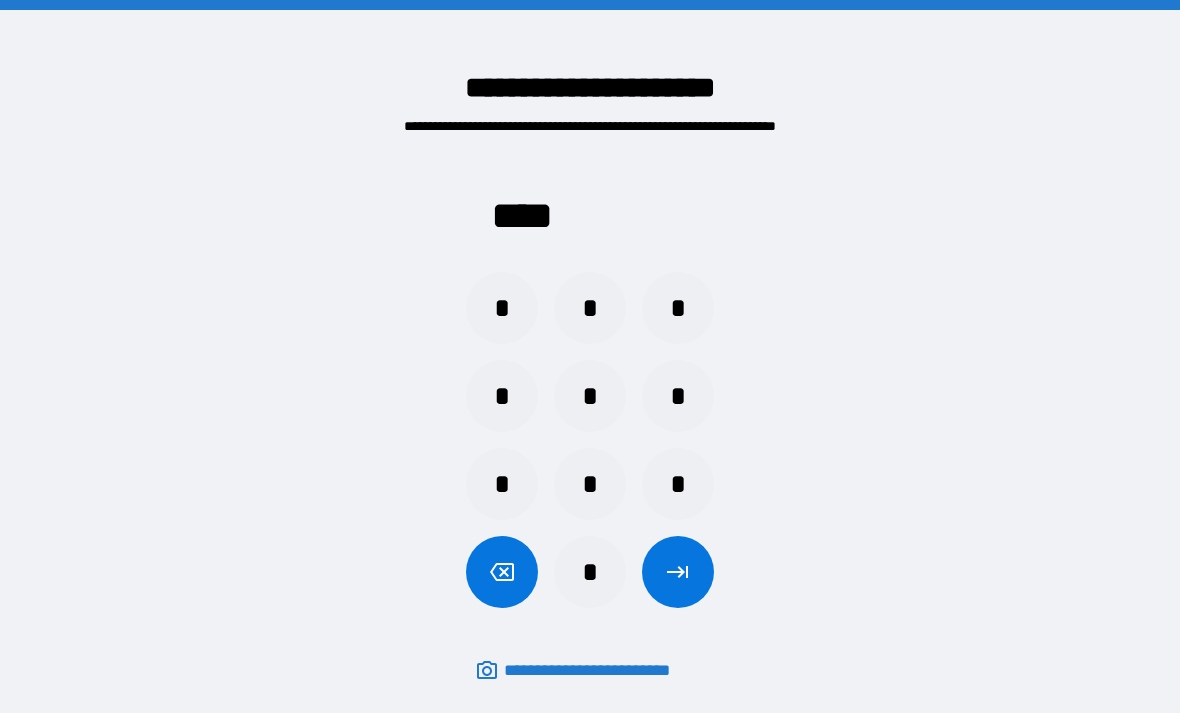 click at bounding box center (502, 572) 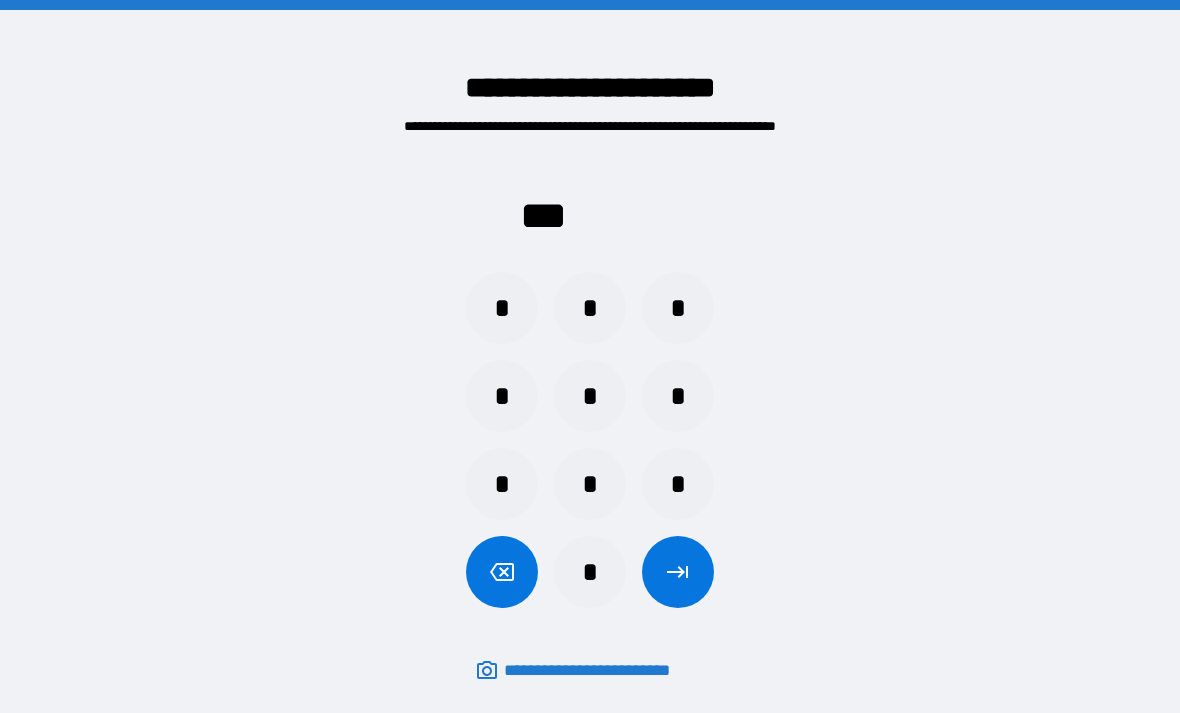 click at bounding box center [502, 572] 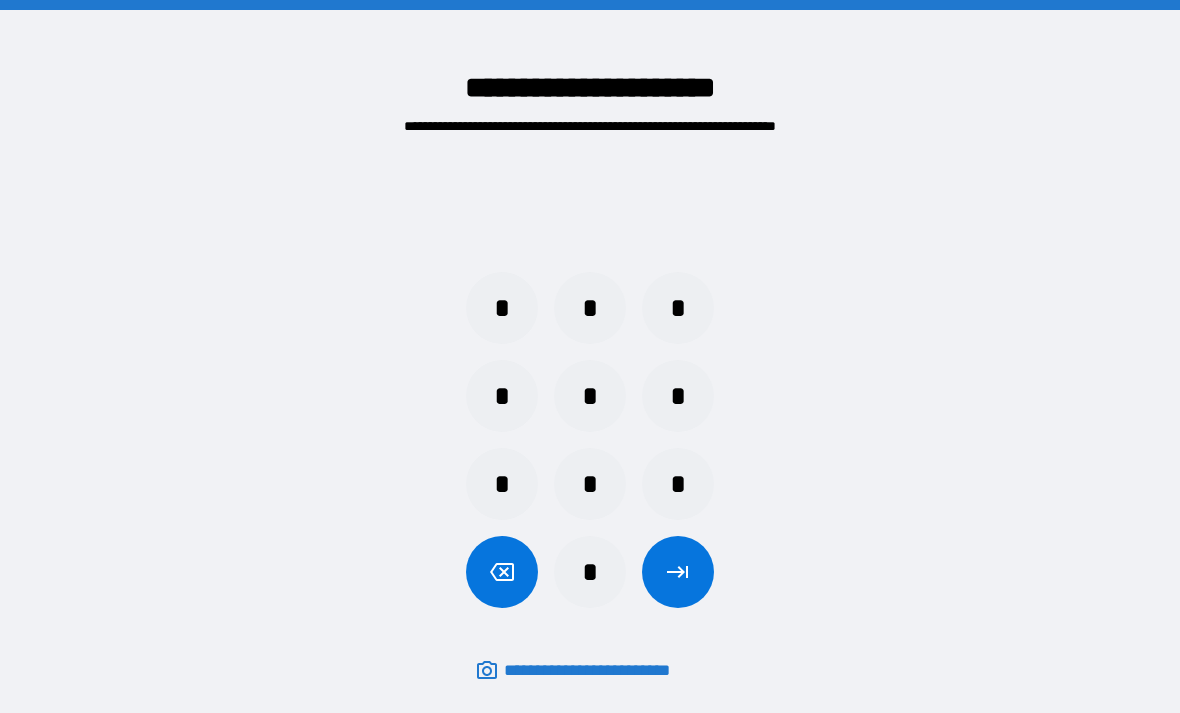 click 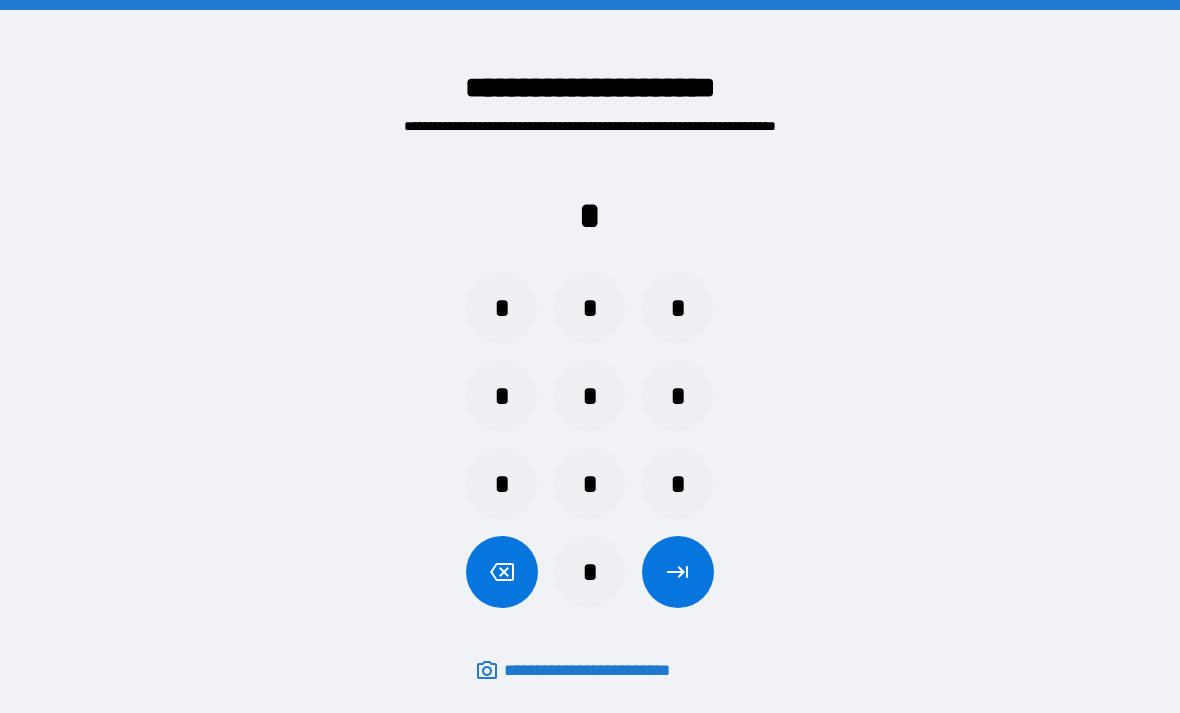 click on "*" at bounding box center (678, 396) 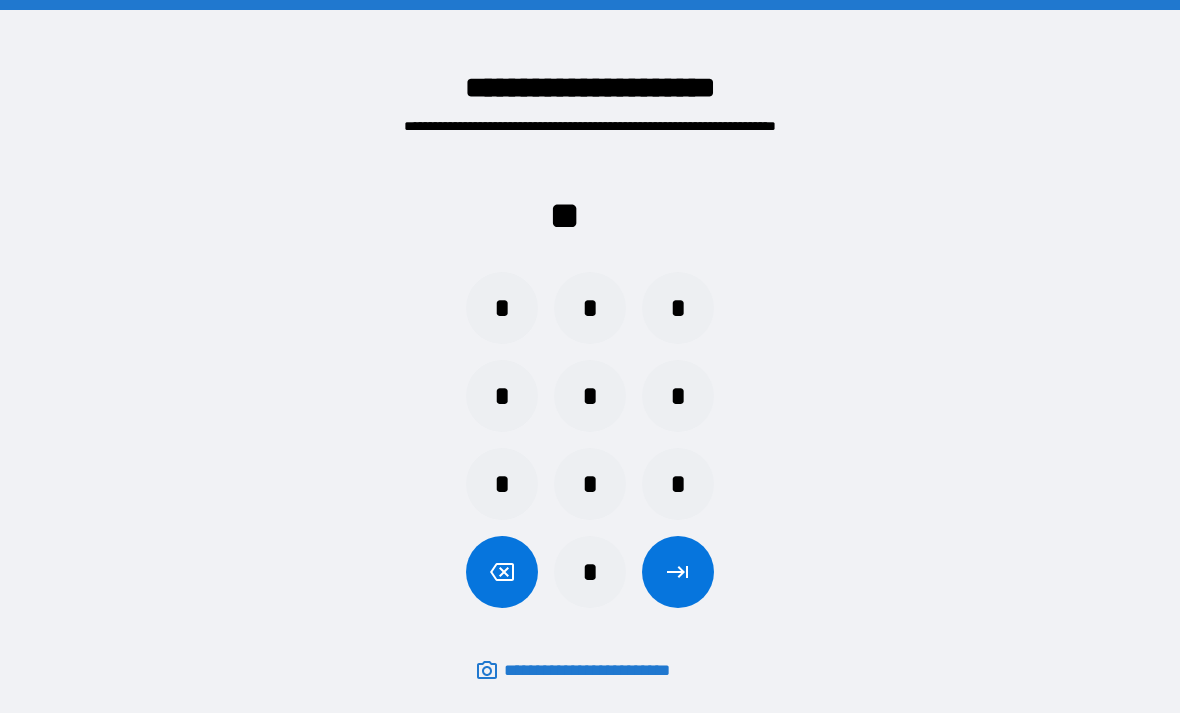 click on "*" at bounding box center (678, 308) 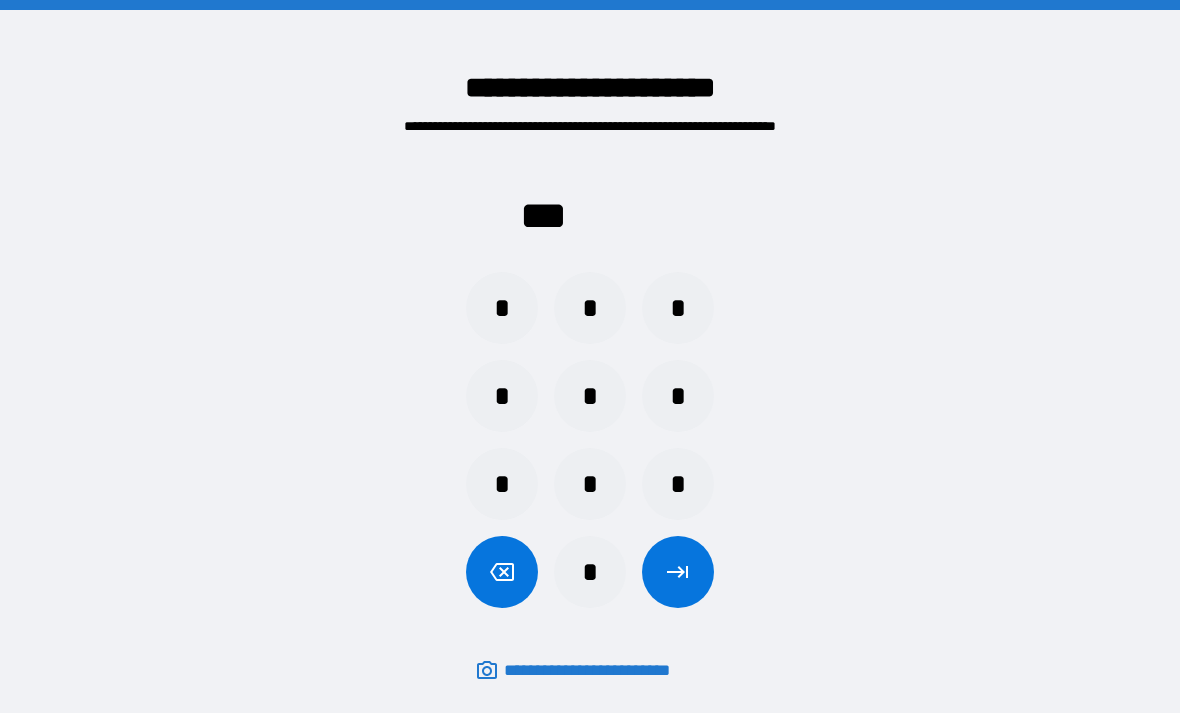 click on "*" at bounding box center (590, 308) 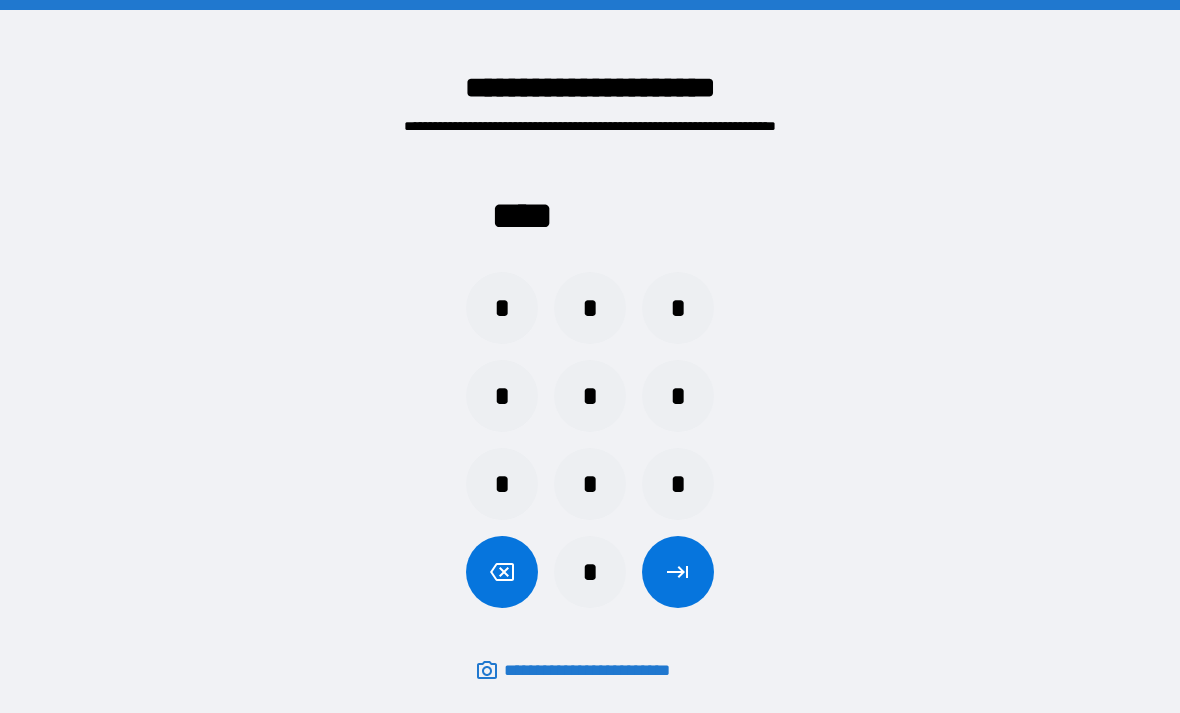click at bounding box center [678, 572] 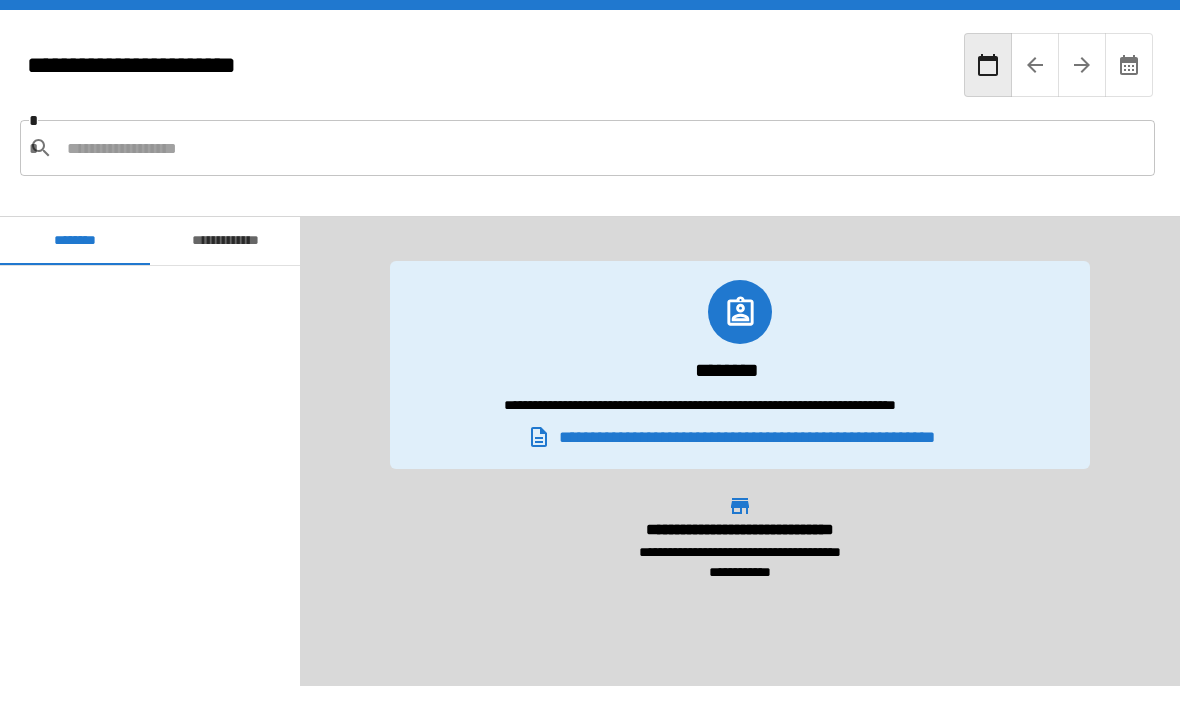 scroll, scrollTop: 360, scrollLeft: 0, axis: vertical 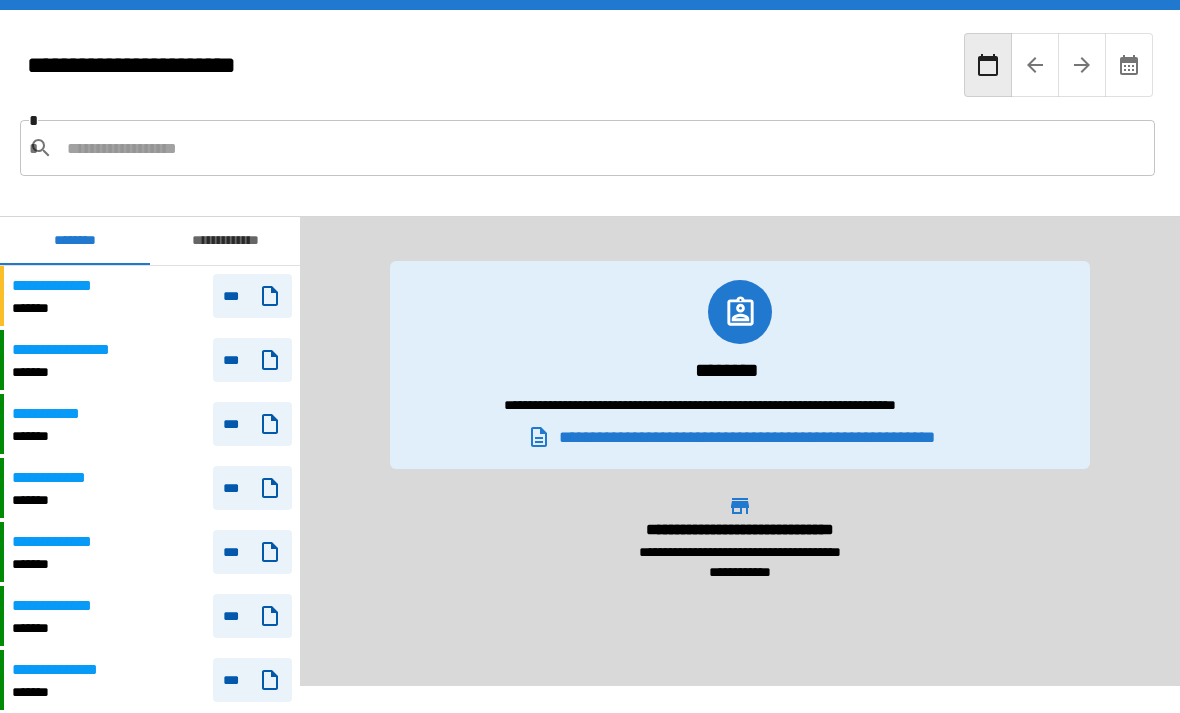 click on "***" at bounding box center (252, 296) 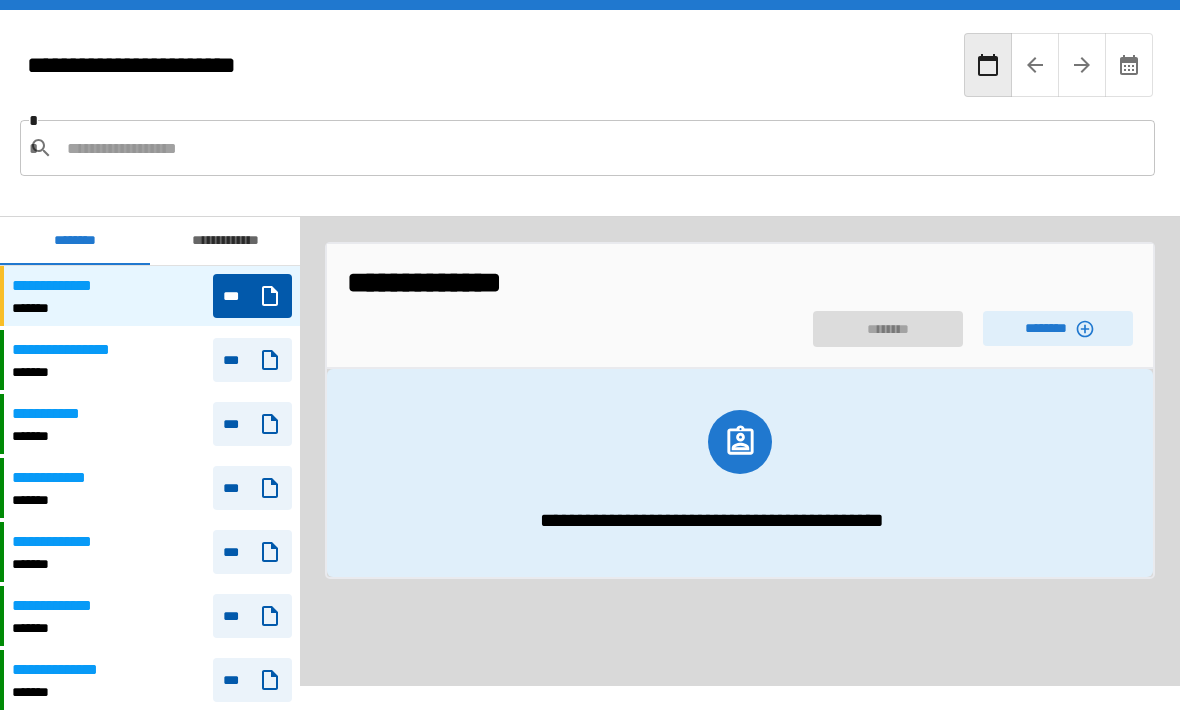 click on "********" at bounding box center (1058, 328) 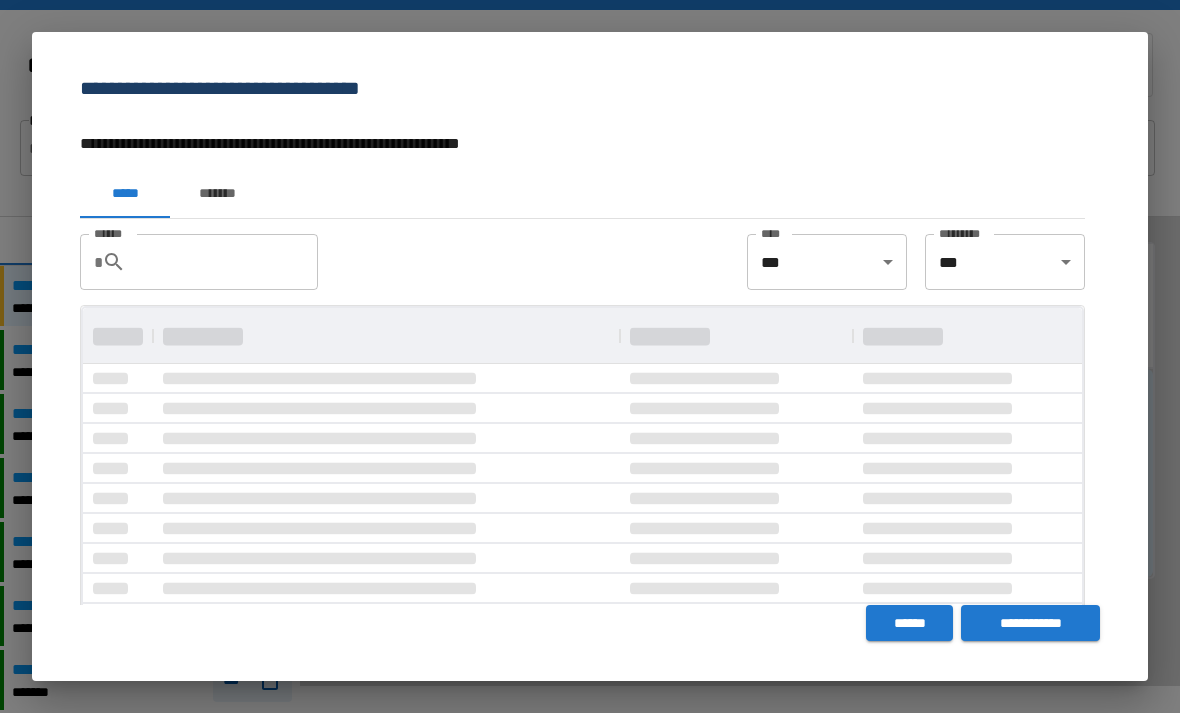 scroll, scrollTop: 0, scrollLeft: 0, axis: both 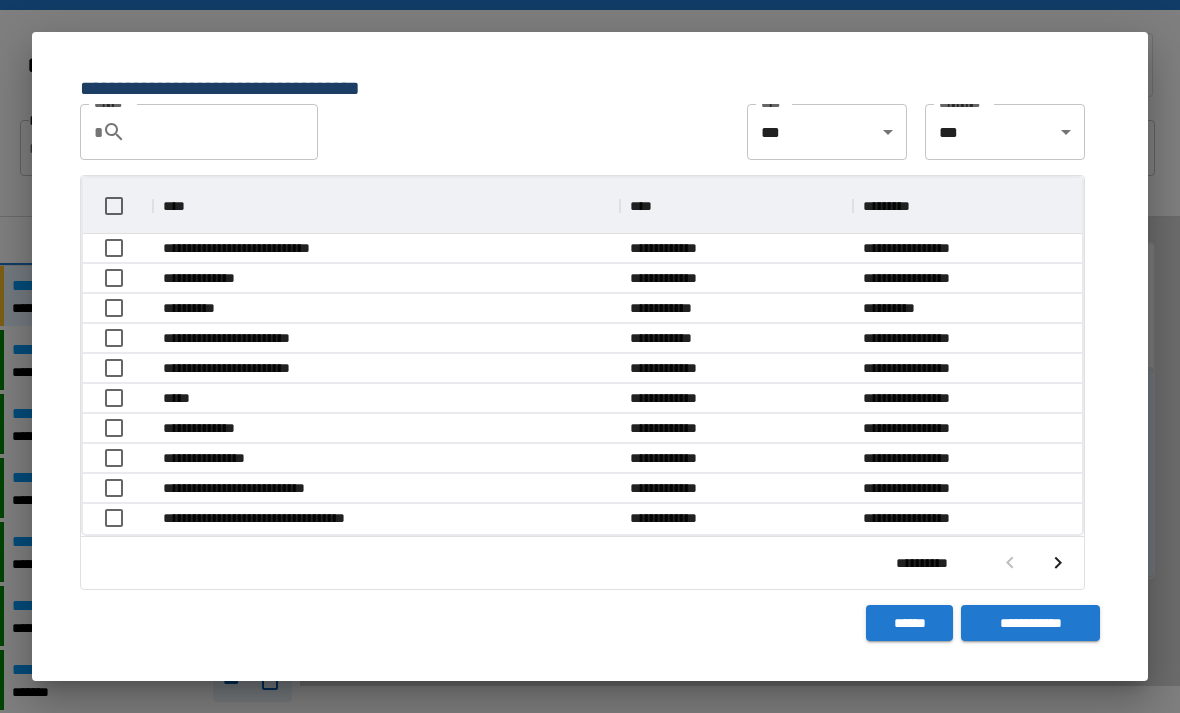click on "**********" at bounding box center (386, 459) 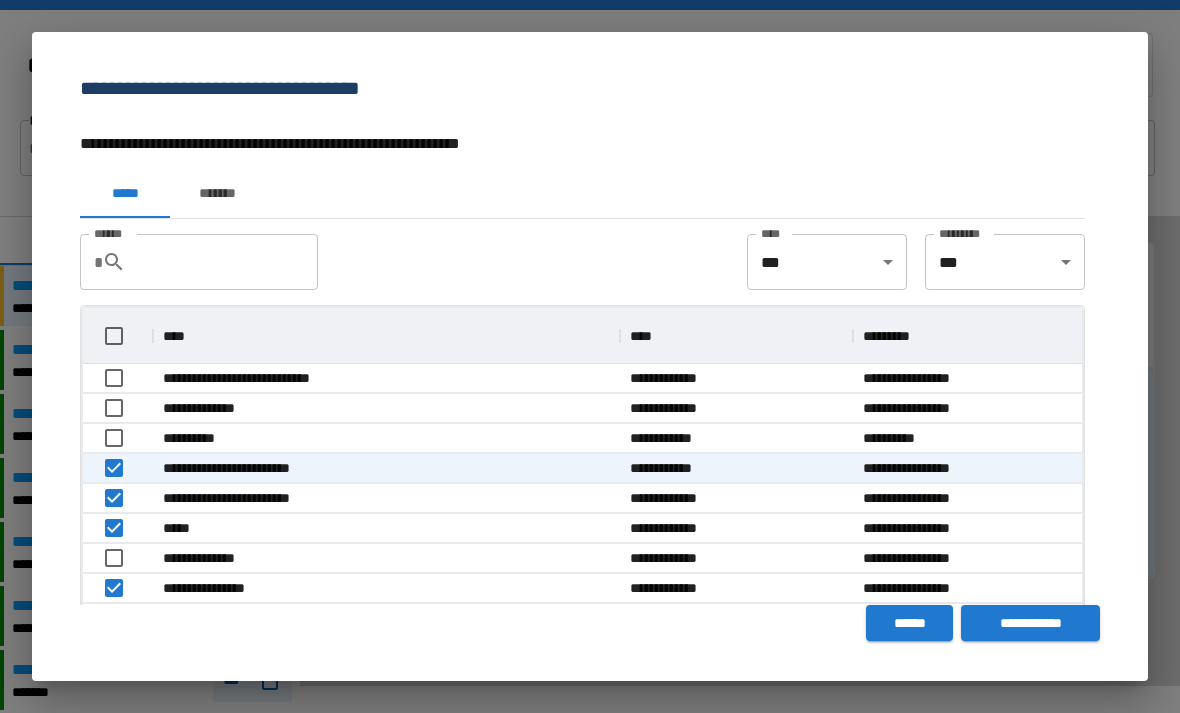 scroll, scrollTop: -1, scrollLeft: 0, axis: vertical 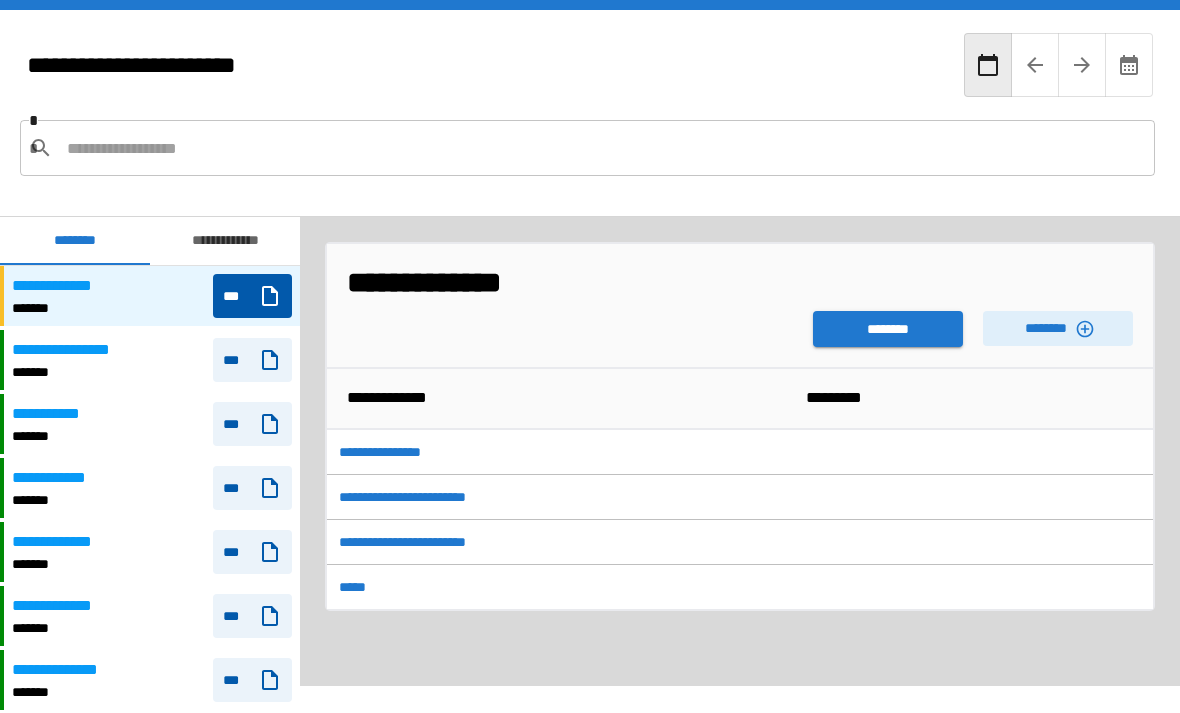 click on "********" at bounding box center [888, 329] 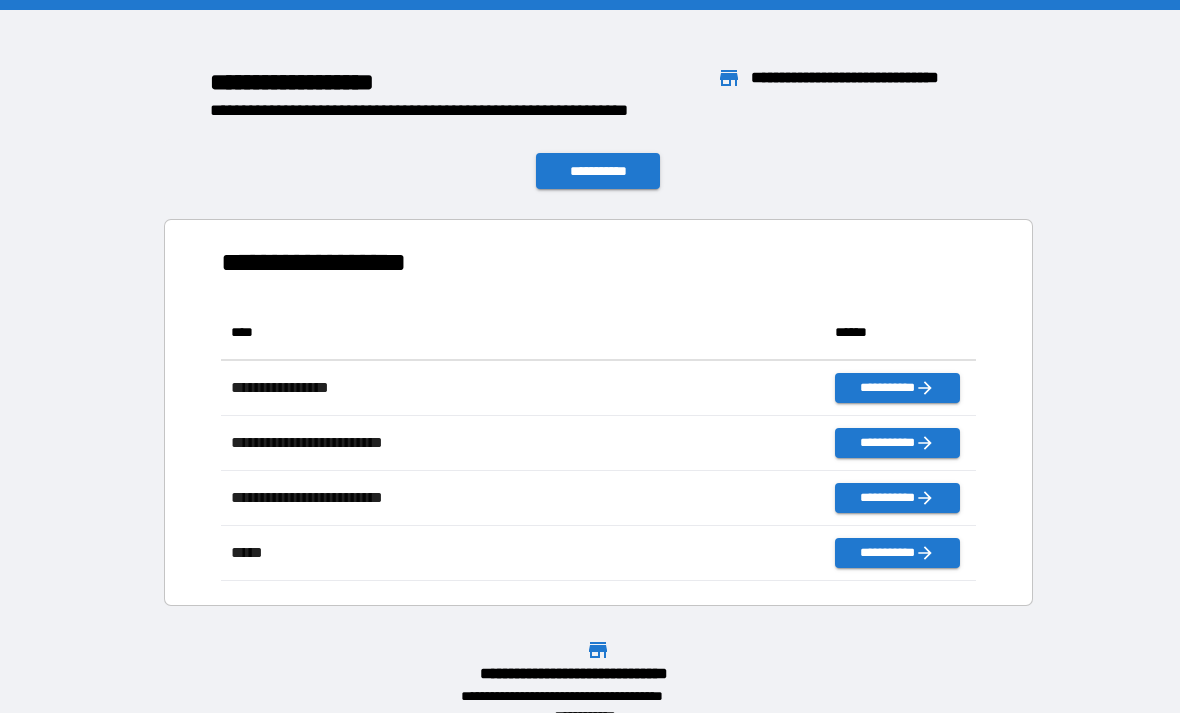 scroll, scrollTop: 1, scrollLeft: 1, axis: both 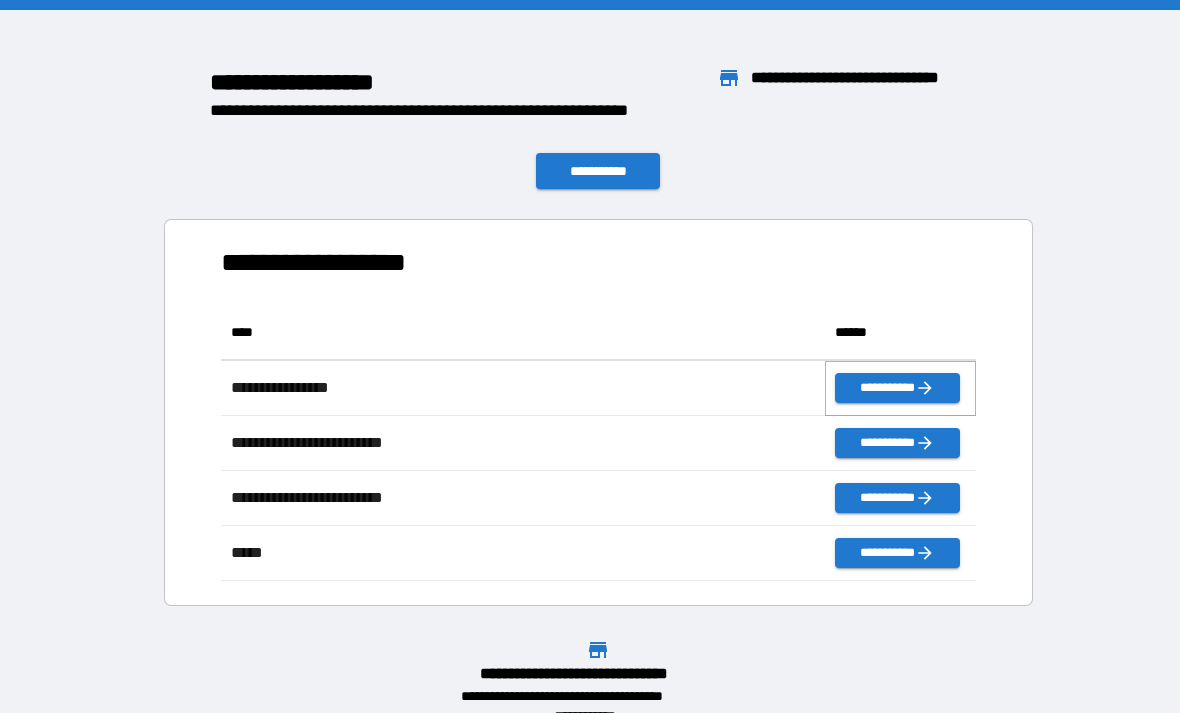 click on "**********" at bounding box center (897, 388) 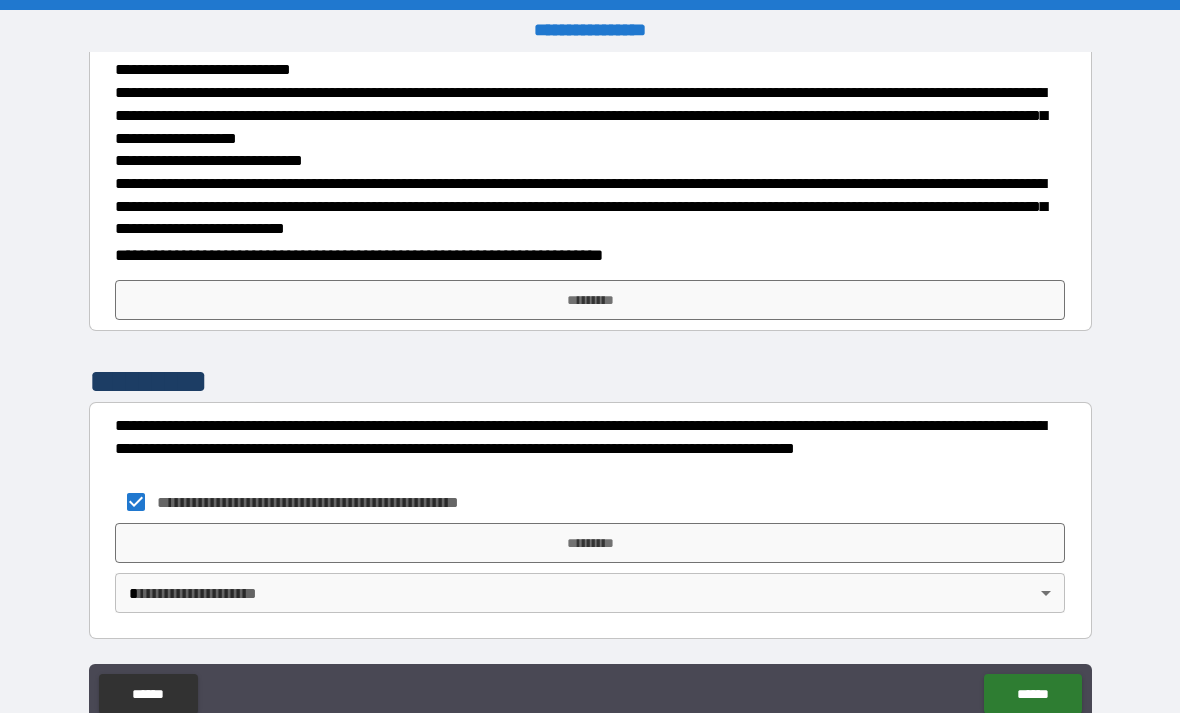 scroll, scrollTop: 769, scrollLeft: 0, axis: vertical 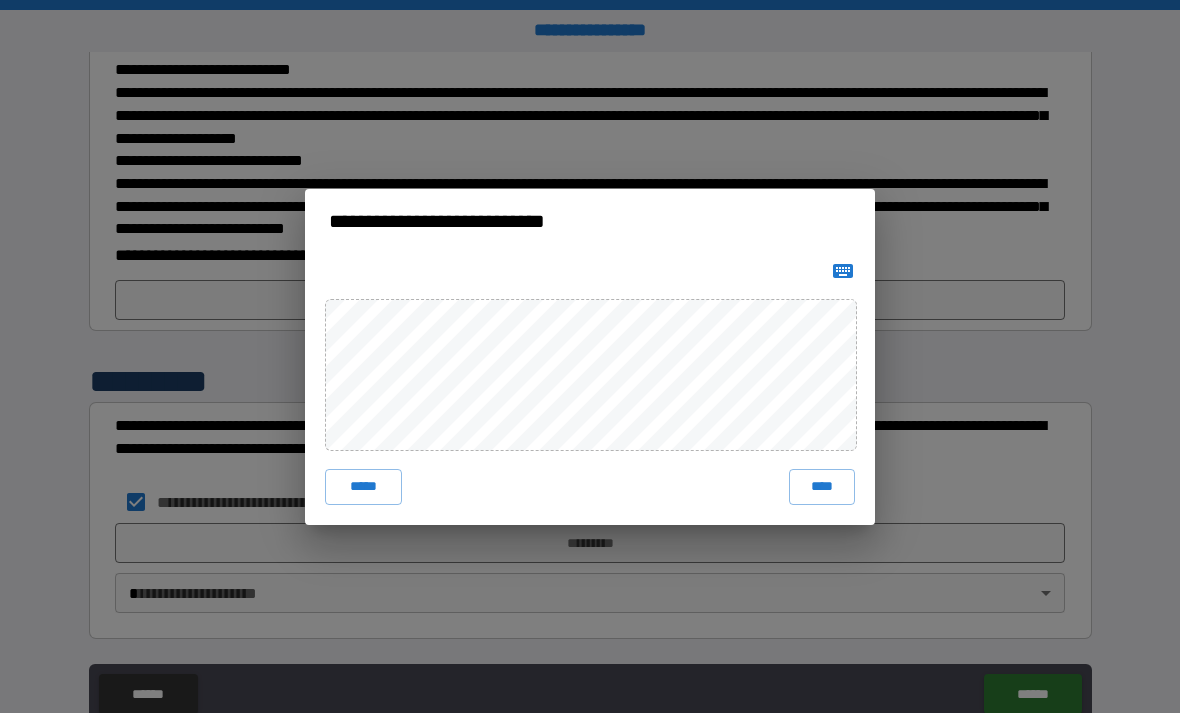 click on "****" at bounding box center [822, 487] 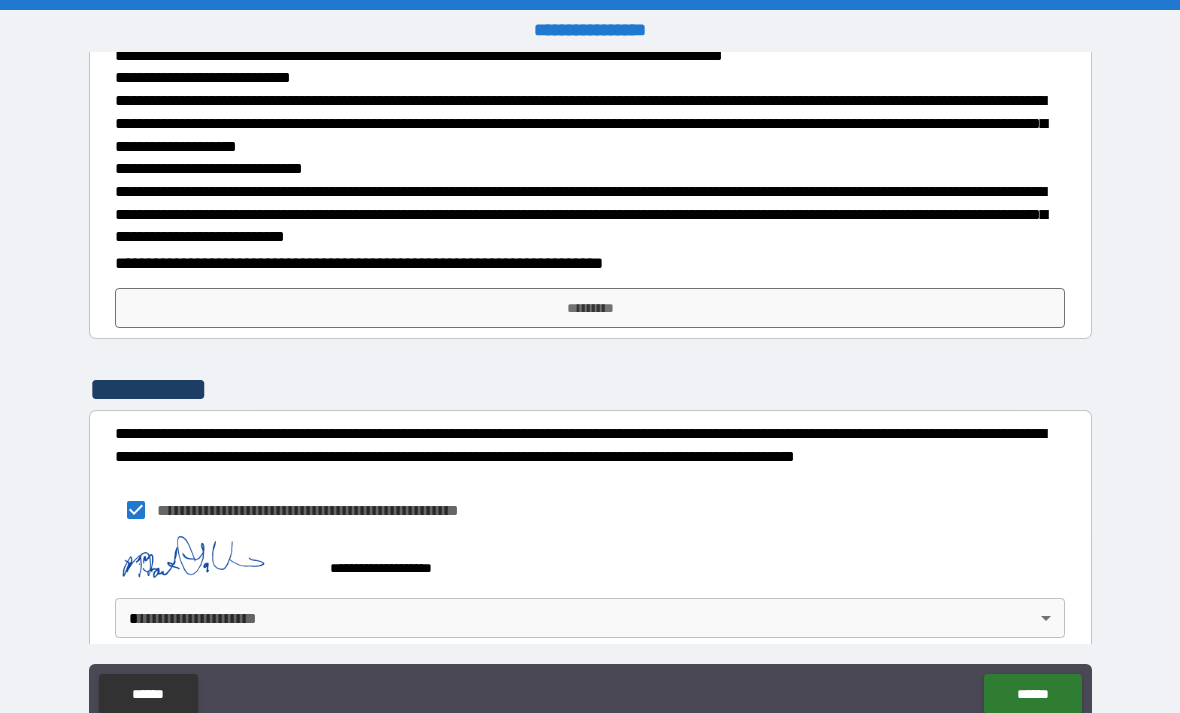 click on "******" at bounding box center (1032, 694) 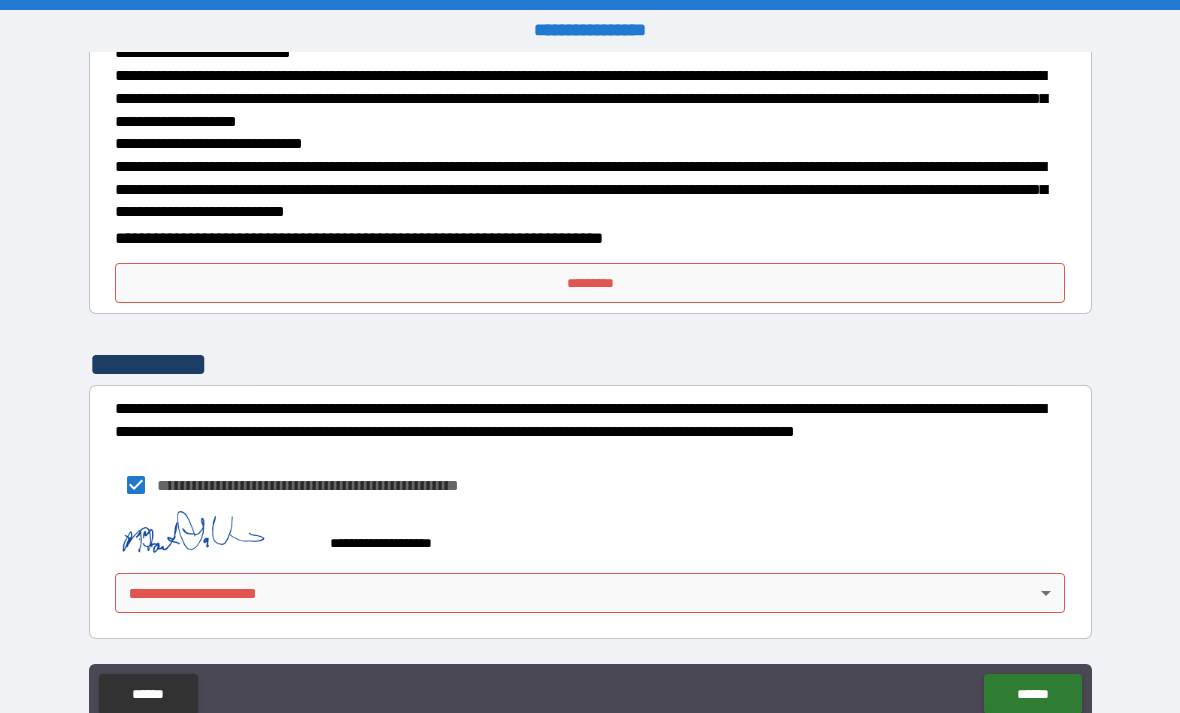 scroll, scrollTop: 769, scrollLeft: 0, axis: vertical 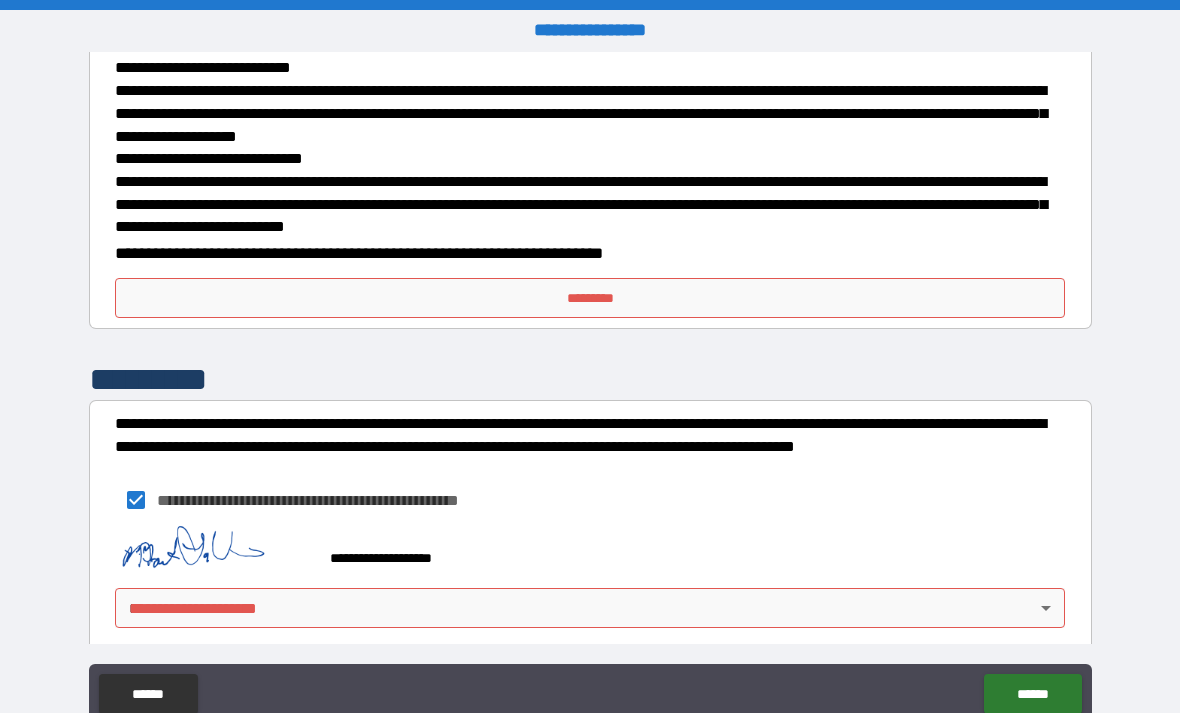 click on "[FIRST] [LAST] [PHONE] [EMAIL] [ADDRESS] [CITY] [STATE] [ZIP] [COUNTRY] [BIRTHDATE] [SSN] [CREDITCARD] [PASSPORT] [DRIVERLICENSE]" at bounding box center (590, 388) 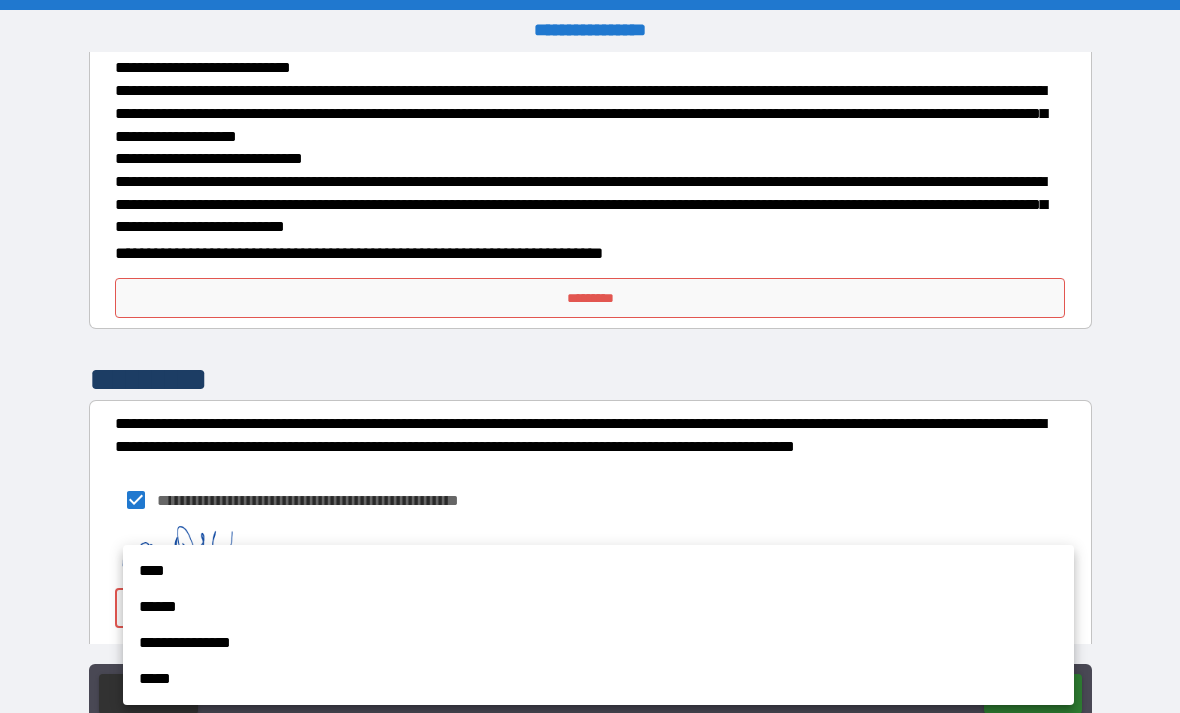 click on "******" at bounding box center [598, 607] 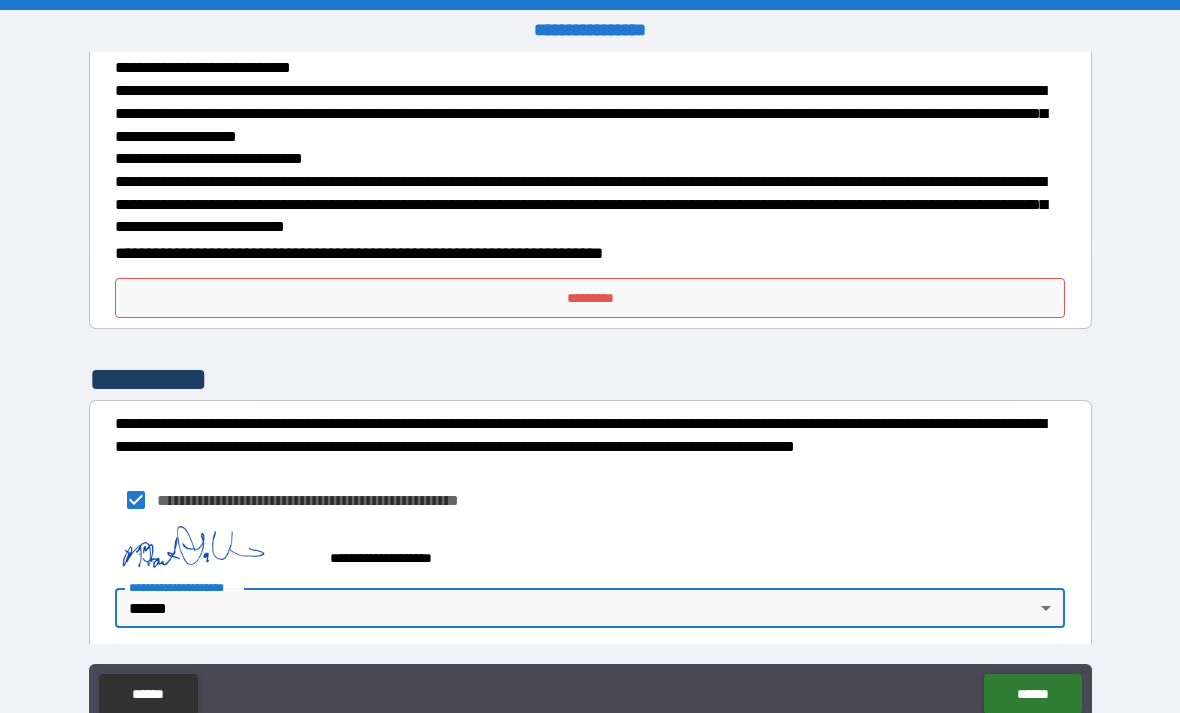 type on "******" 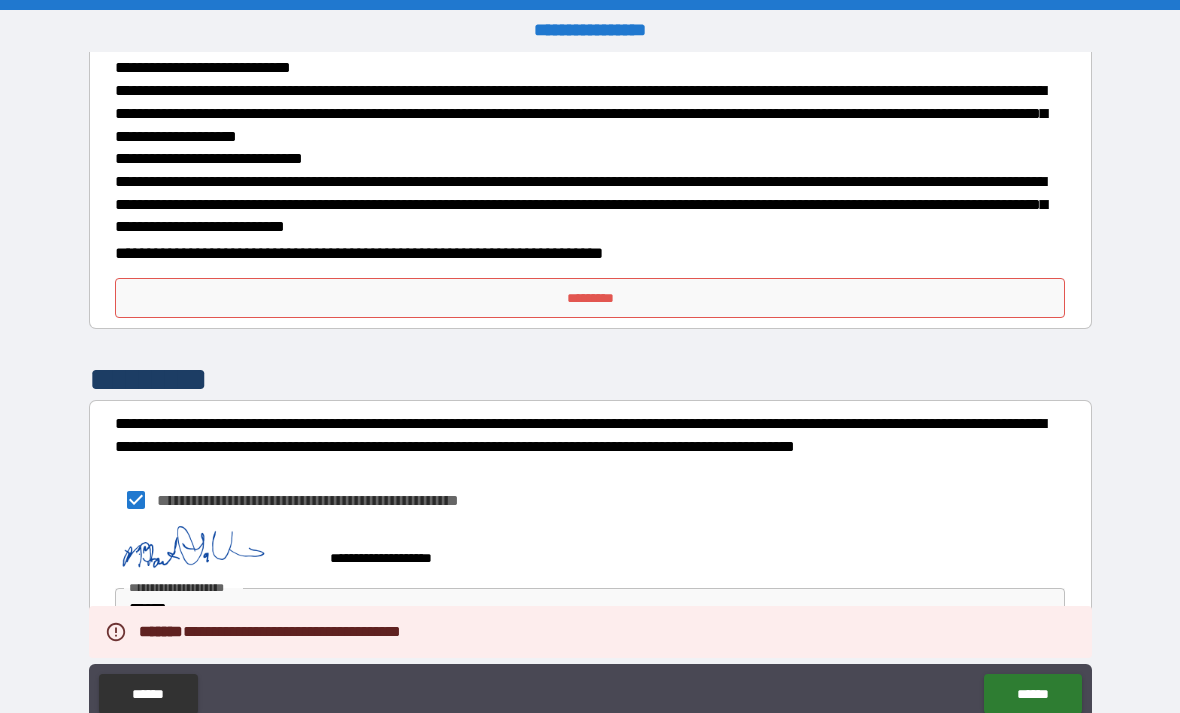 click on "*********" at bounding box center (590, 298) 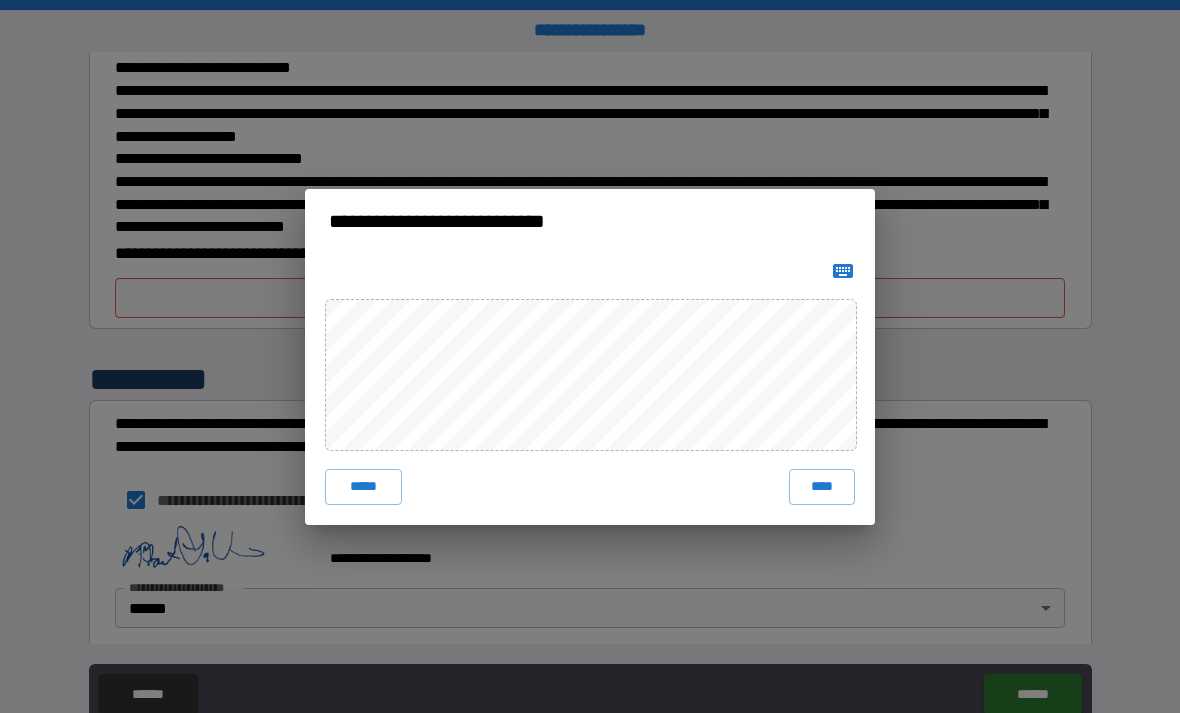 click on "****" at bounding box center [822, 487] 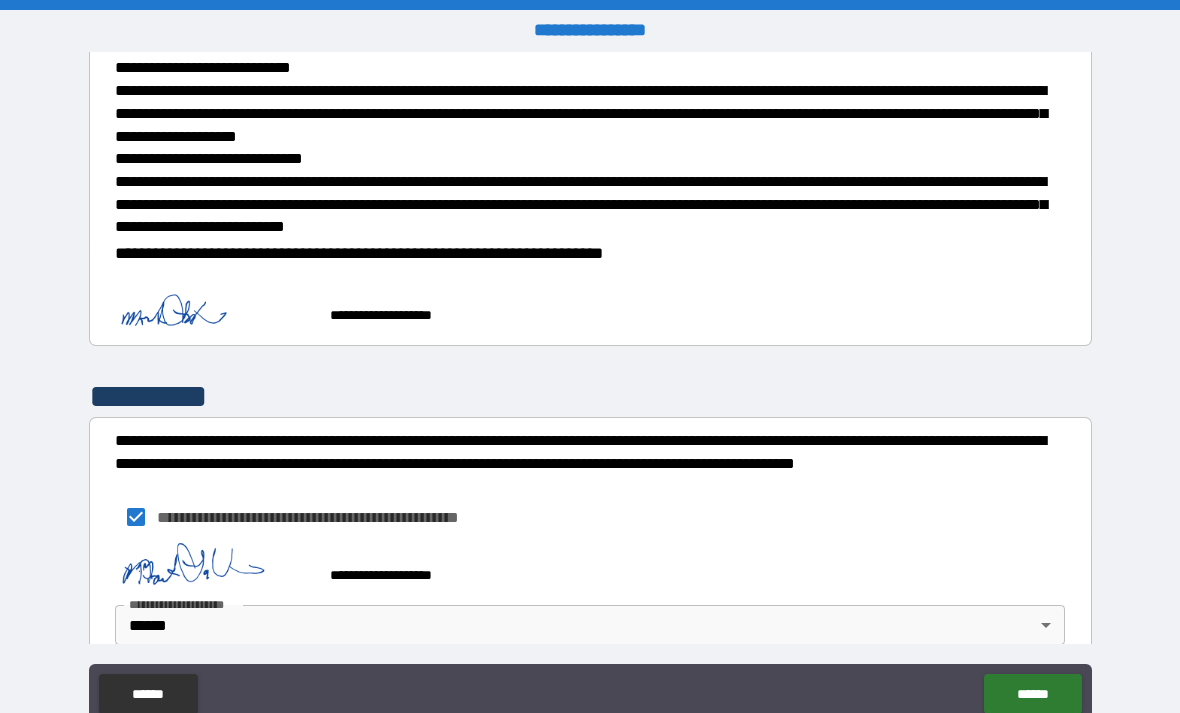 click on "******" at bounding box center (1032, 694) 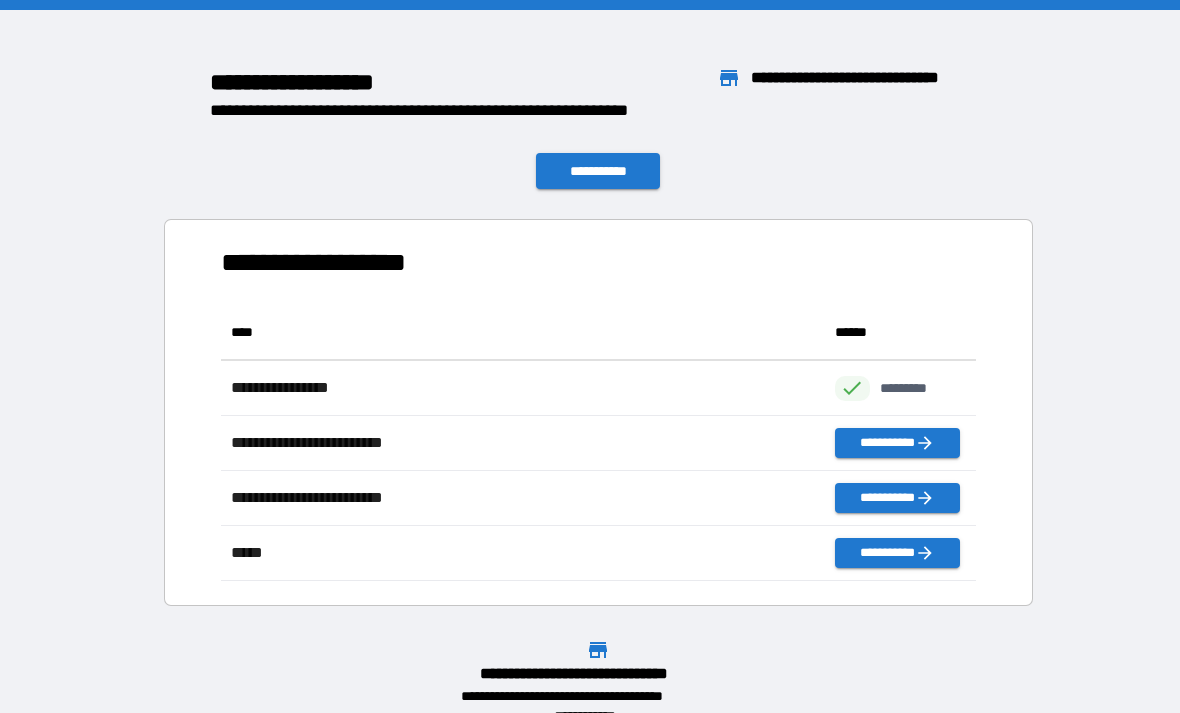 scroll, scrollTop: 1, scrollLeft: 1, axis: both 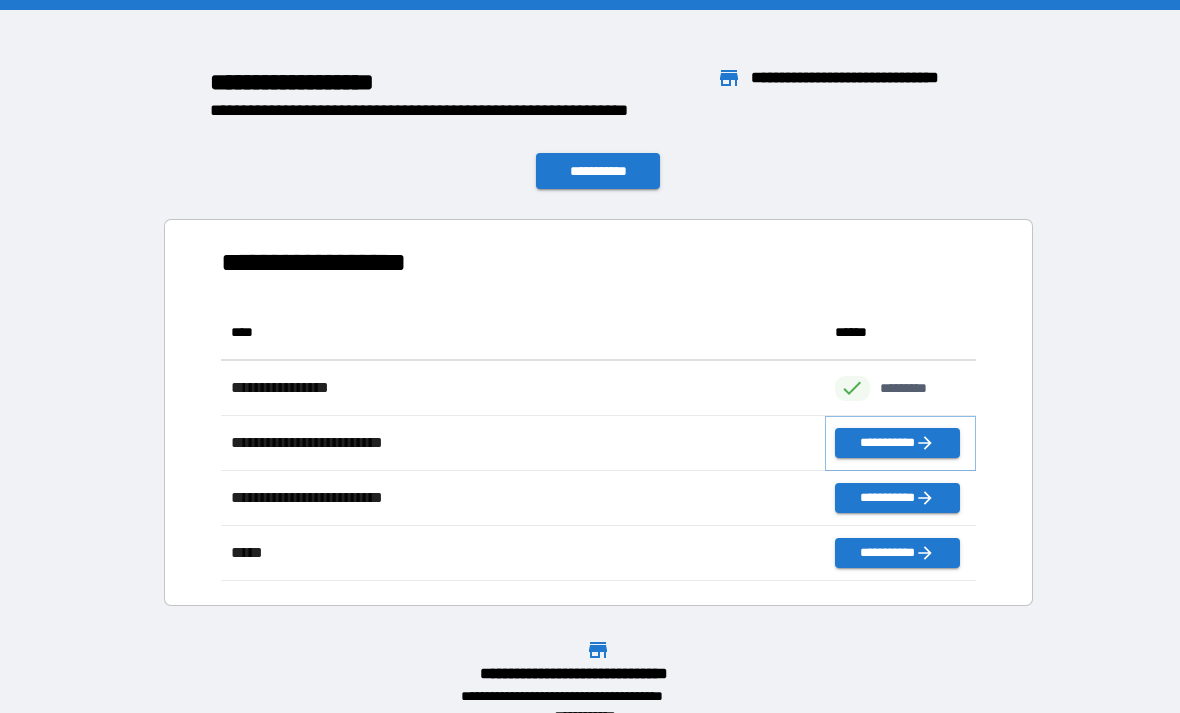 click on "**********" at bounding box center (897, 443) 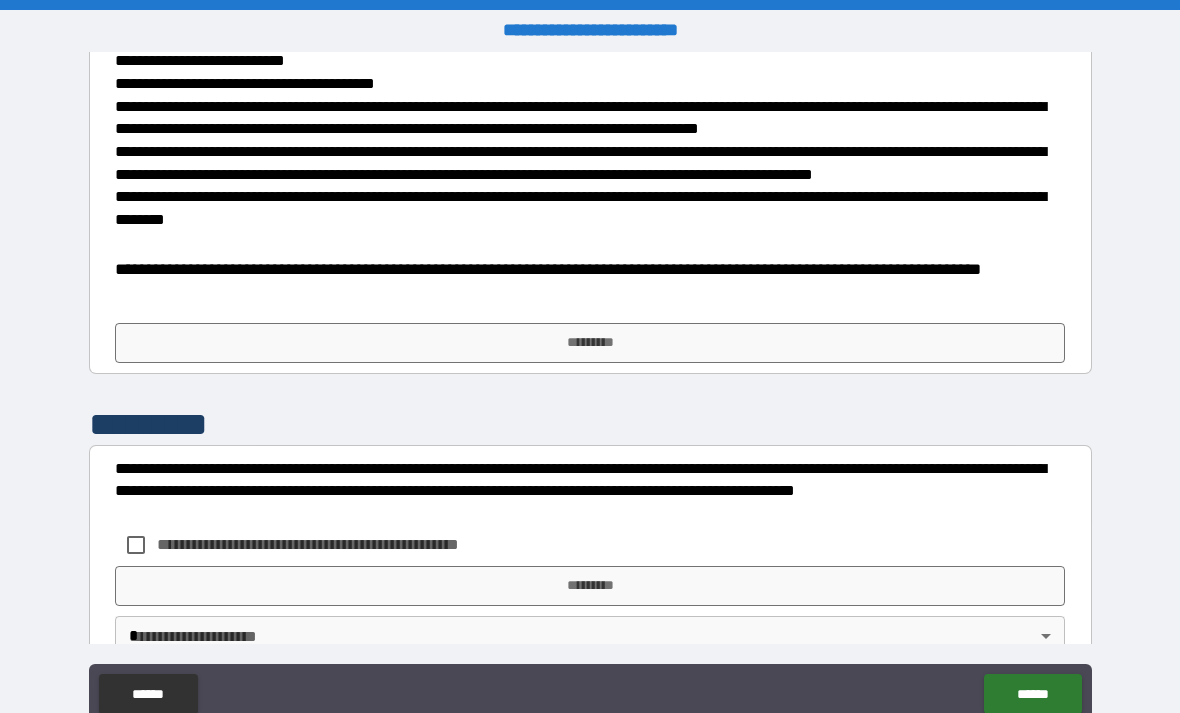 scroll, scrollTop: 597, scrollLeft: 0, axis: vertical 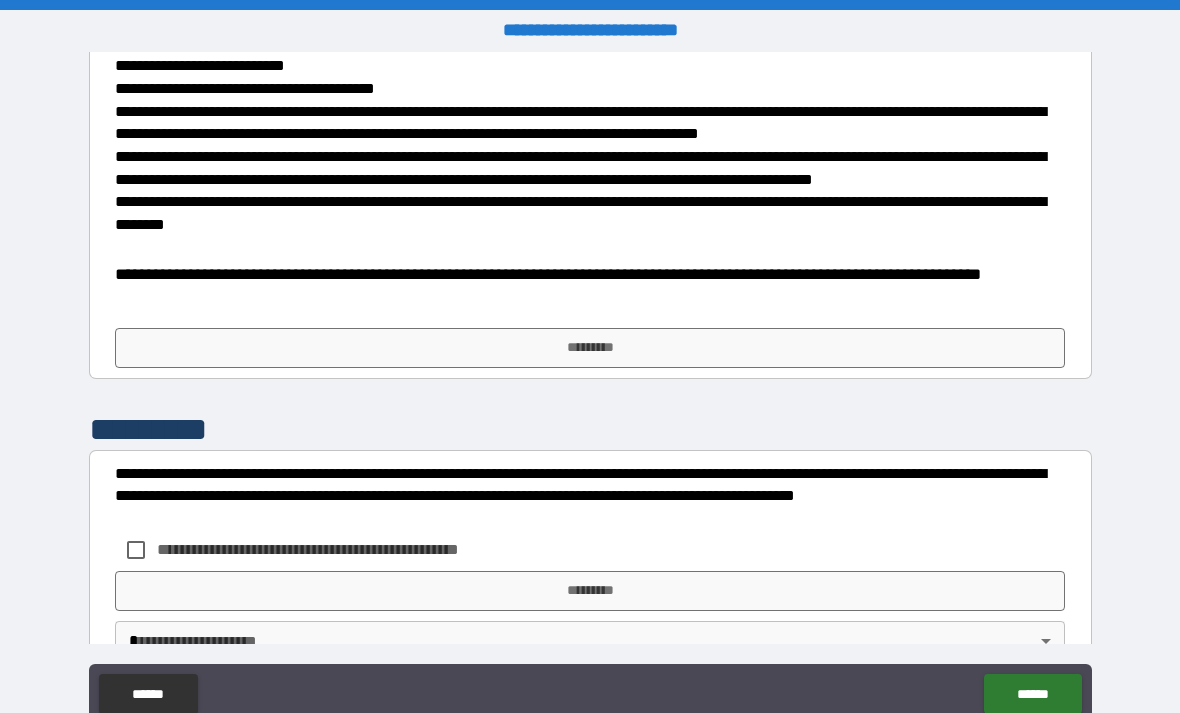 click on "*********" at bounding box center [590, 348] 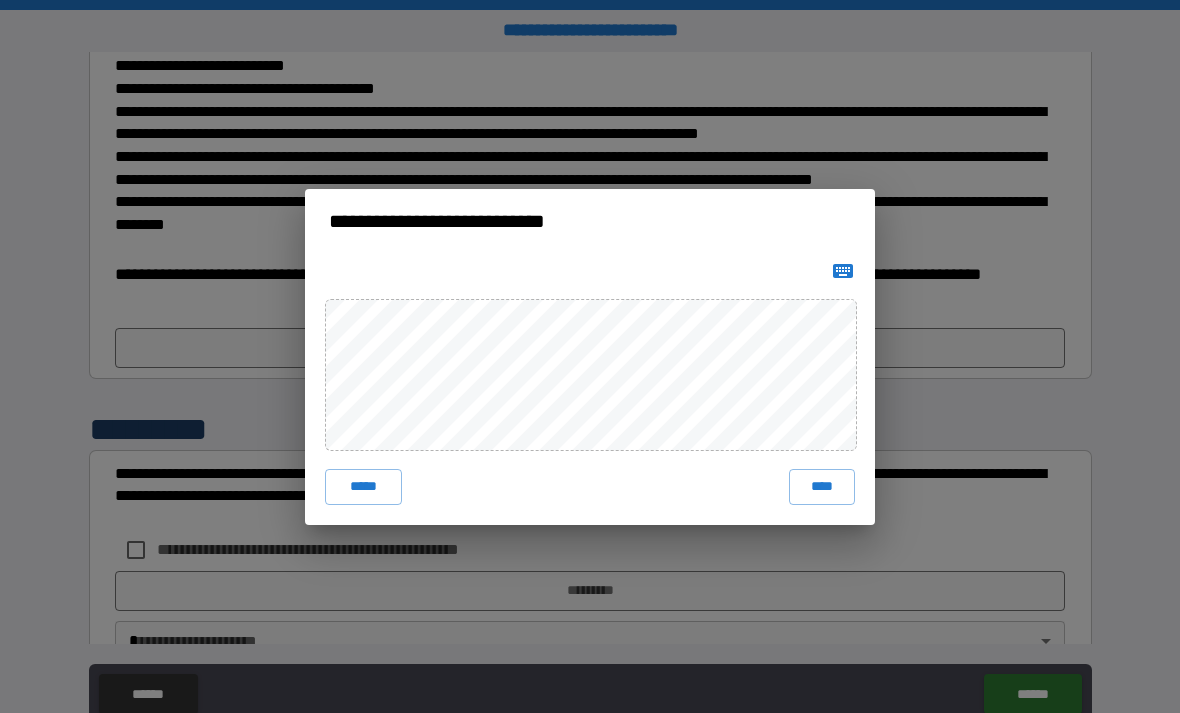 click on "****" at bounding box center (822, 487) 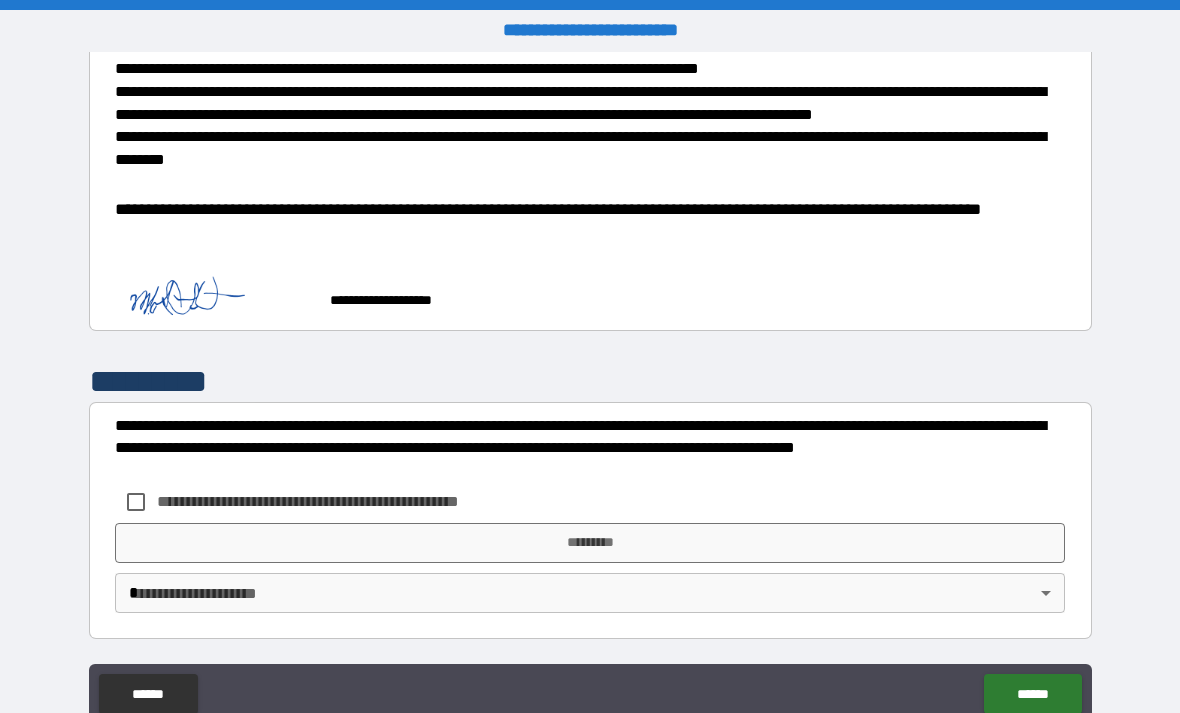 scroll, scrollTop: 689, scrollLeft: 0, axis: vertical 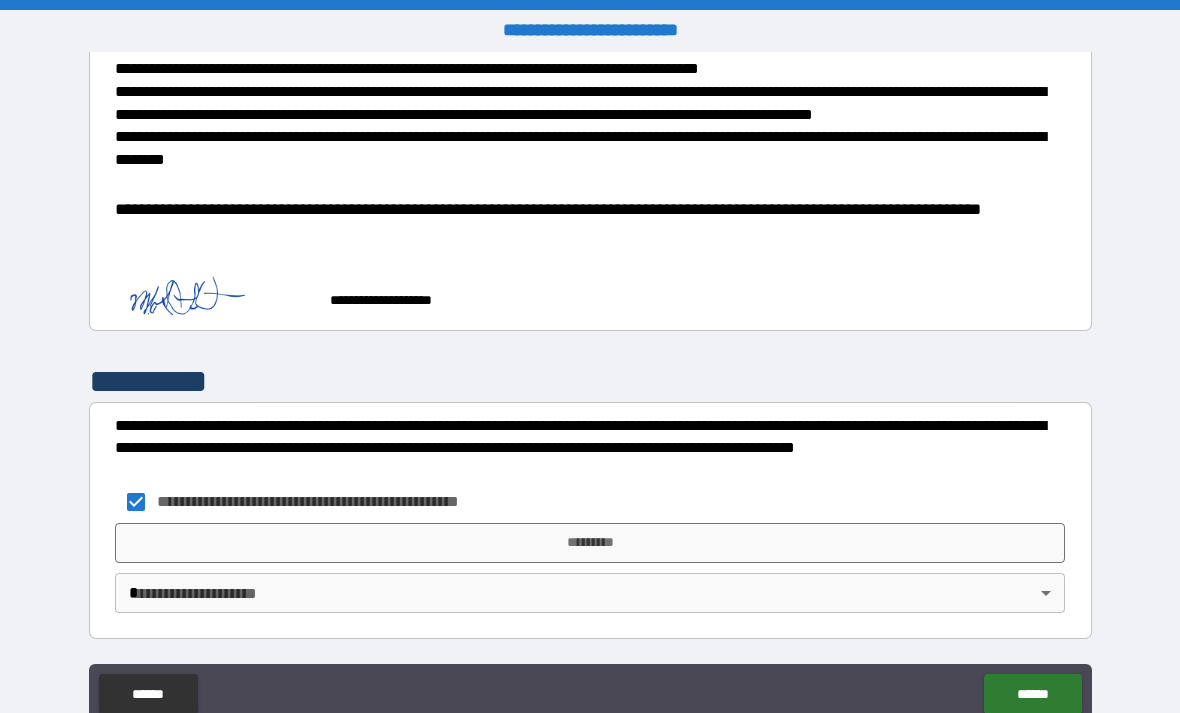 click on "*********" at bounding box center [590, 543] 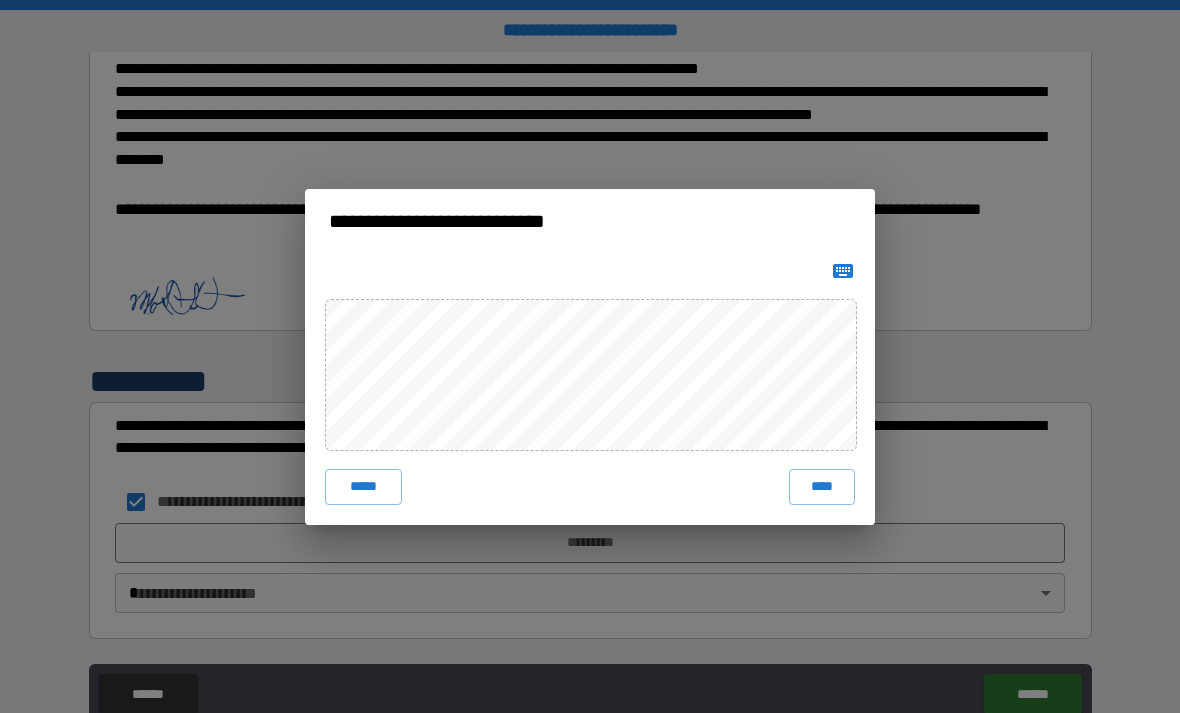 click on "****" at bounding box center [822, 487] 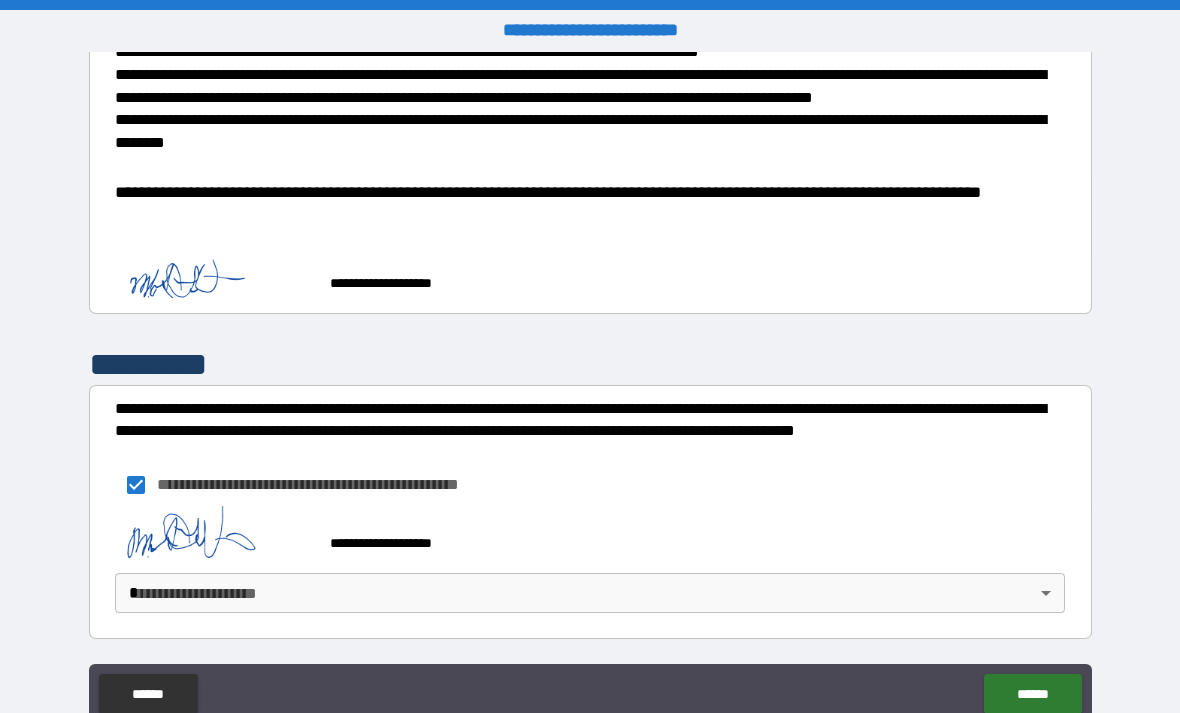 scroll, scrollTop: 706, scrollLeft: 0, axis: vertical 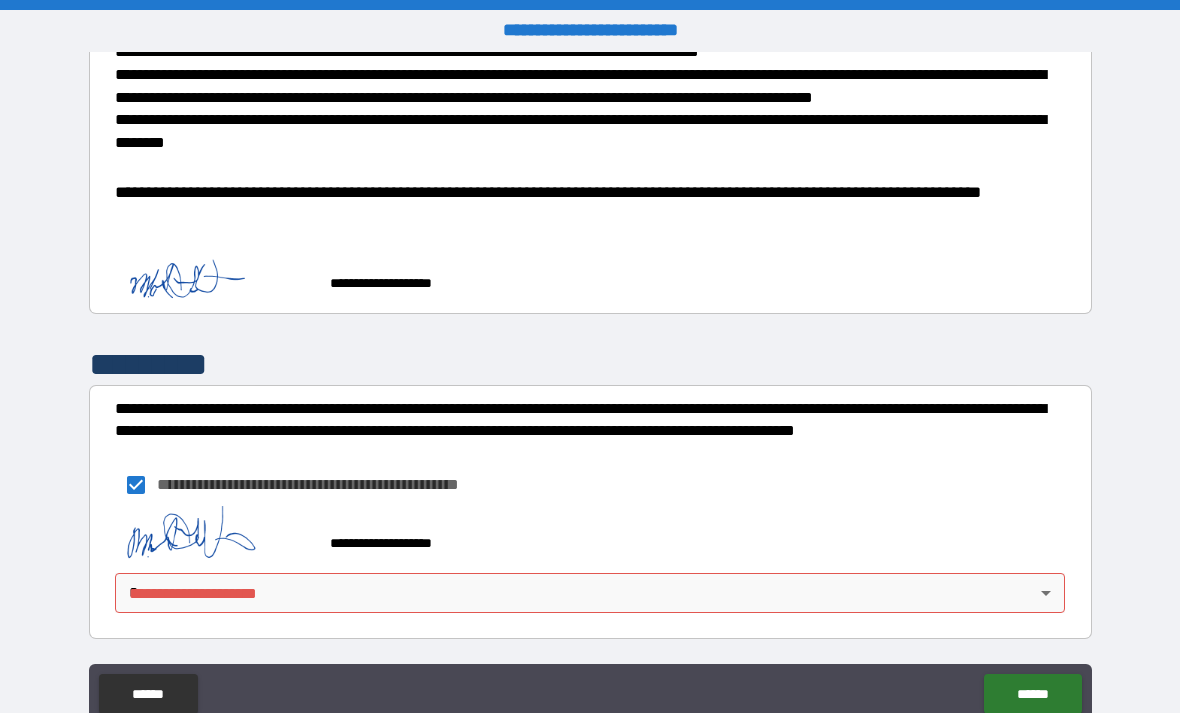 click on "[FIRST] [LAST] [PHONE] [EMAIL] [ADDRESS] [CITY] [STATE] [ZIP] [COUNTRY] [BIRTHDATE] [SSN] [CREDITCARD] [PASSPORT] [DRIVERLICENSE]" at bounding box center [590, 388] 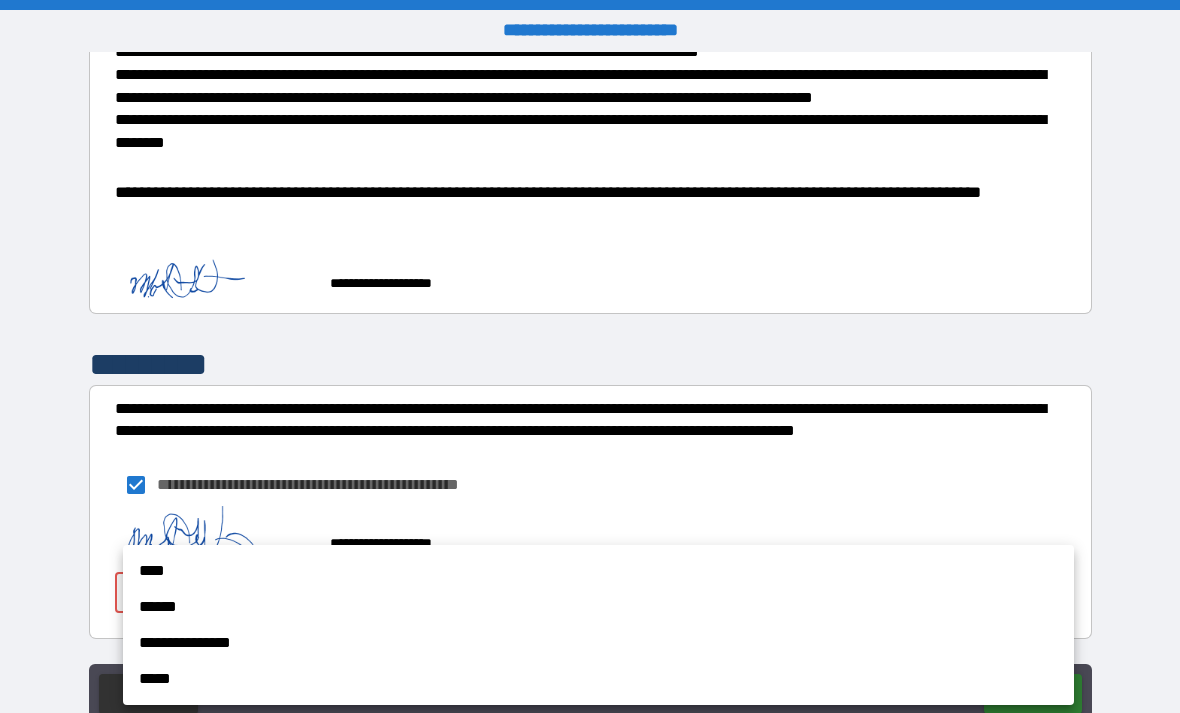 click on "******" at bounding box center (598, 607) 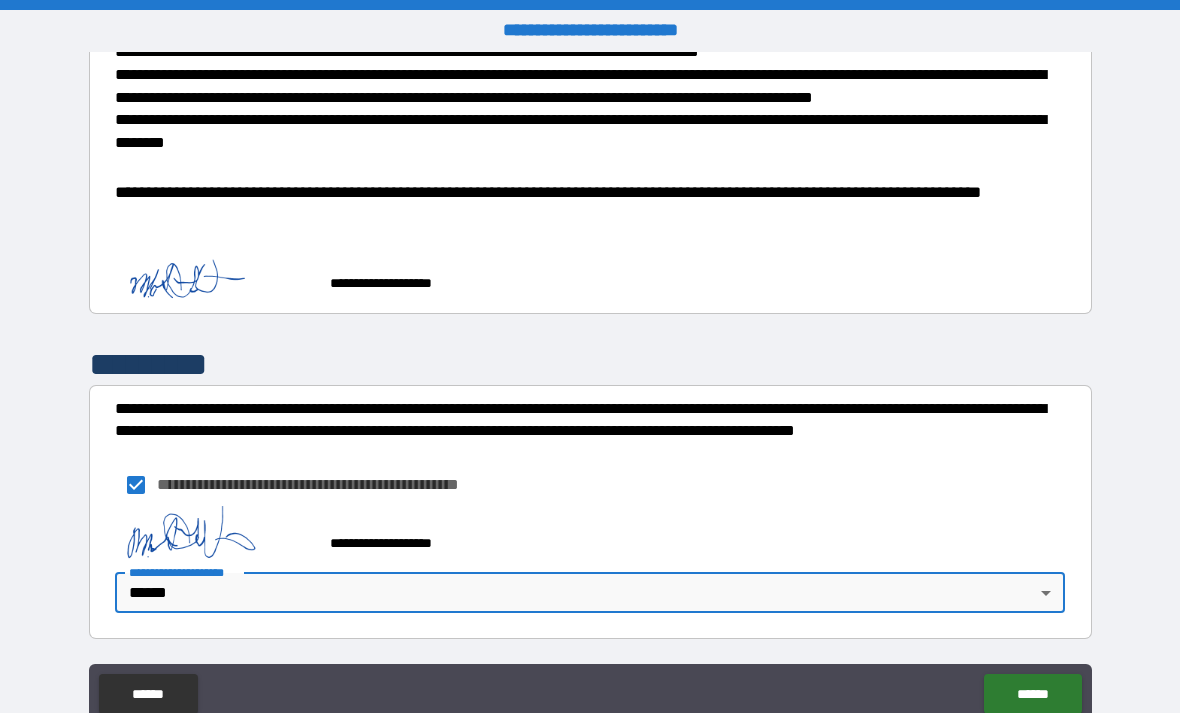 click on "******" at bounding box center (1032, 694) 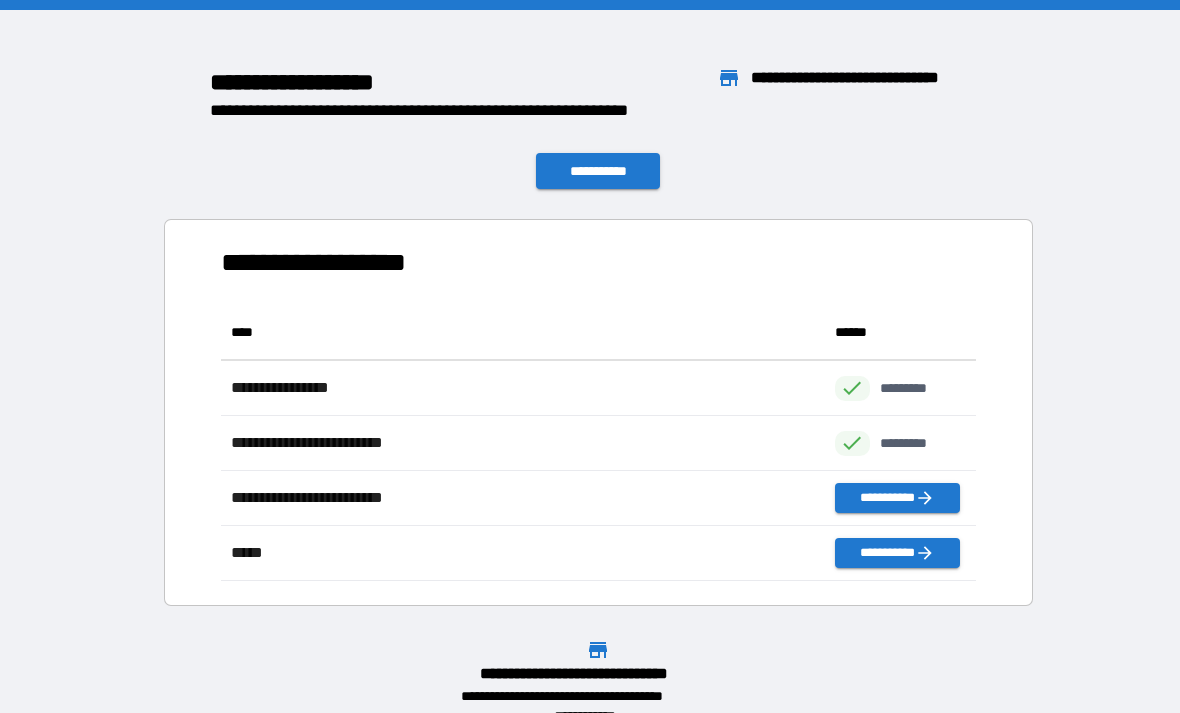 scroll, scrollTop: 1, scrollLeft: 1, axis: both 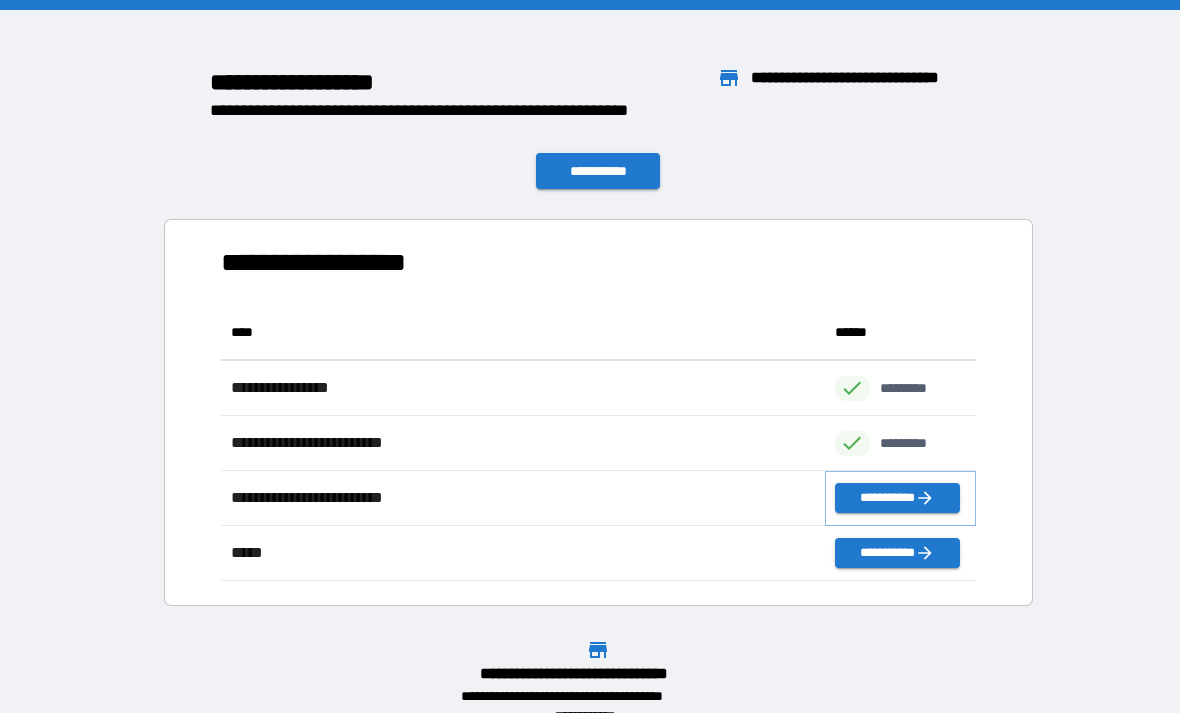 click on "**********" at bounding box center (897, 498) 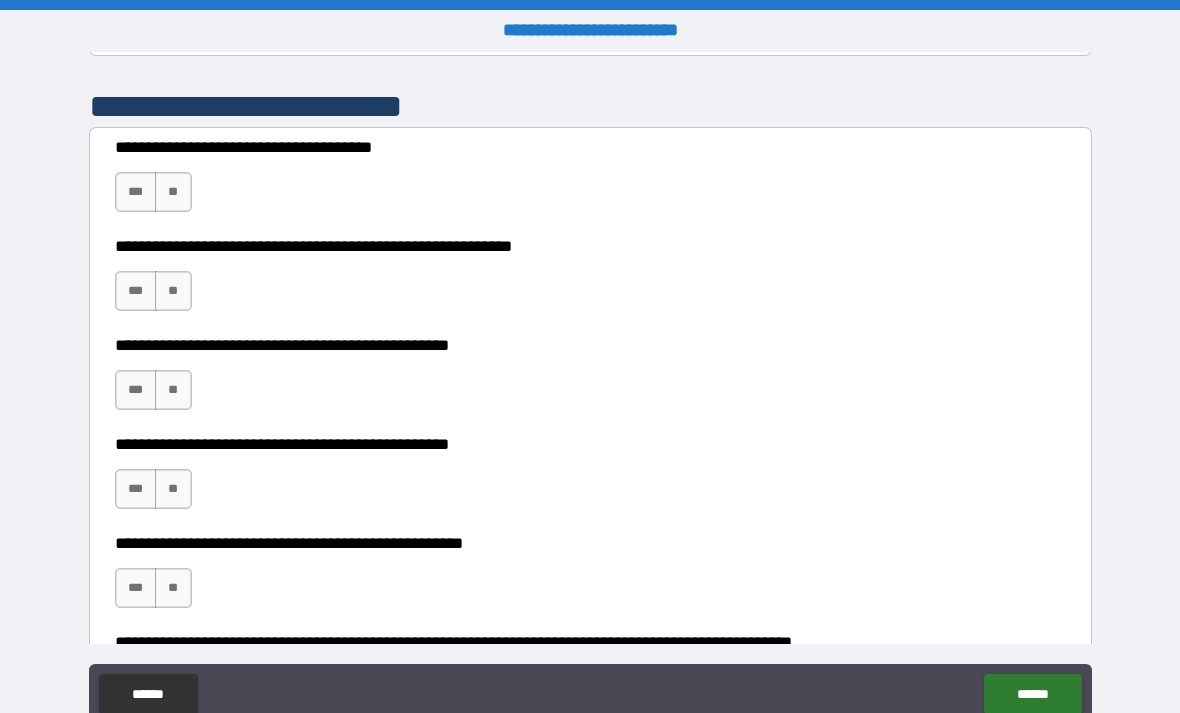 scroll, scrollTop: 393, scrollLeft: 0, axis: vertical 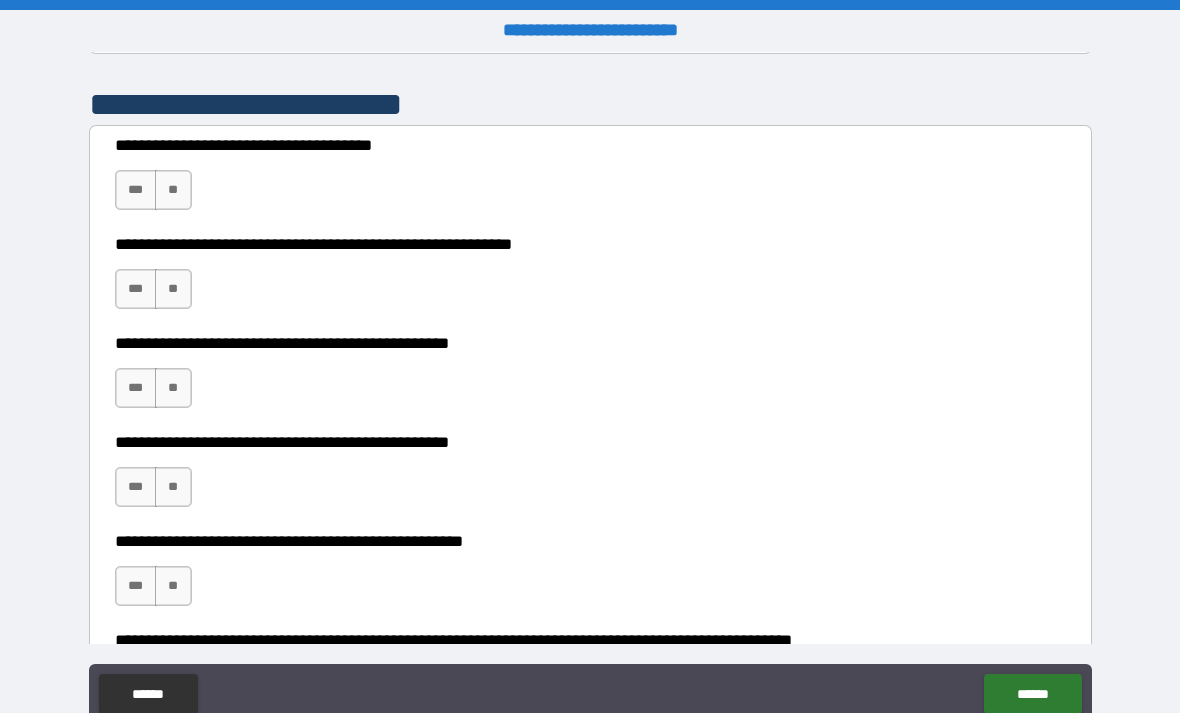 click on "***" at bounding box center (136, 190) 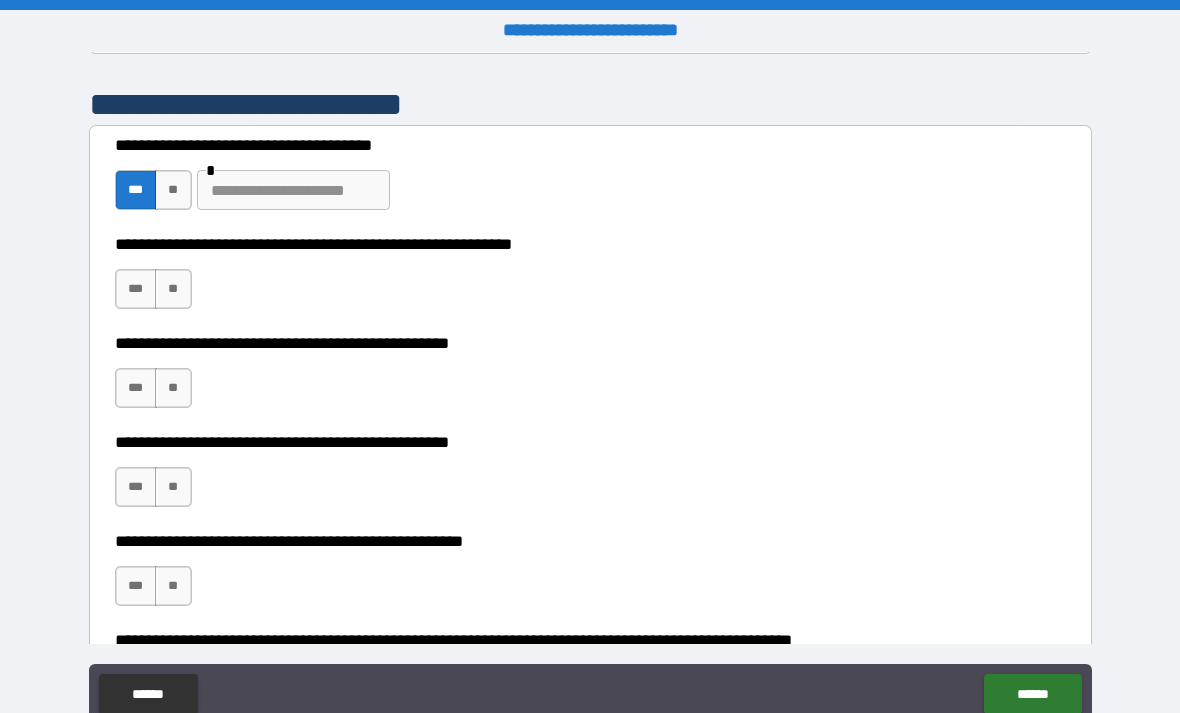 click on "***" at bounding box center (136, 289) 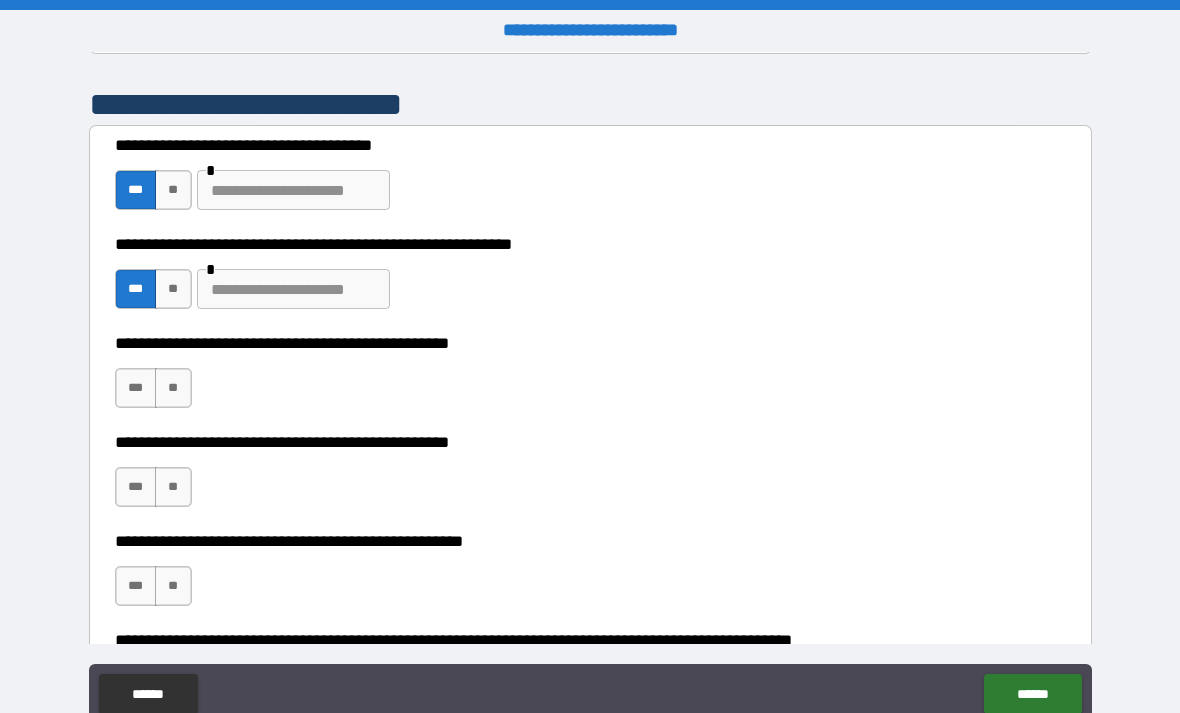 click on "**" at bounding box center (173, 388) 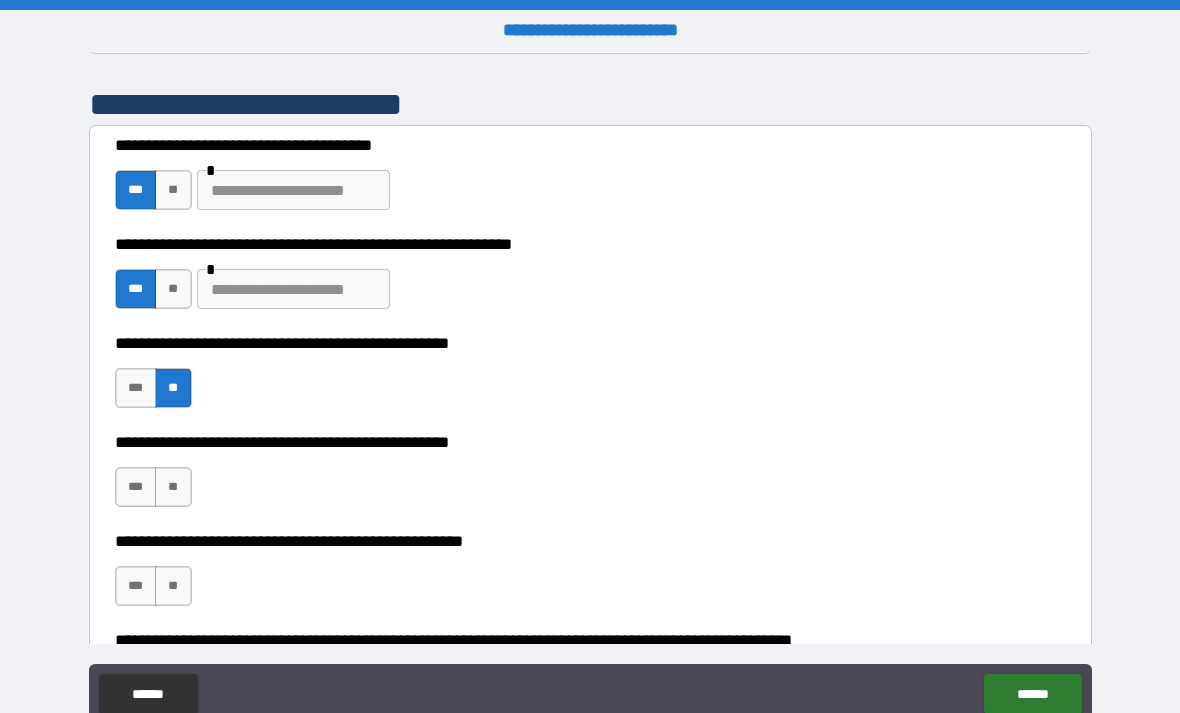 click on "***" at bounding box center [136, 487] 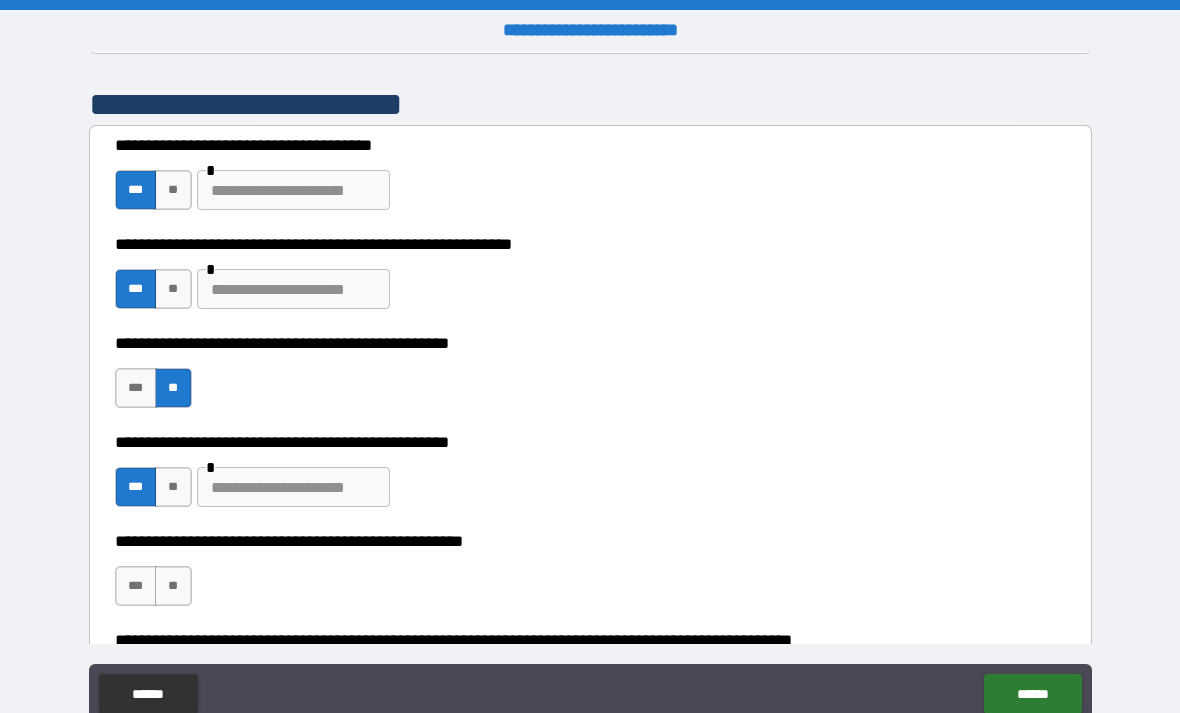 click on "***" at bounding box center [136, 586] 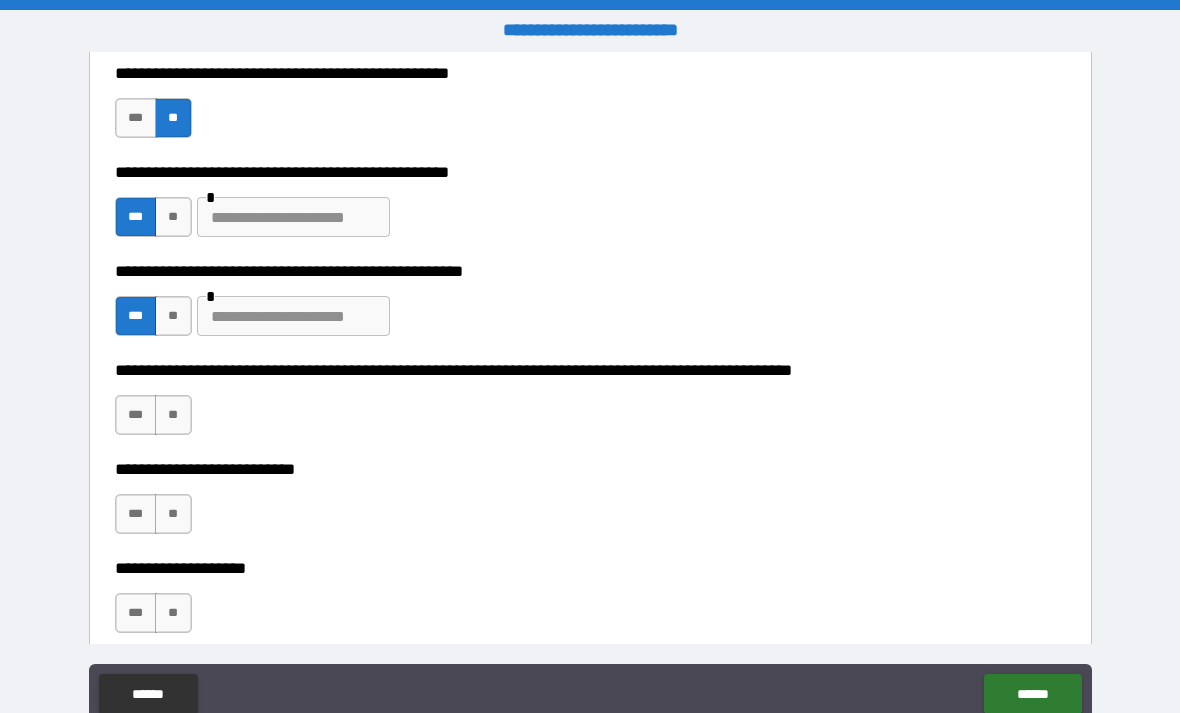 scroll, scrollTop: 660, scrollLeft: 0, axis: vertical 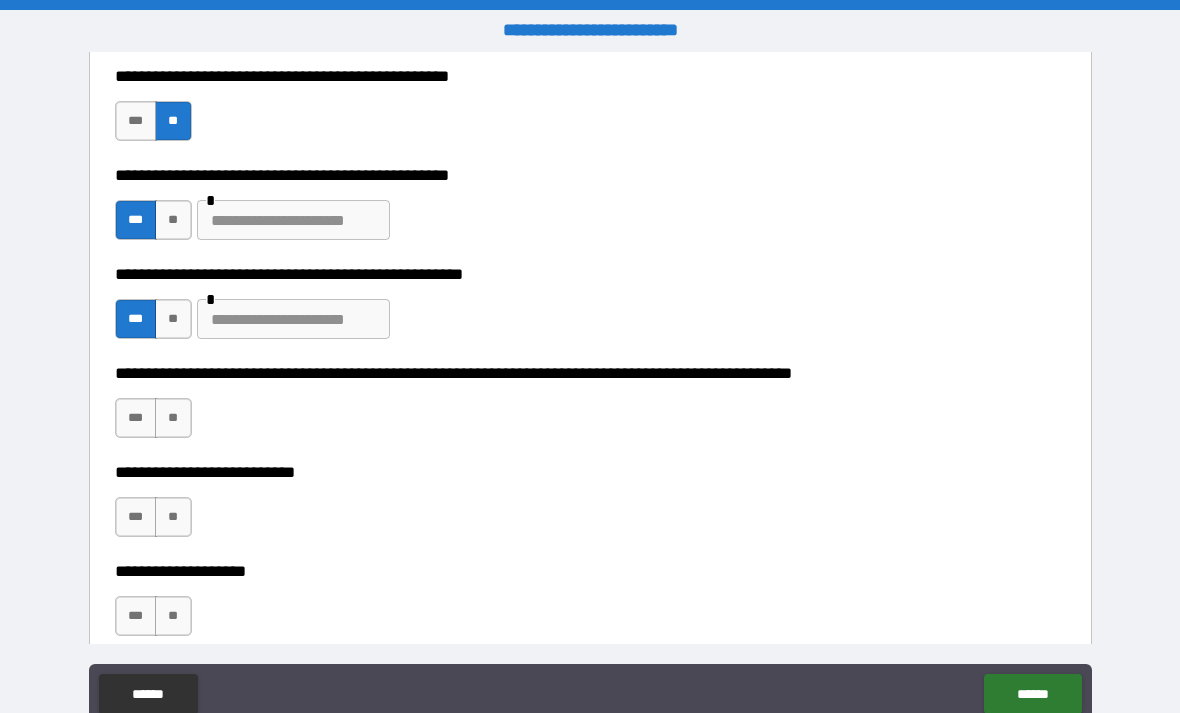 click on "**" at bounding box center (173, 418) 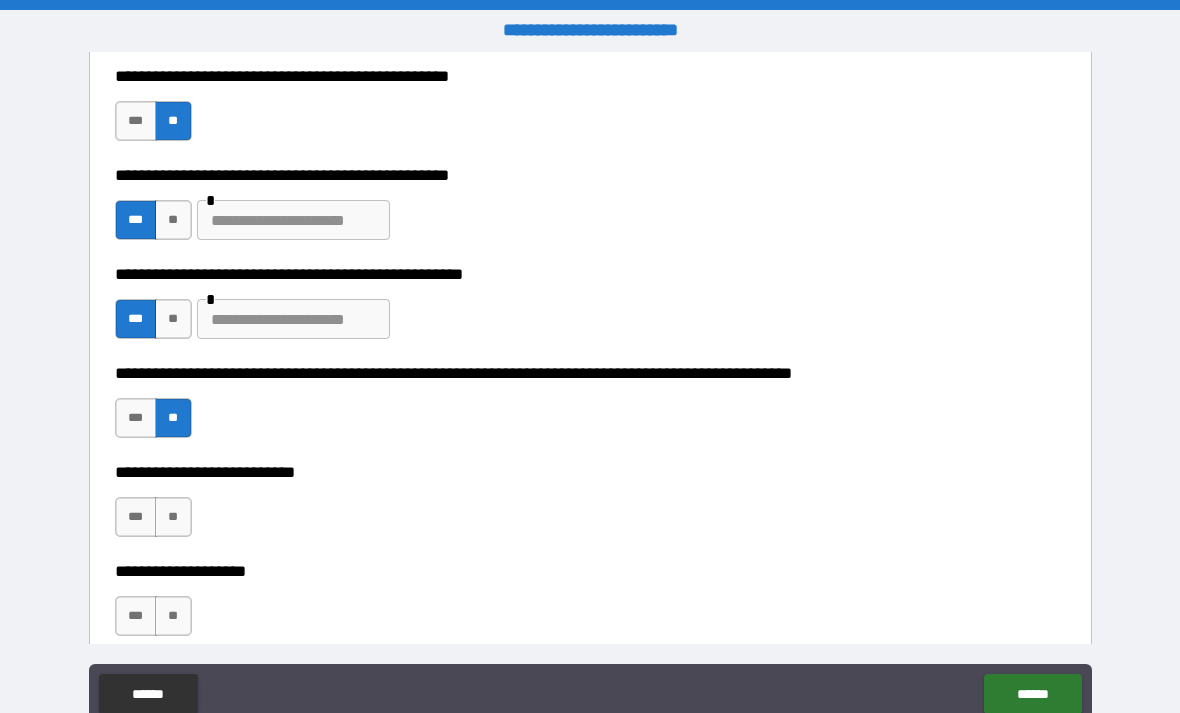 scroll, scrollTop: 659, scrollLeft: 0, axis: vertical 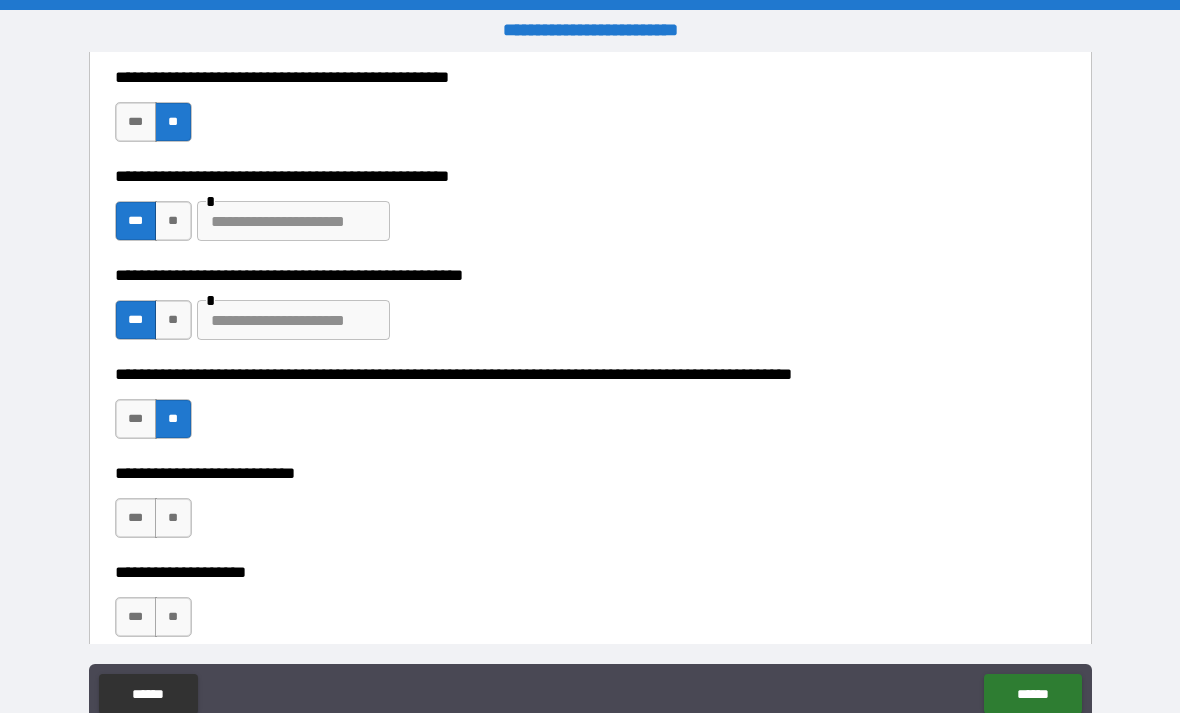 click on "**" at bounding box center [173, 518] 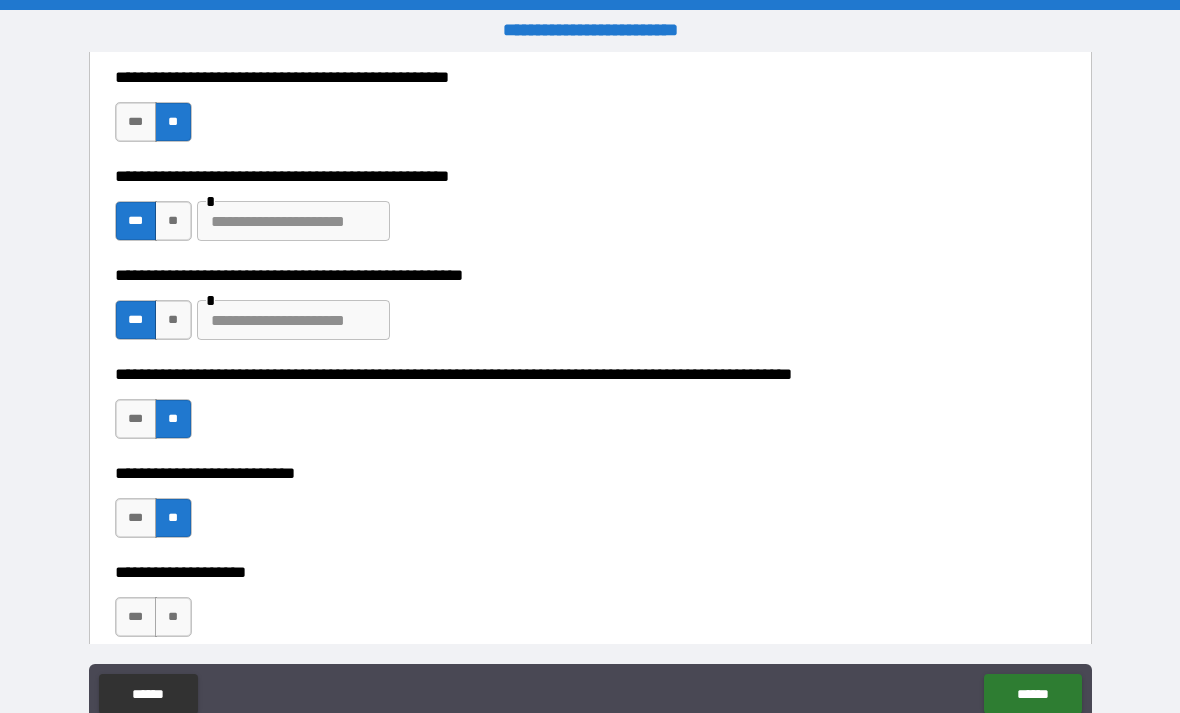 click on "***" at bounding box center (136, 617) 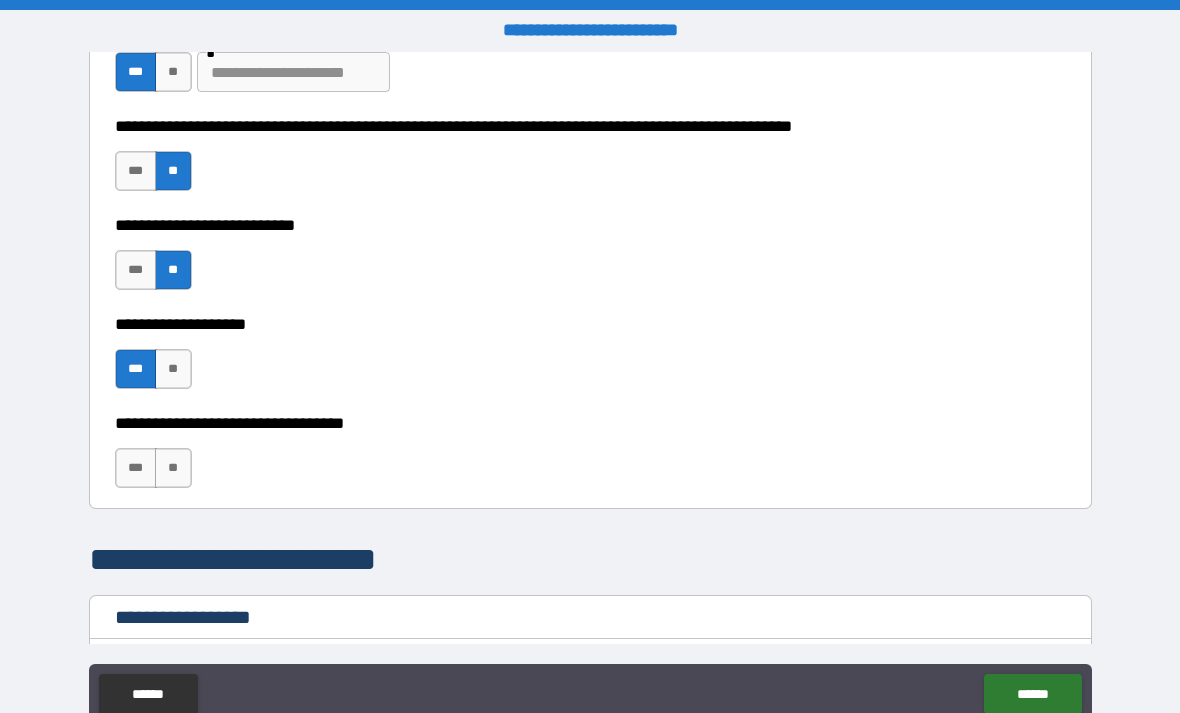 scroll, scrollTop: 909, scrollLeft: 0, axis: vertical 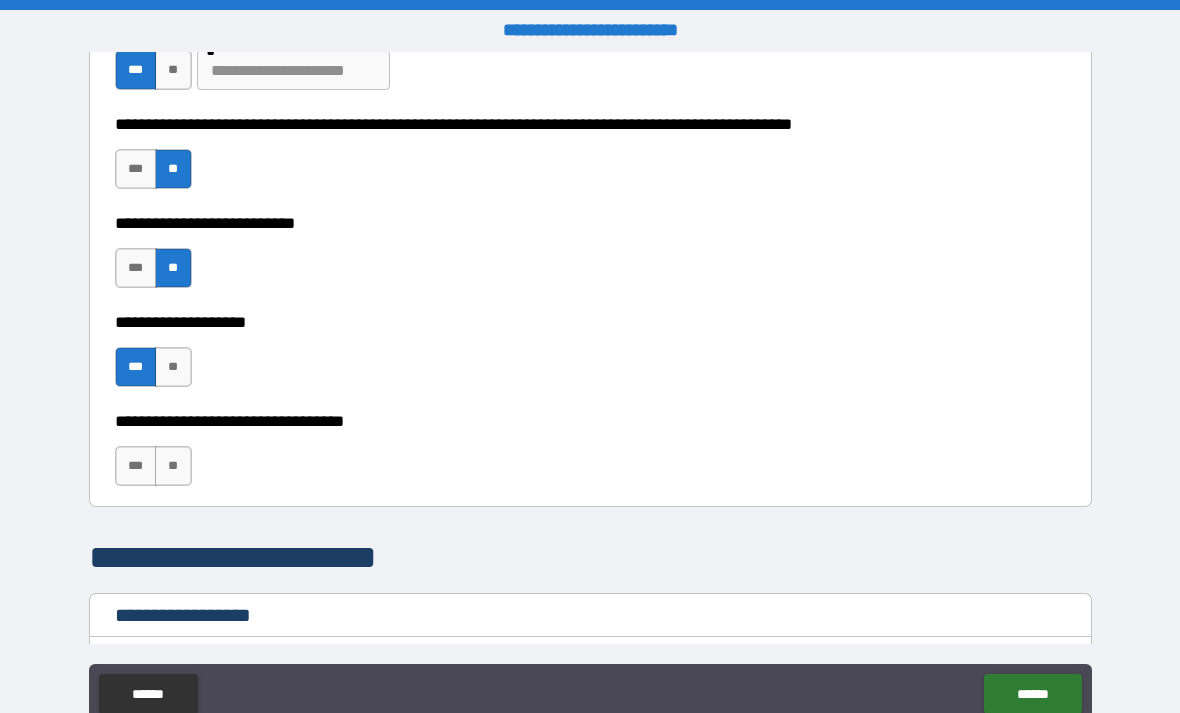 click on "***" at bounding box center [136, 466] 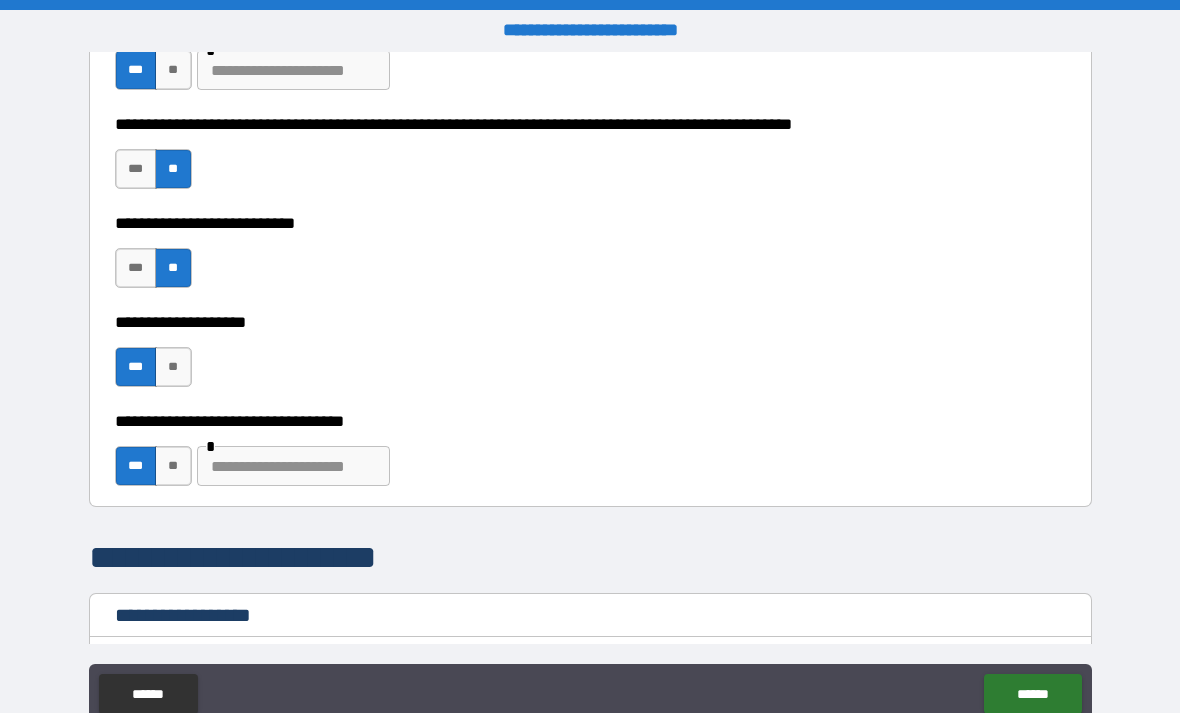 click at bounding box center [293, 466] 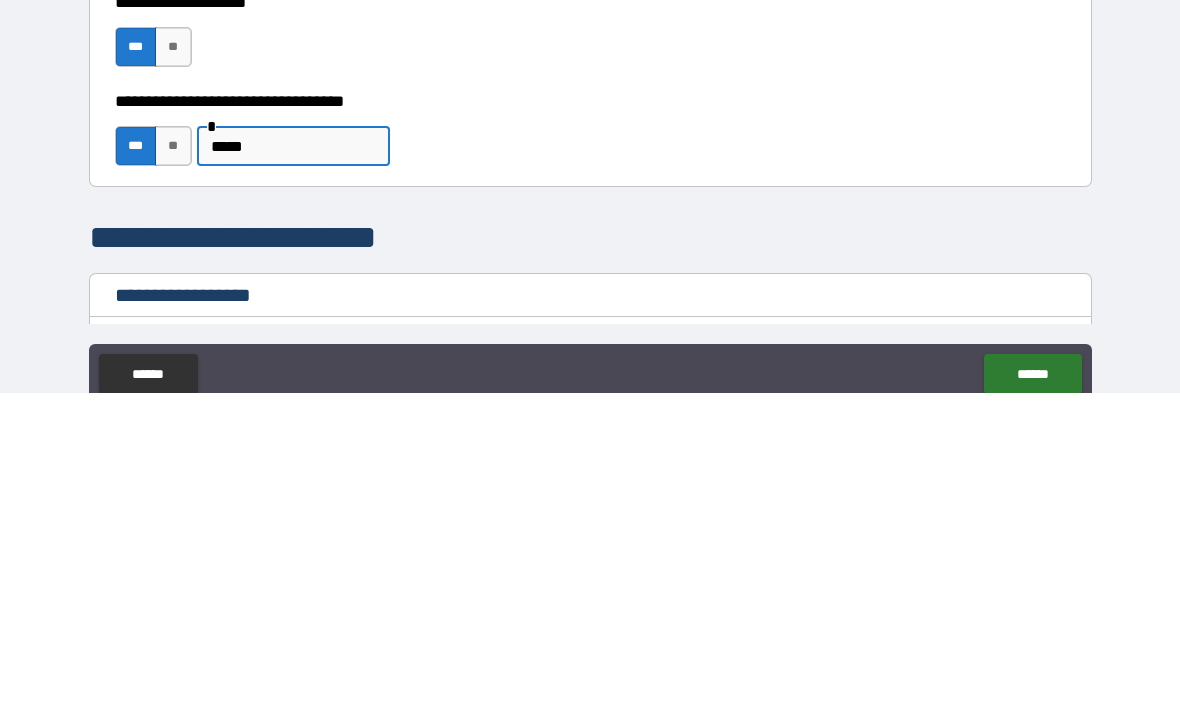 type on "*****" 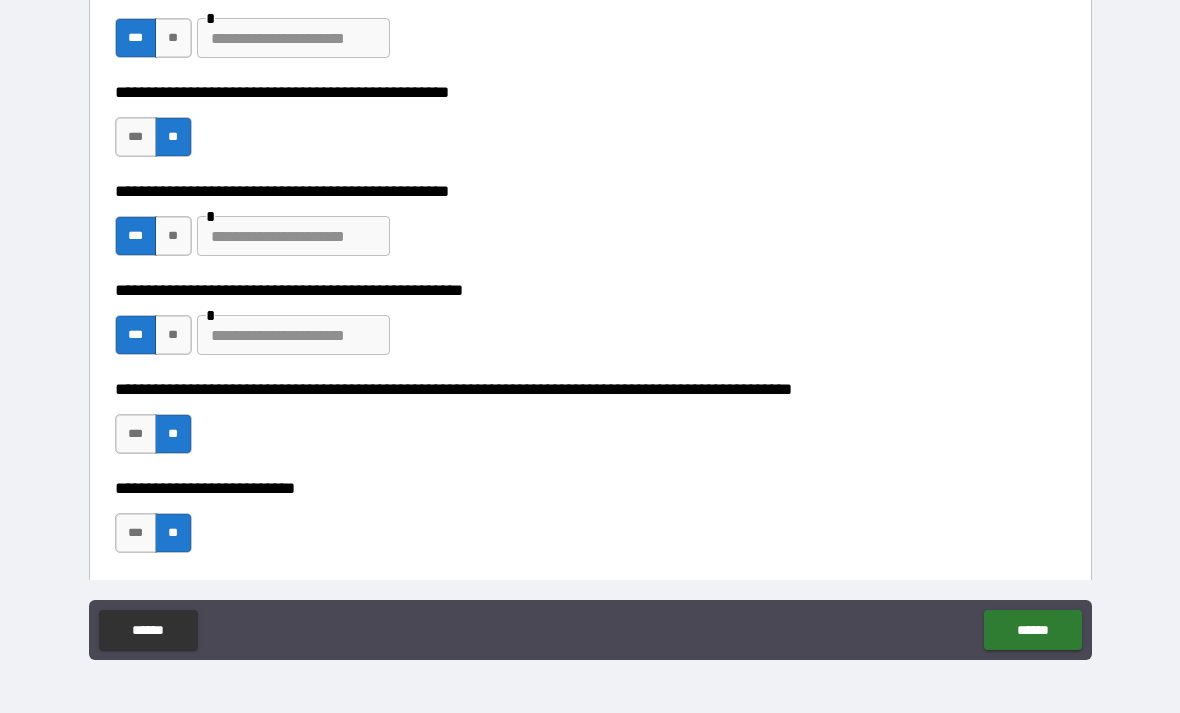scroll, scrollTop: 579, scrollLeft: 0, axis: vertical 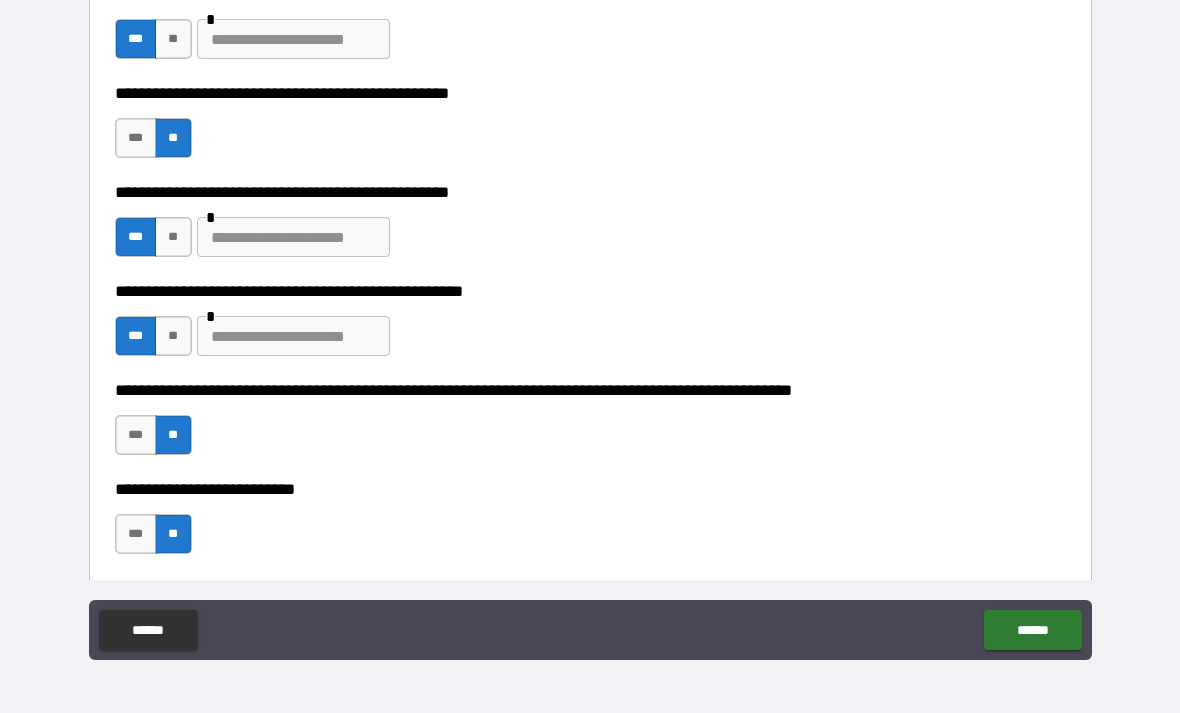 click at bounding box center (293, 336) 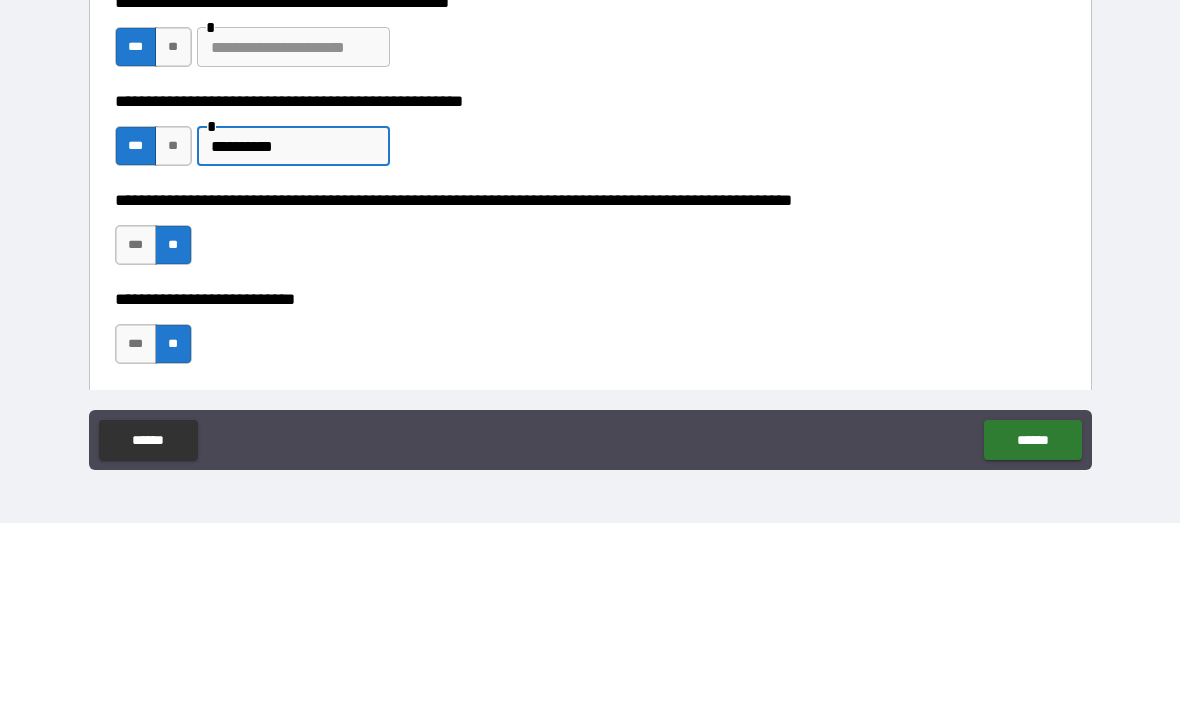 type on "**********" 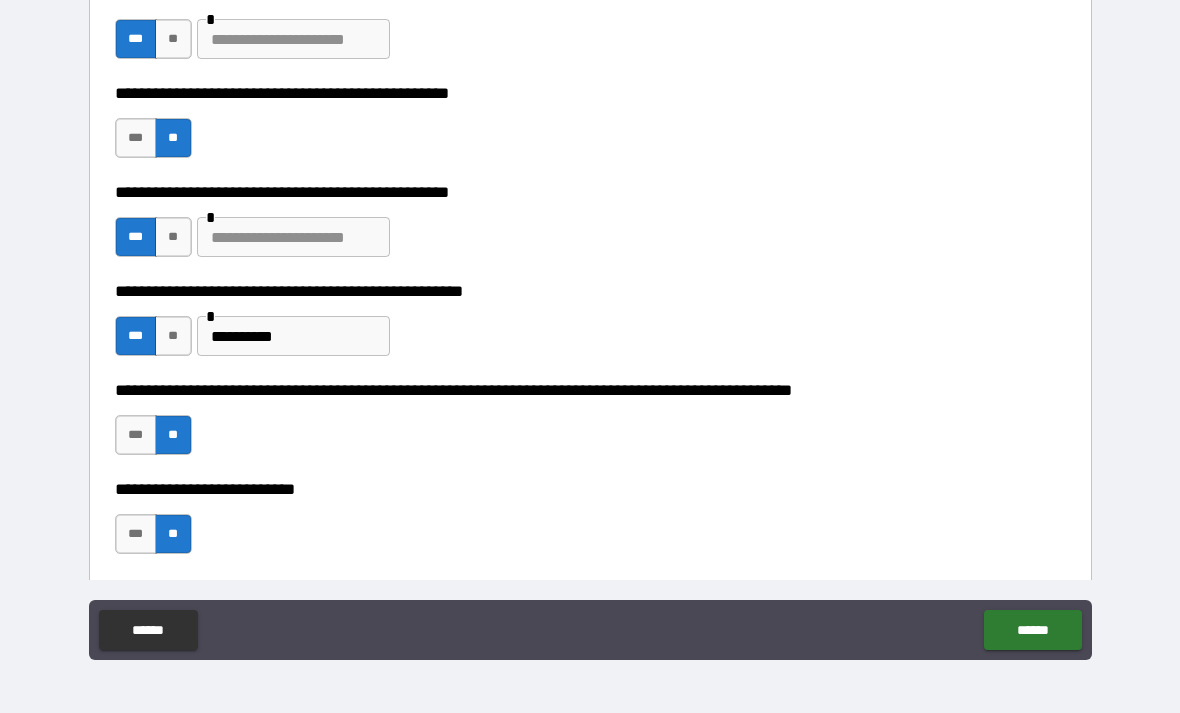 click at bounding box center (293, 237) 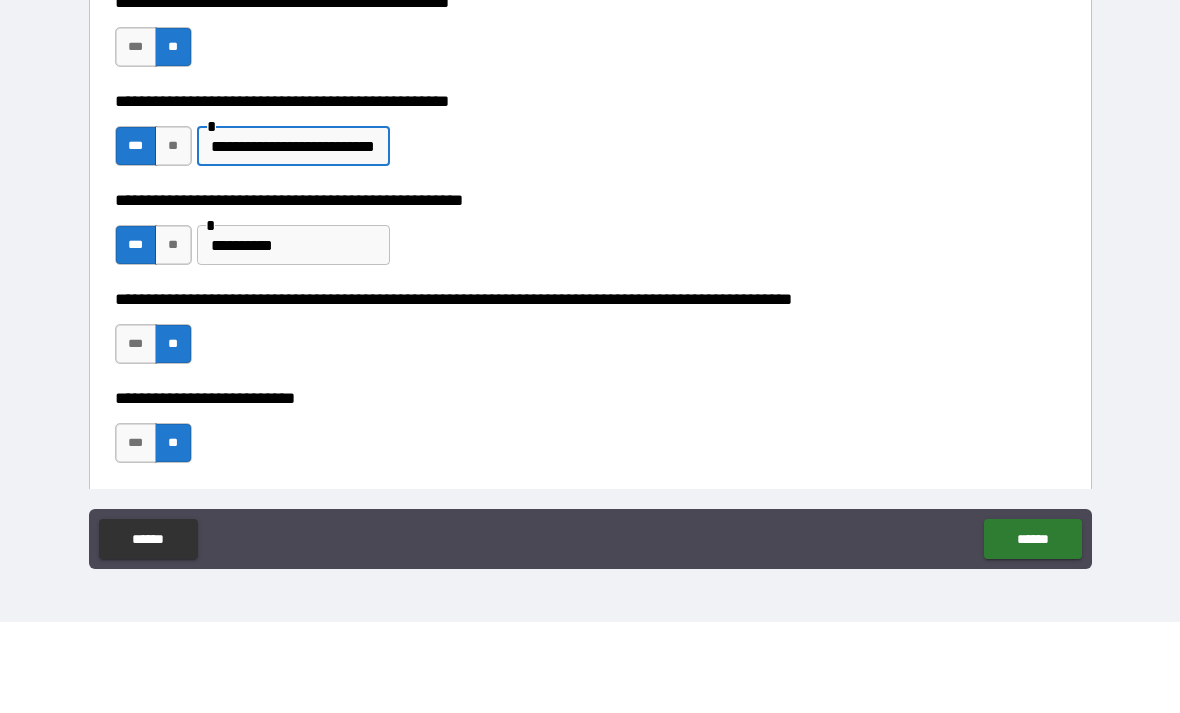 click on "**********" at bounding box center (293, 237) 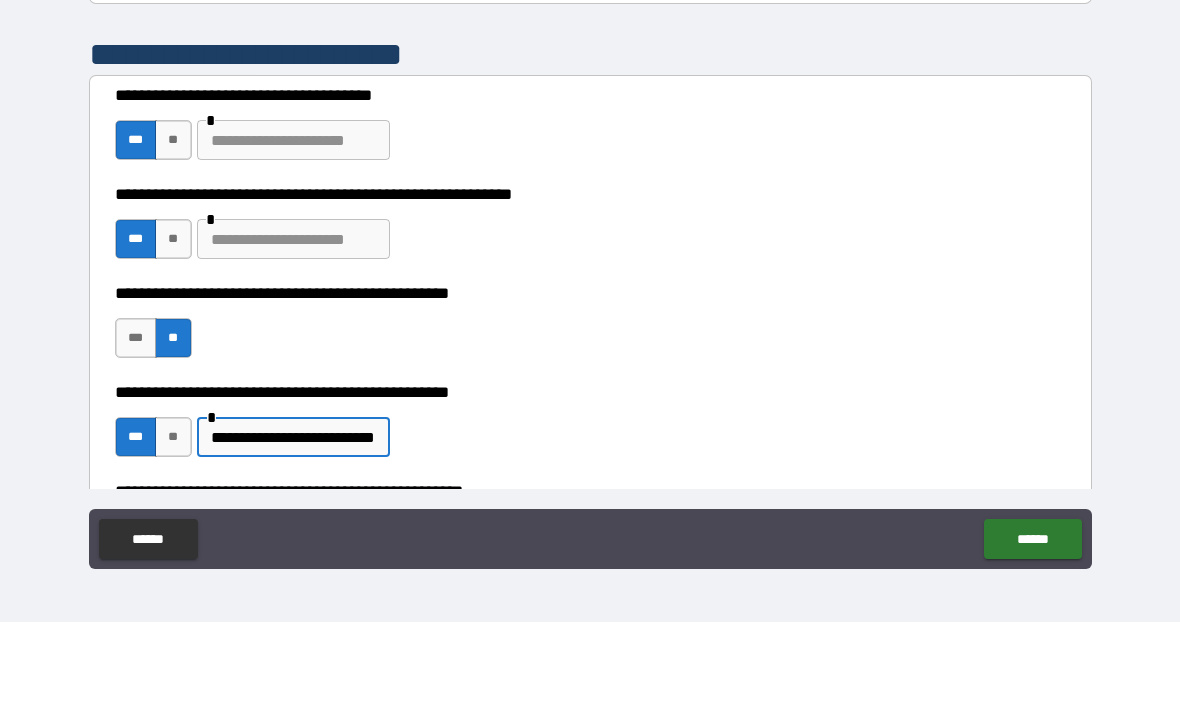 scroll, scrollTop: 285, scrollLeft: 0, axis: vertical 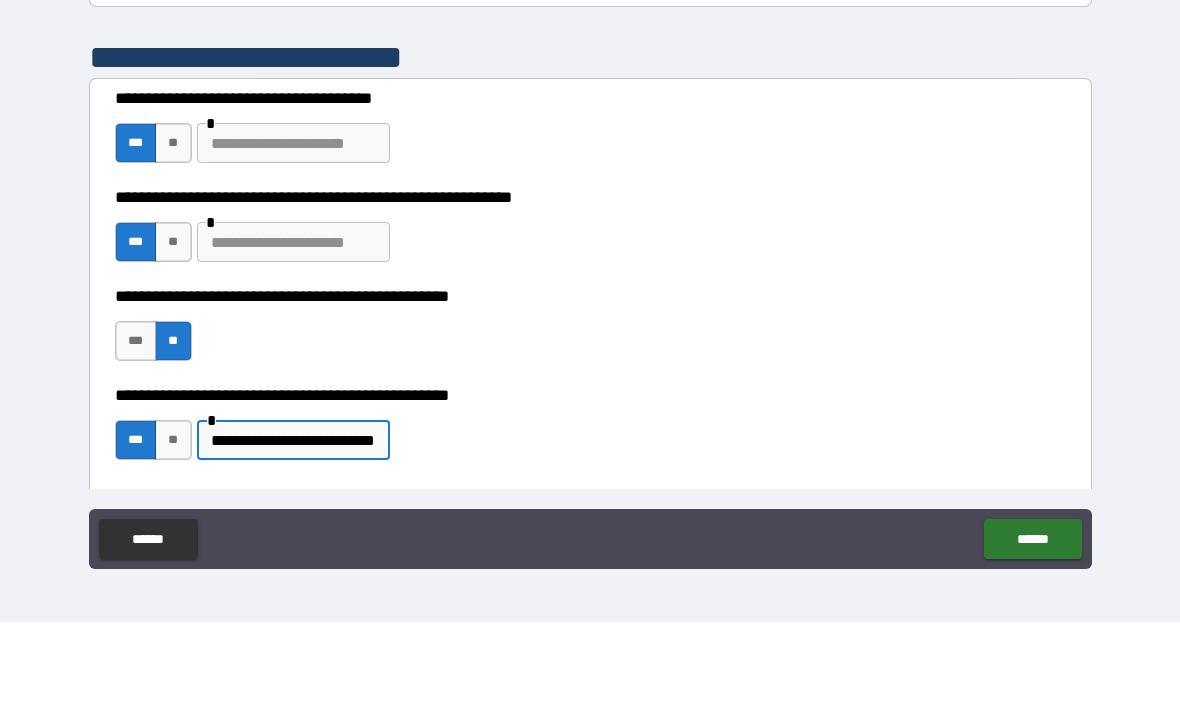 type on "**********" 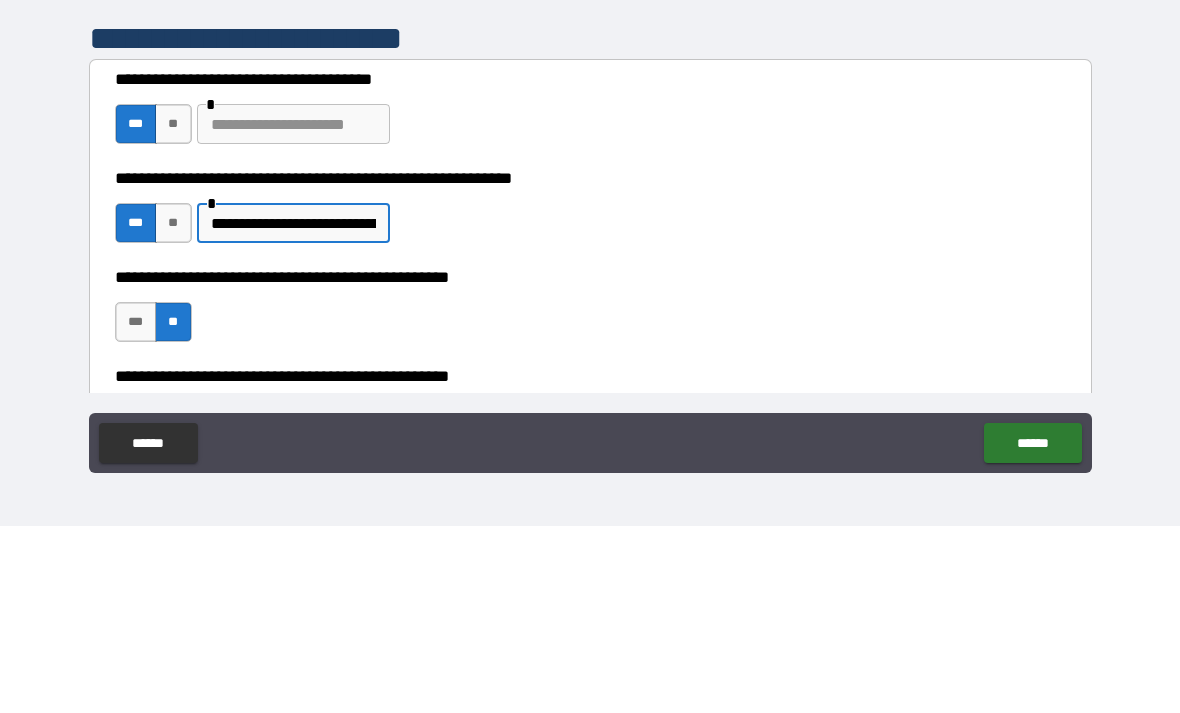 scroll, scrollTop: 193, scrollLeft: 0, axis: vertical 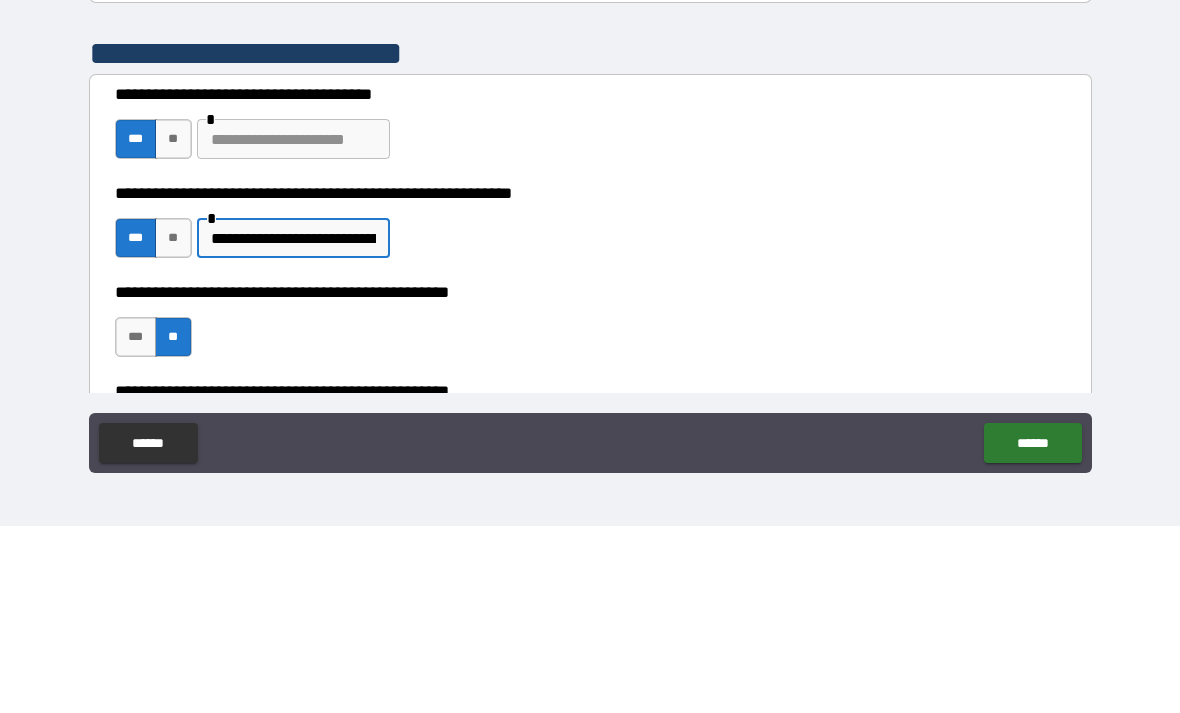 type on "**********" 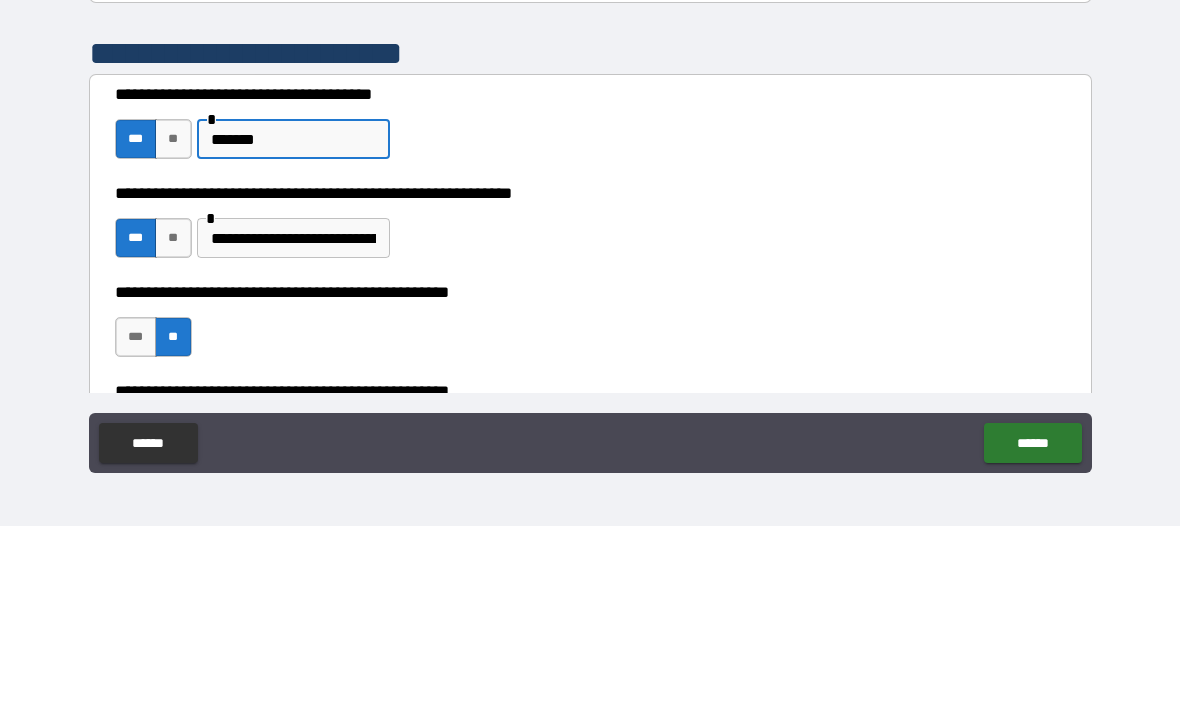 type on "*******" 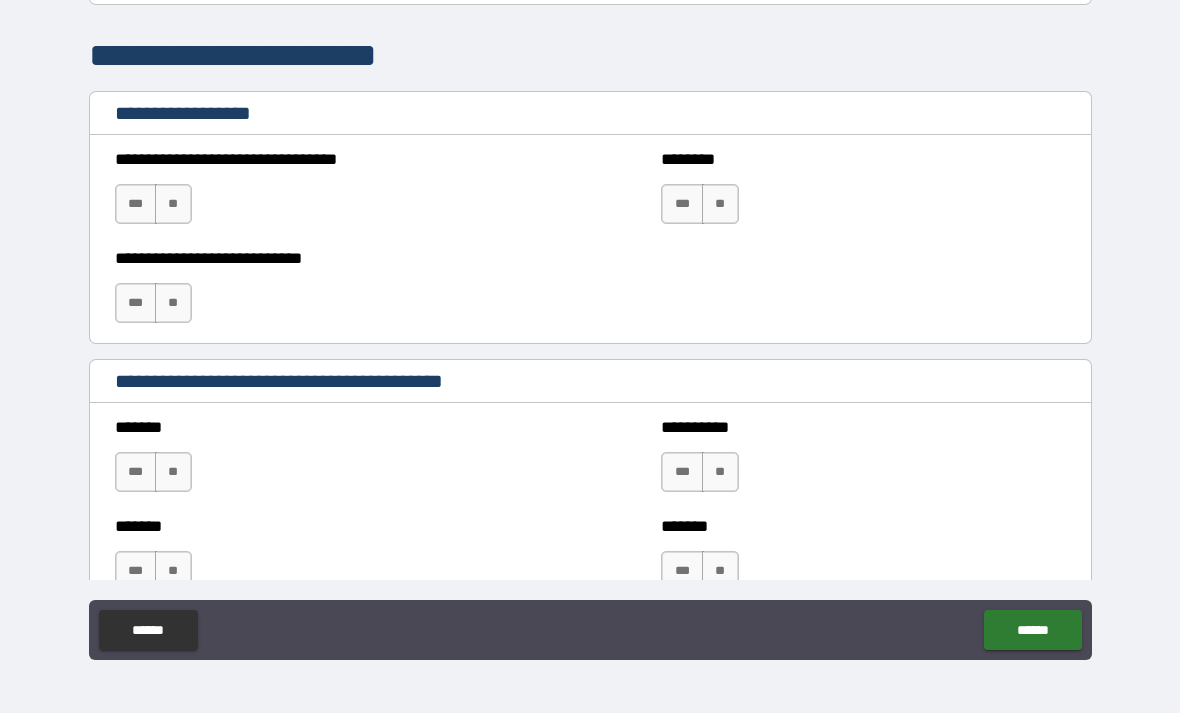 scroll, scrollTop: 1348, scrollLeft: 0, axis: vertical 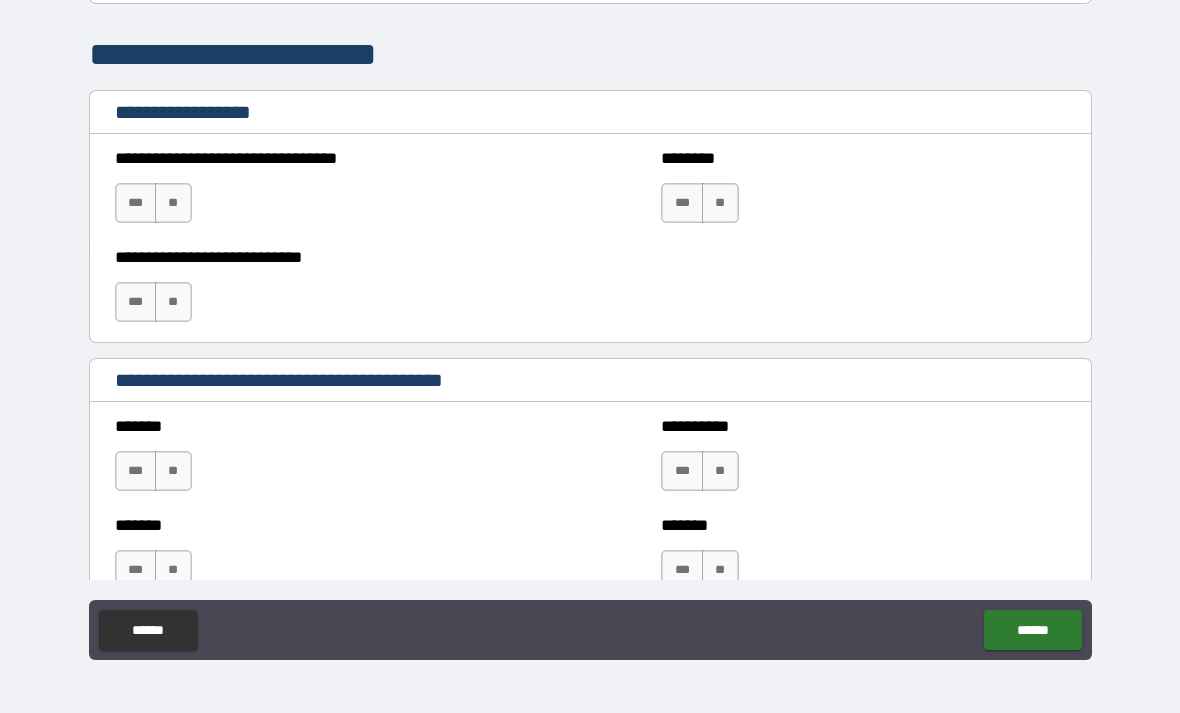 click on "**" at bounding box center (173, 203) 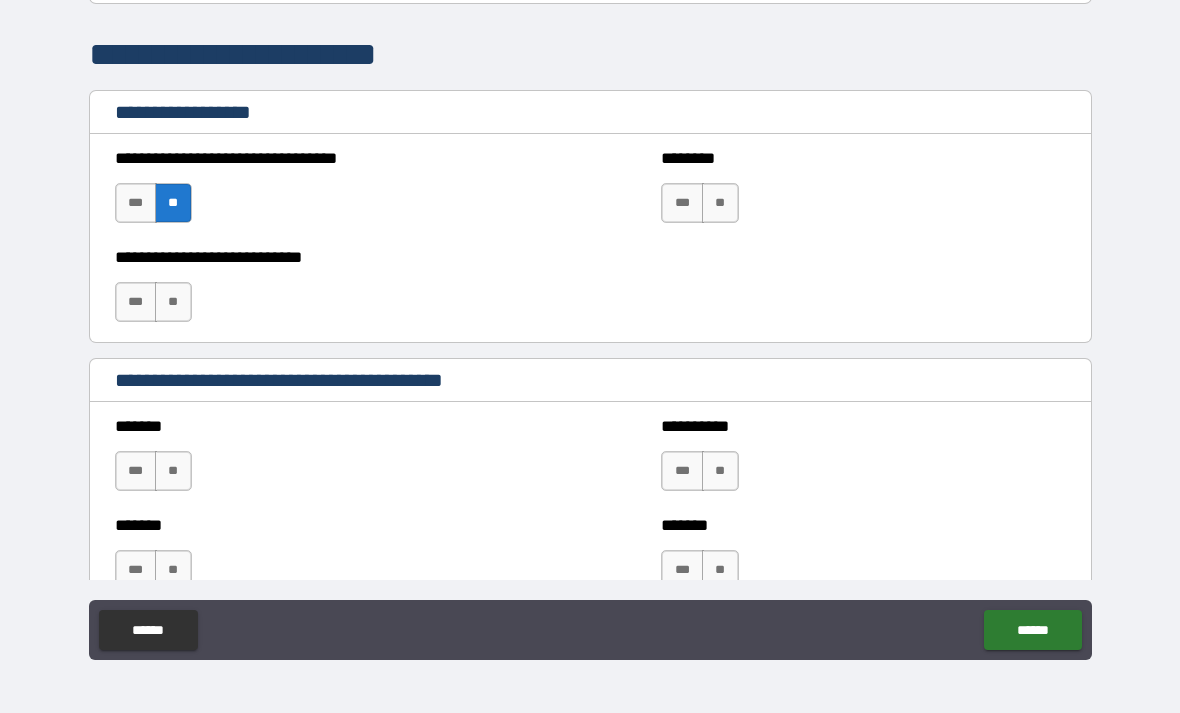 click on "**" at bounding box center (173, 302) 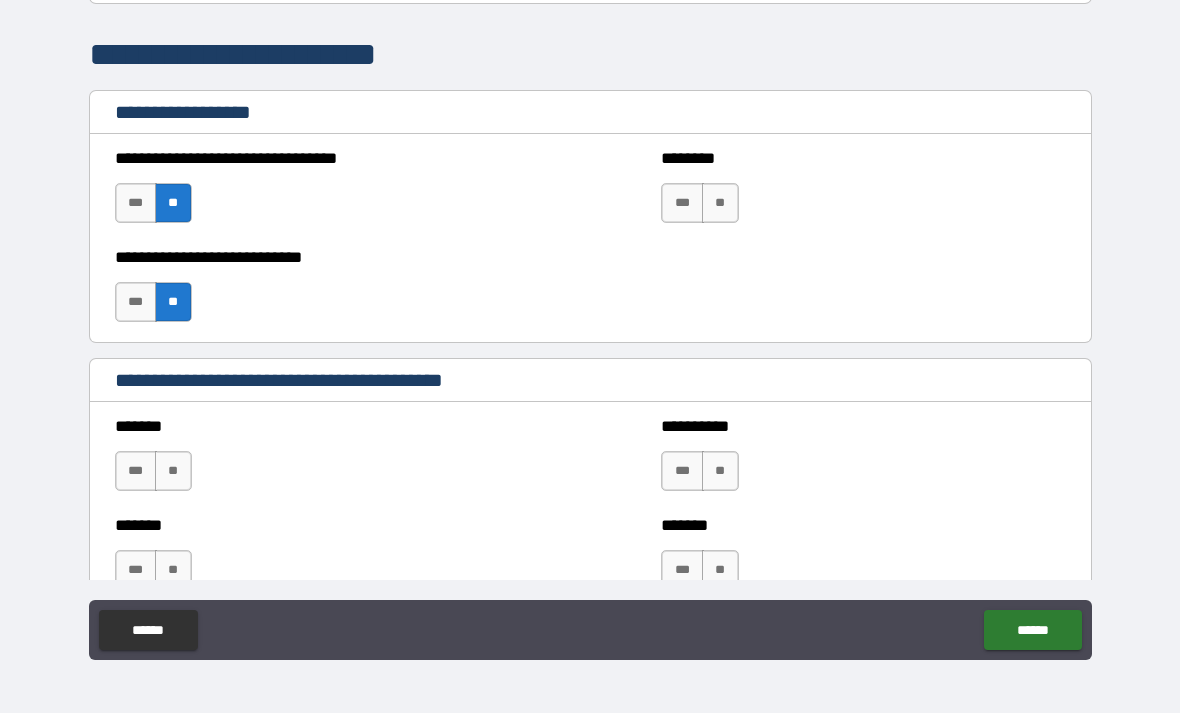 click on "[FIRST] [LAST] [PHONE] [EMAIL] [ADDRESS] [CITY] [STATE] [ZIP] [COUNTRY] [BIRTHDATE] [SSN] [CREDITCARD] [PASSPORT] [DRIVERLICENSE]" at bounding box center [590, 327] 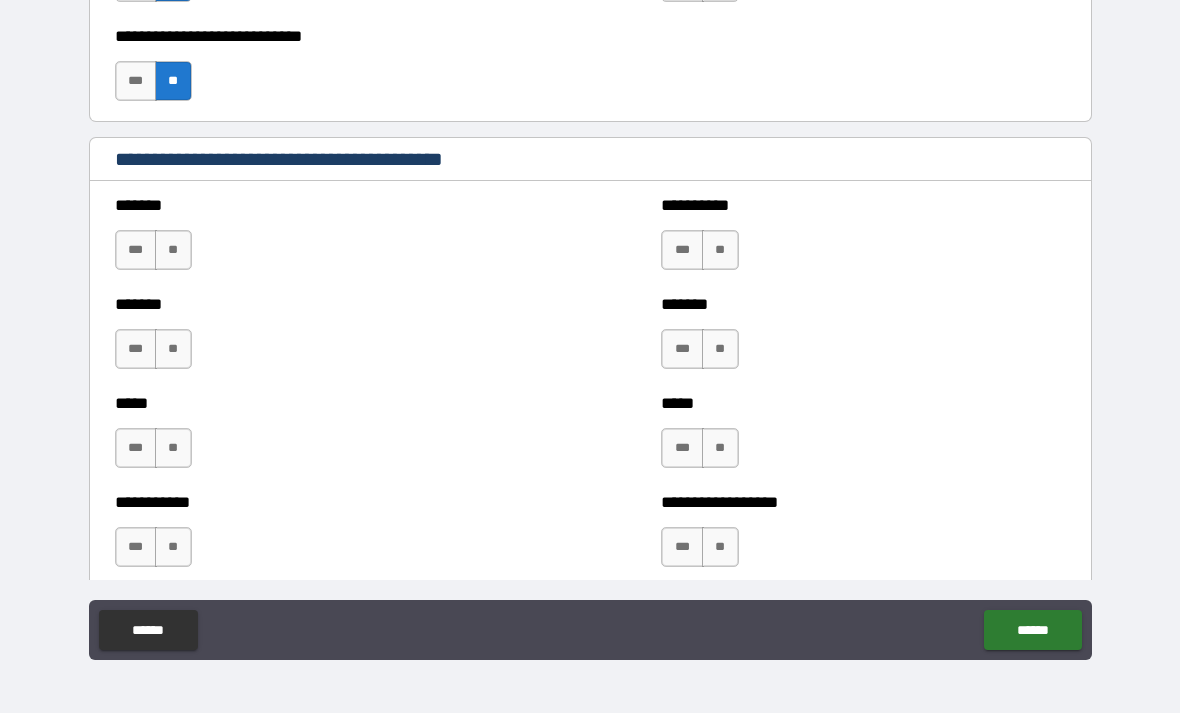 scroll, scrollTop: 1572, scrollLeft: 0, axis: vertical 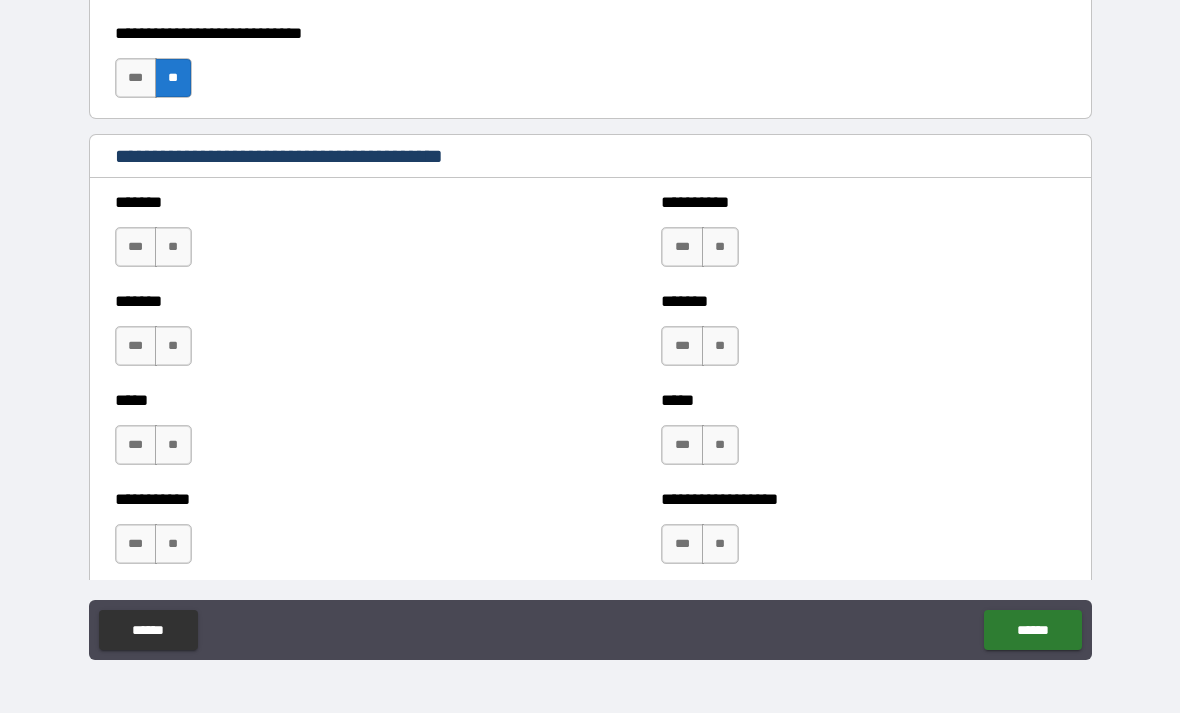 click on "**" at bounding box center [173, 247] 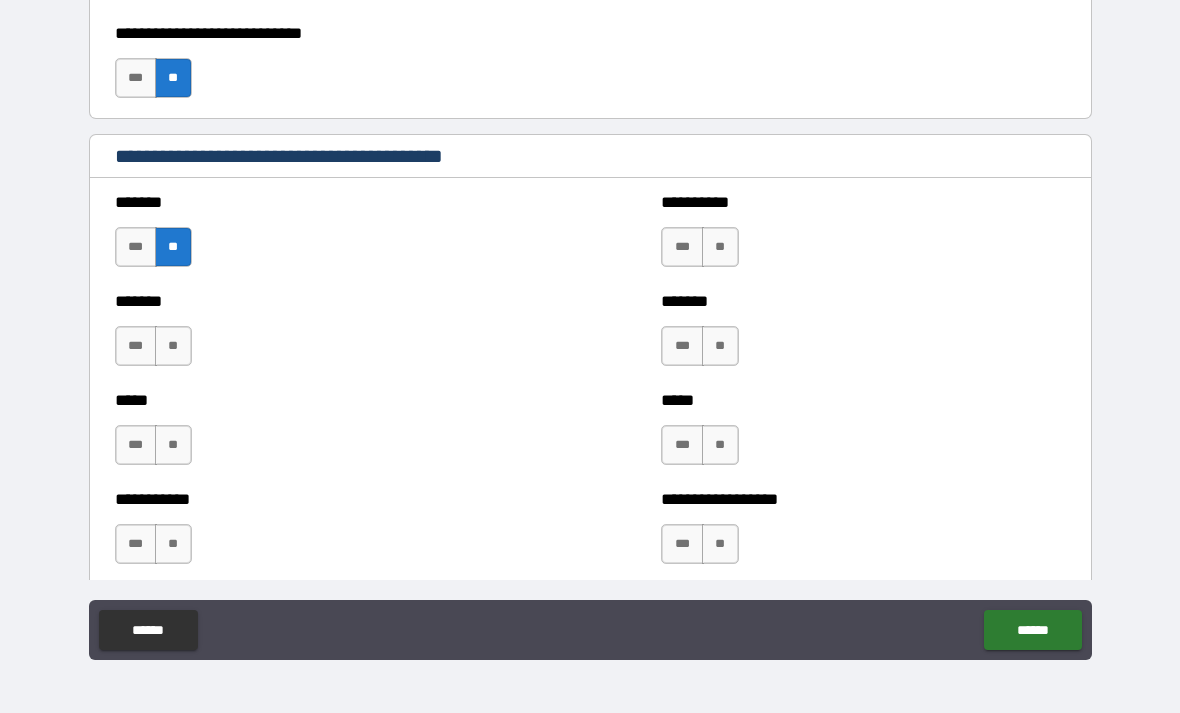 click on "**" at bounding box center (173, 346) 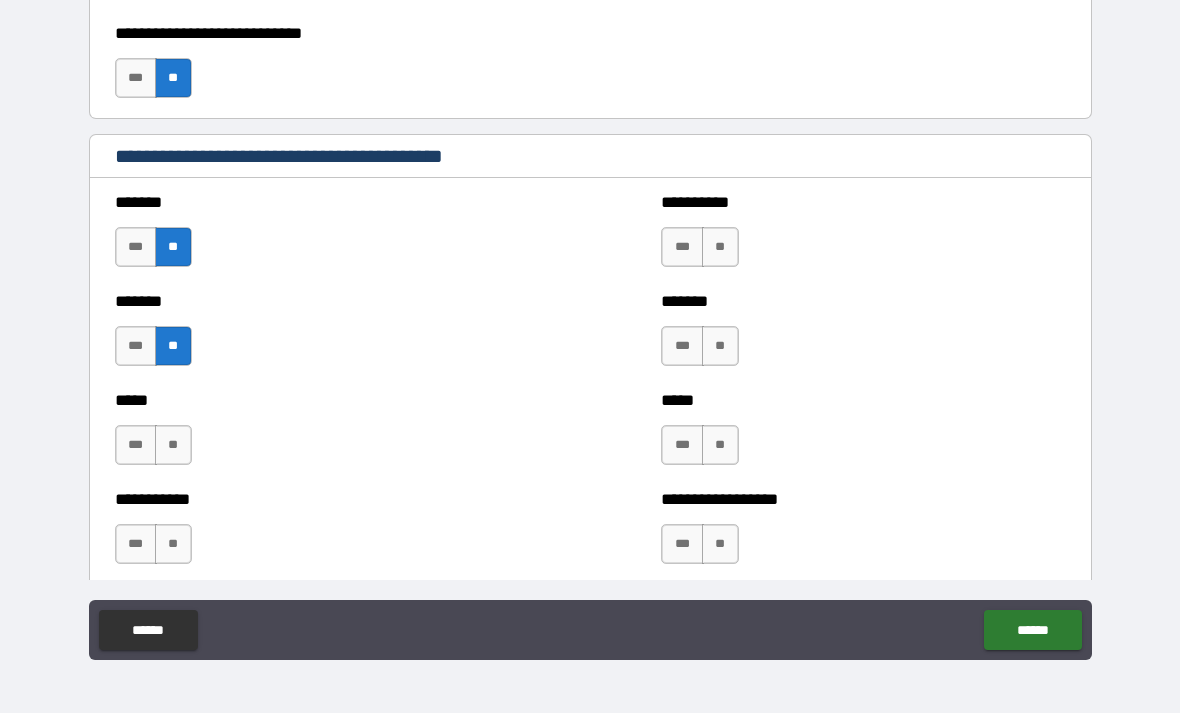 click on "**" at bounding box center (173, 445) 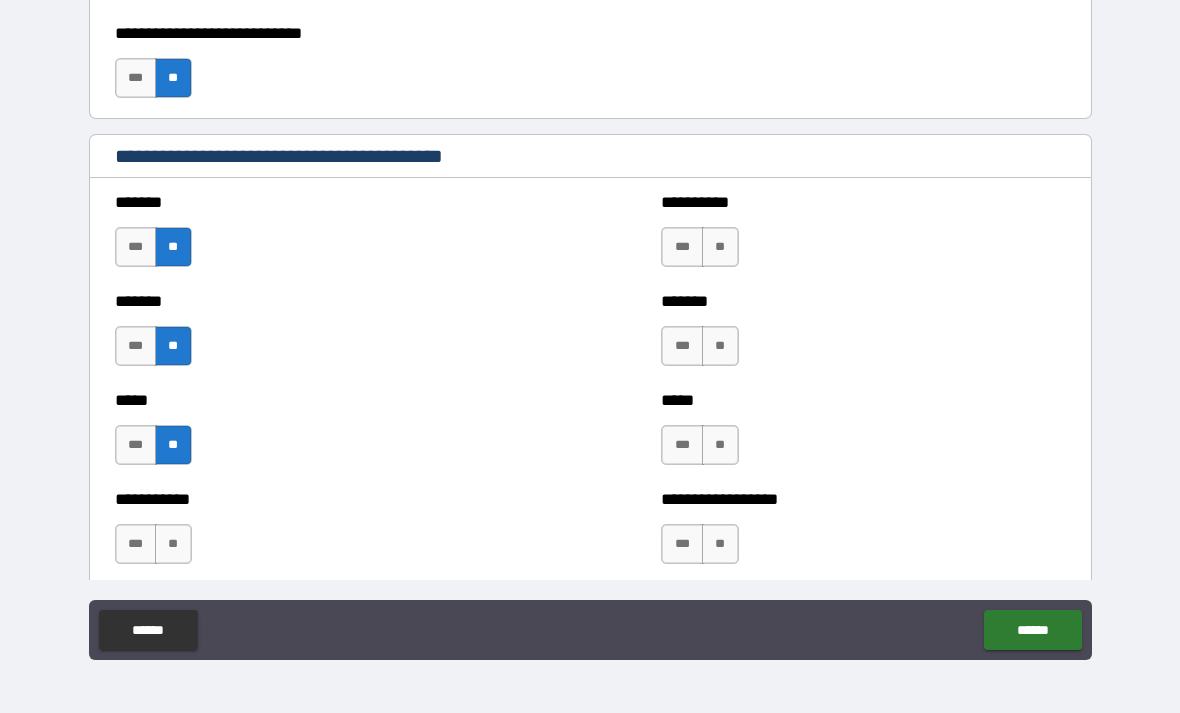 click on "**" at bounding box center [173, 544] 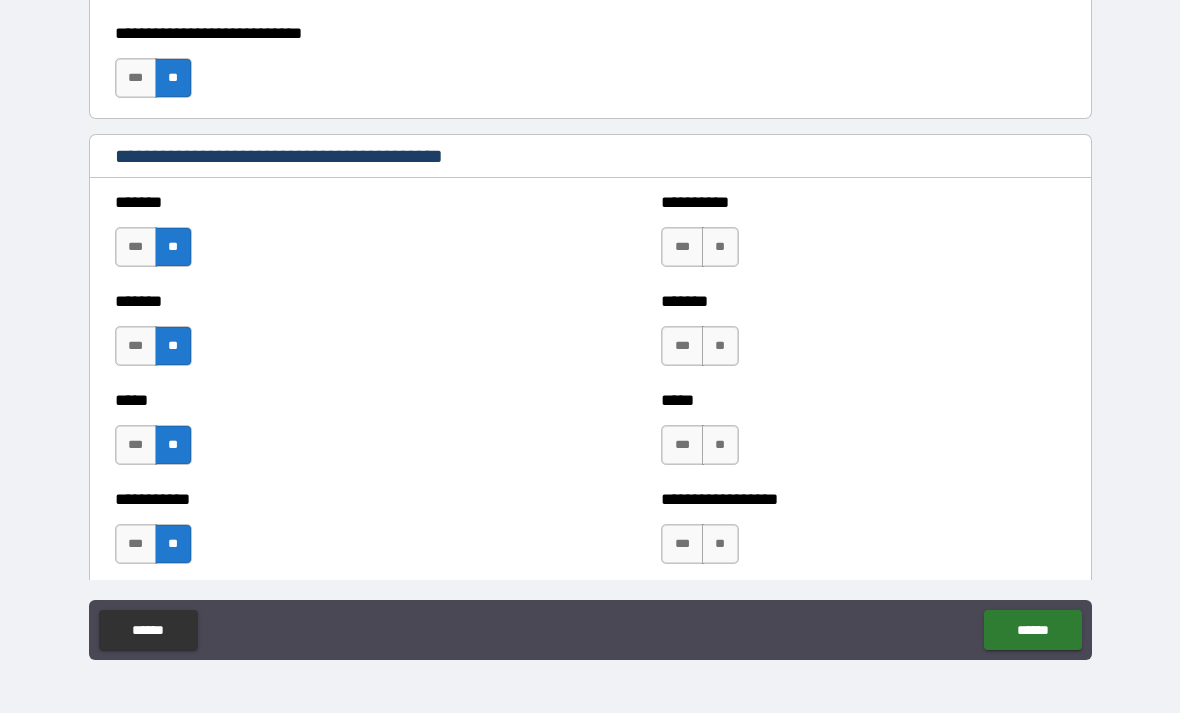 click on "******   ******" at bounding box center [590, 632] 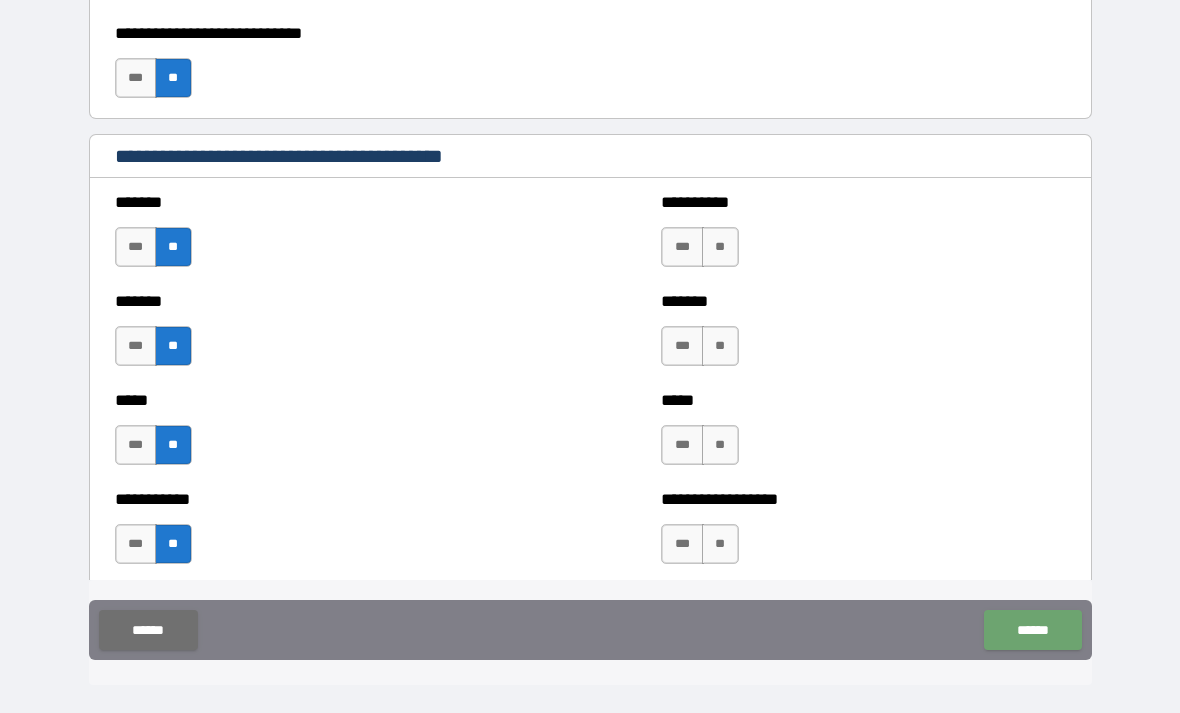 scroll, scrollTop: 1644, scrollLeft: 0, axis: vertical 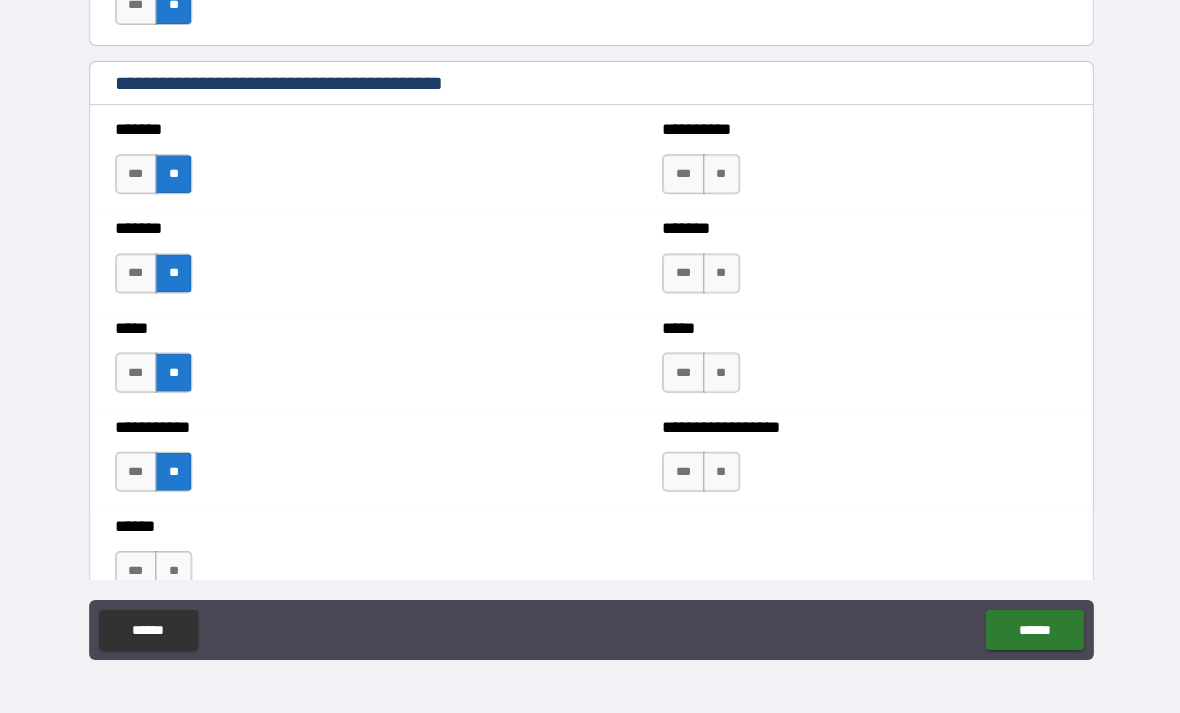 click on "**" at bounding box center [720, 175] 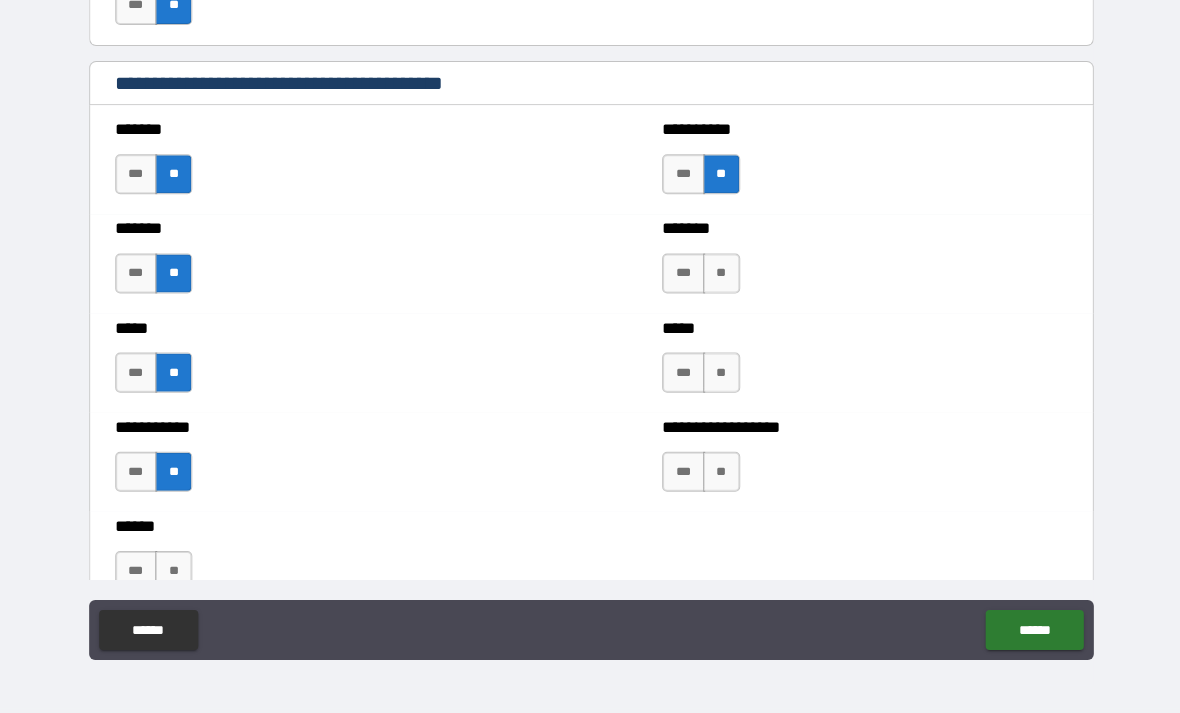 click on "**" at bounding box center (720, 274) 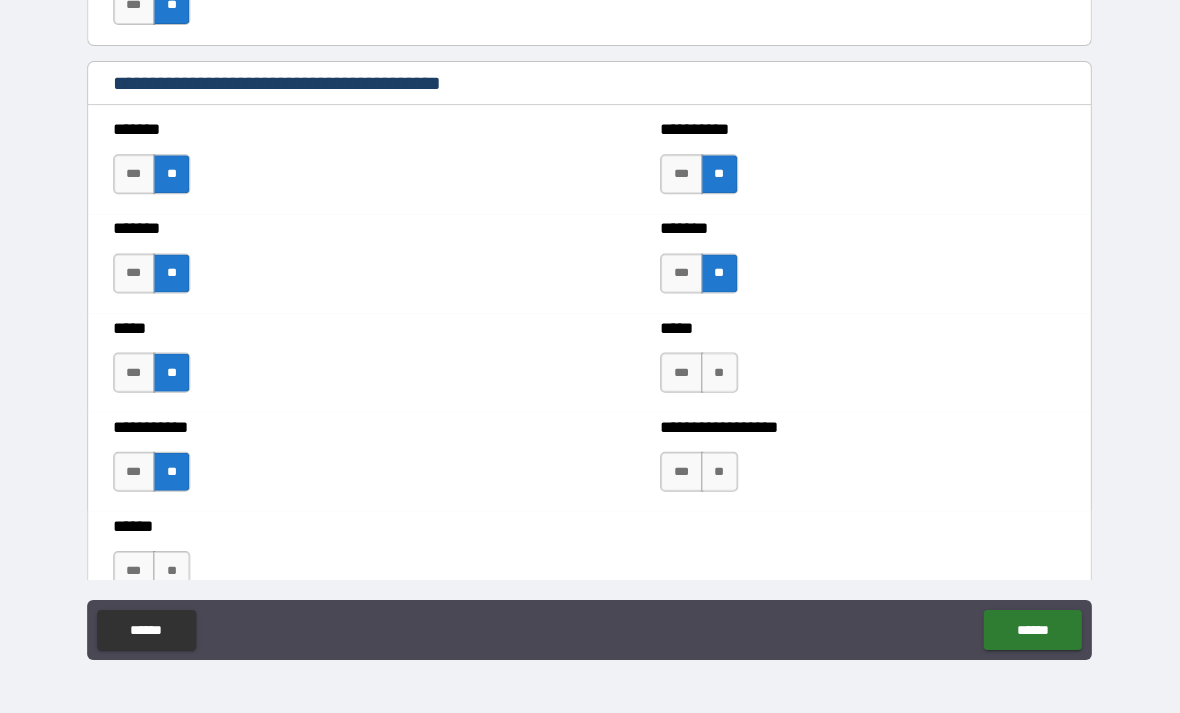 click on "**" at bounding box center (720, 373) 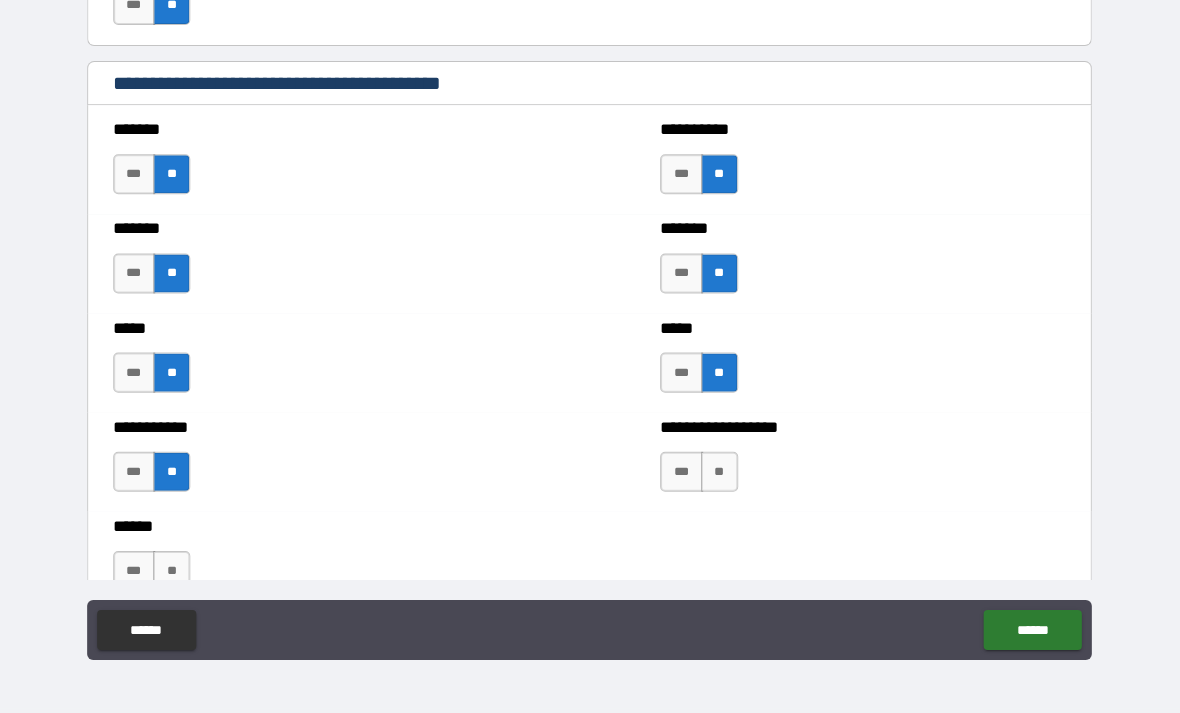 click on "**" at bounding box center [720, 472] 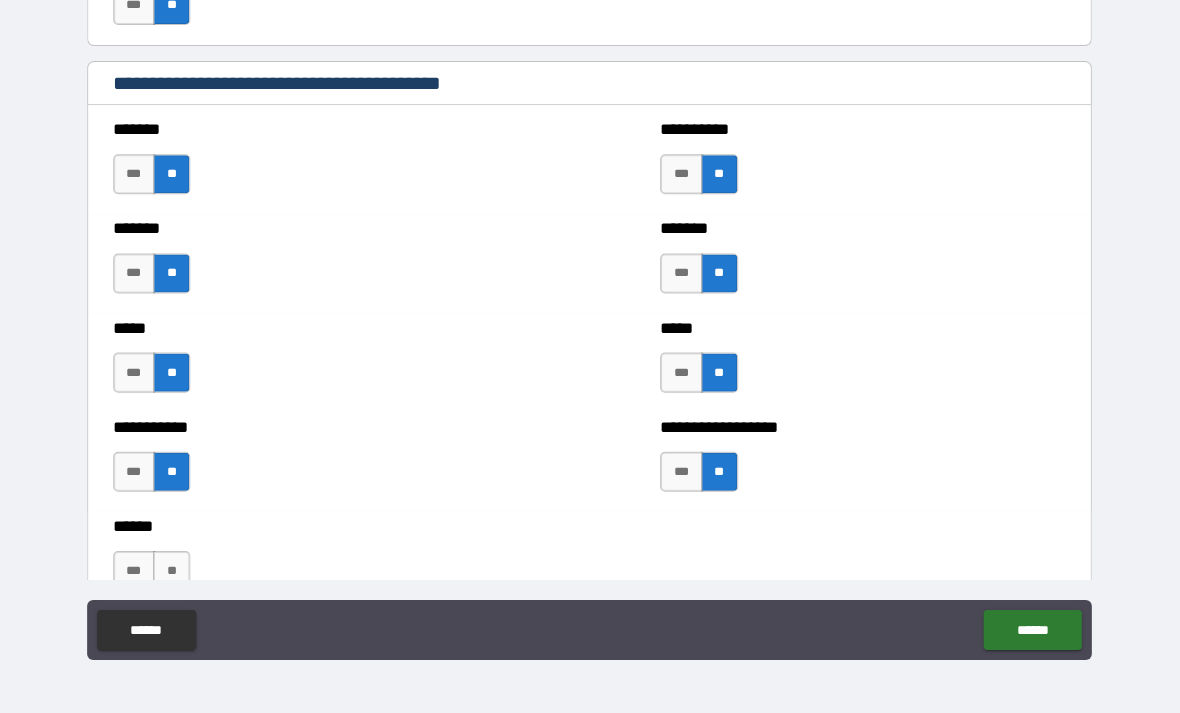 click on "******" at bounding box center [1032, 630] 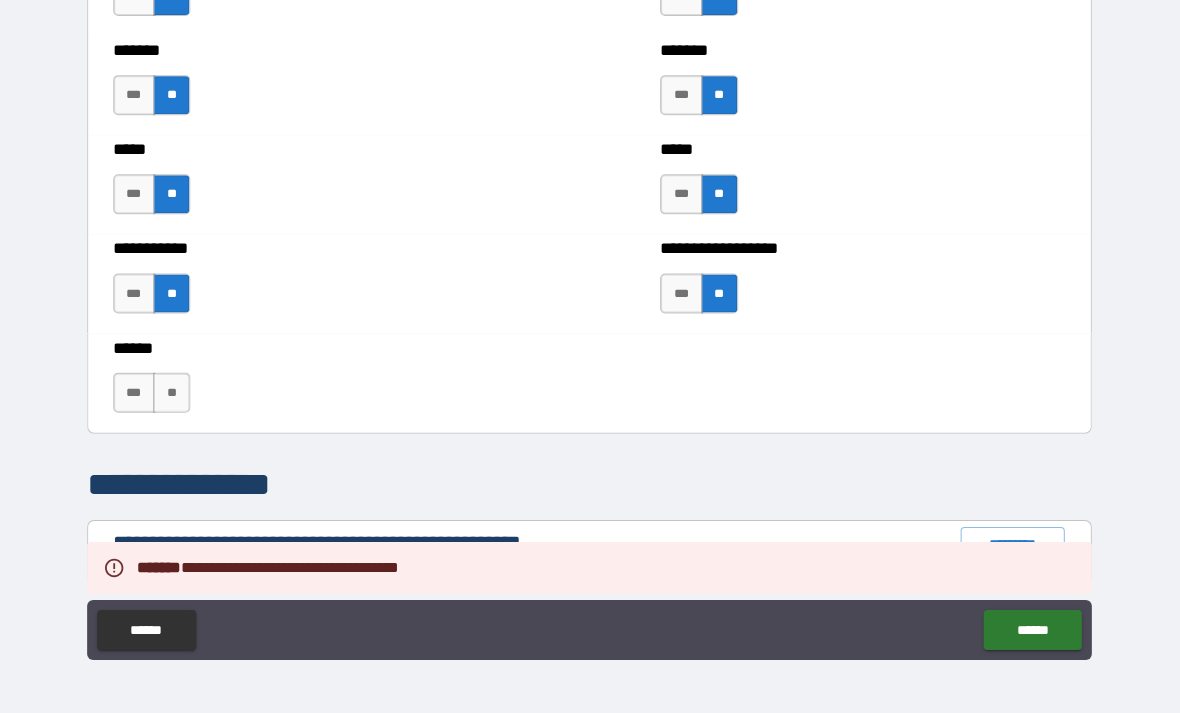 scroll, scrollTop: 1806, scrollLeft: 0, axis: vertical 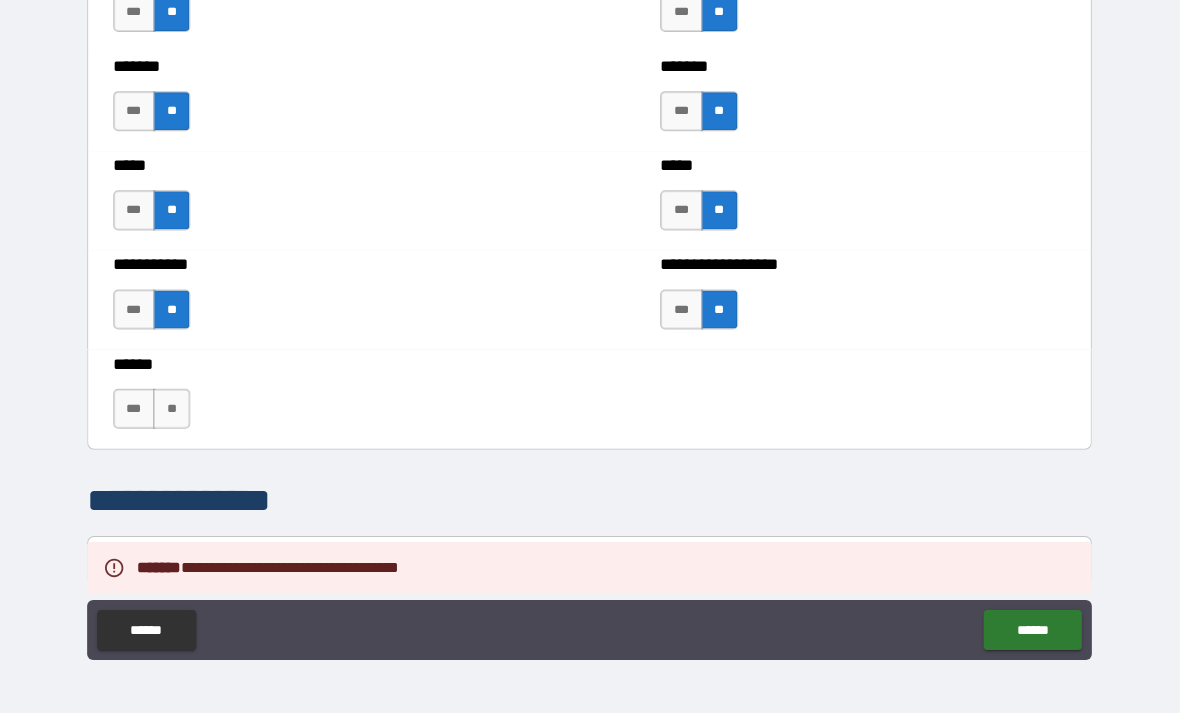 click on "****** *** **" at bounding box center (590, 399) 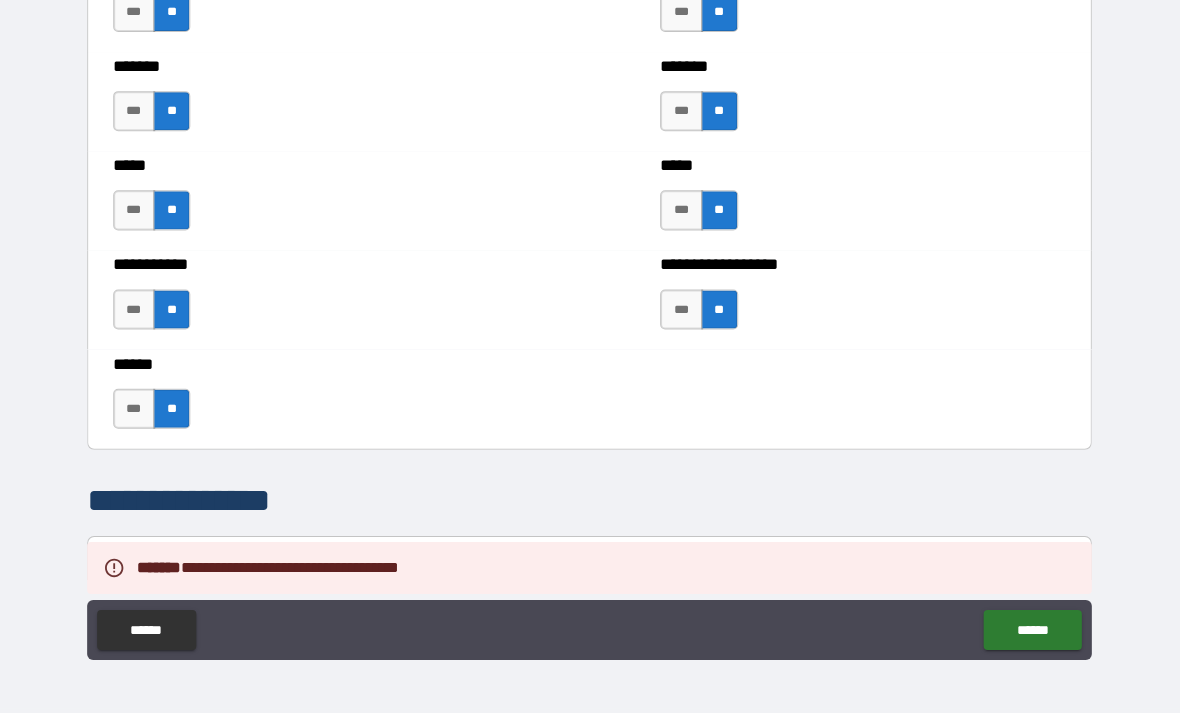 click on "******" at bounding box center [1032, 630] 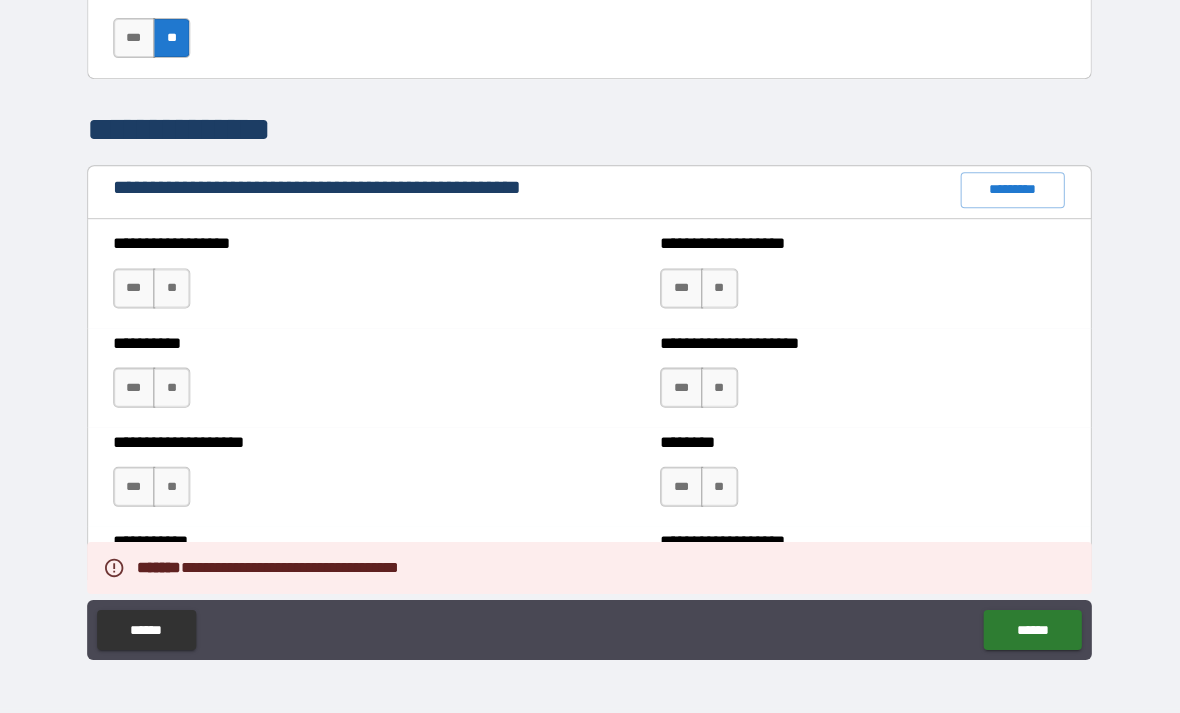 scroll, scrollTop: 2177, scrollLeft: 0, axis: vertical 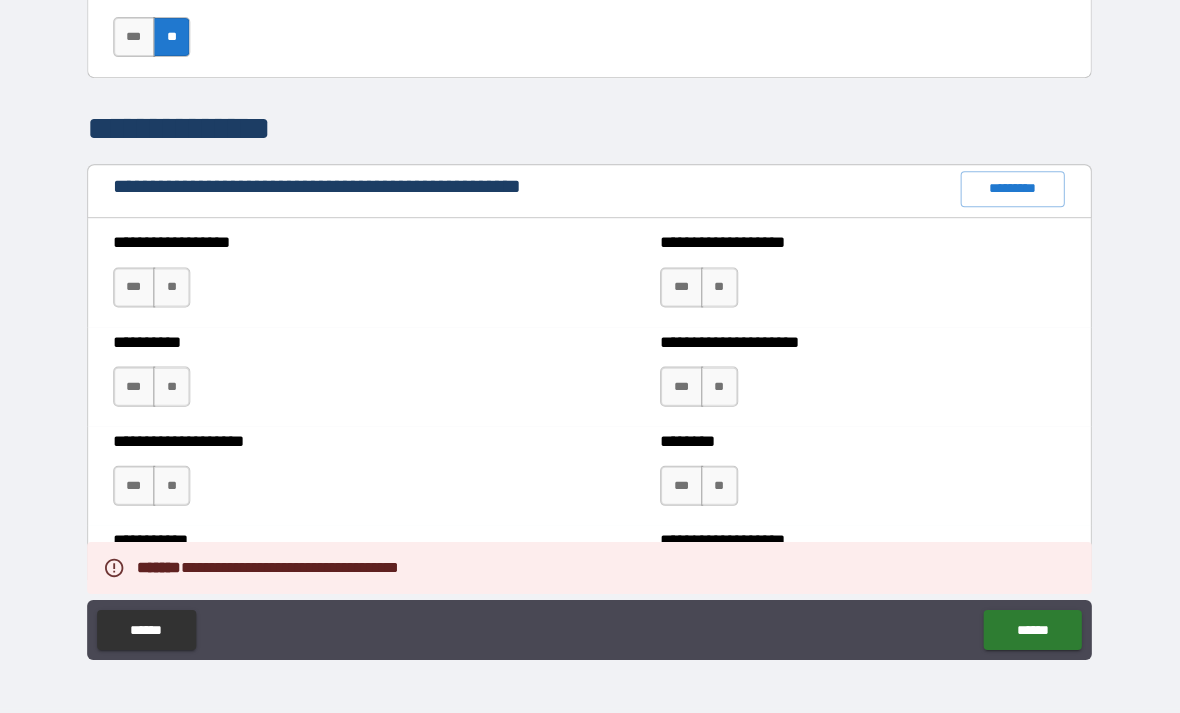 click on "**" at bounding box center [173, 288] 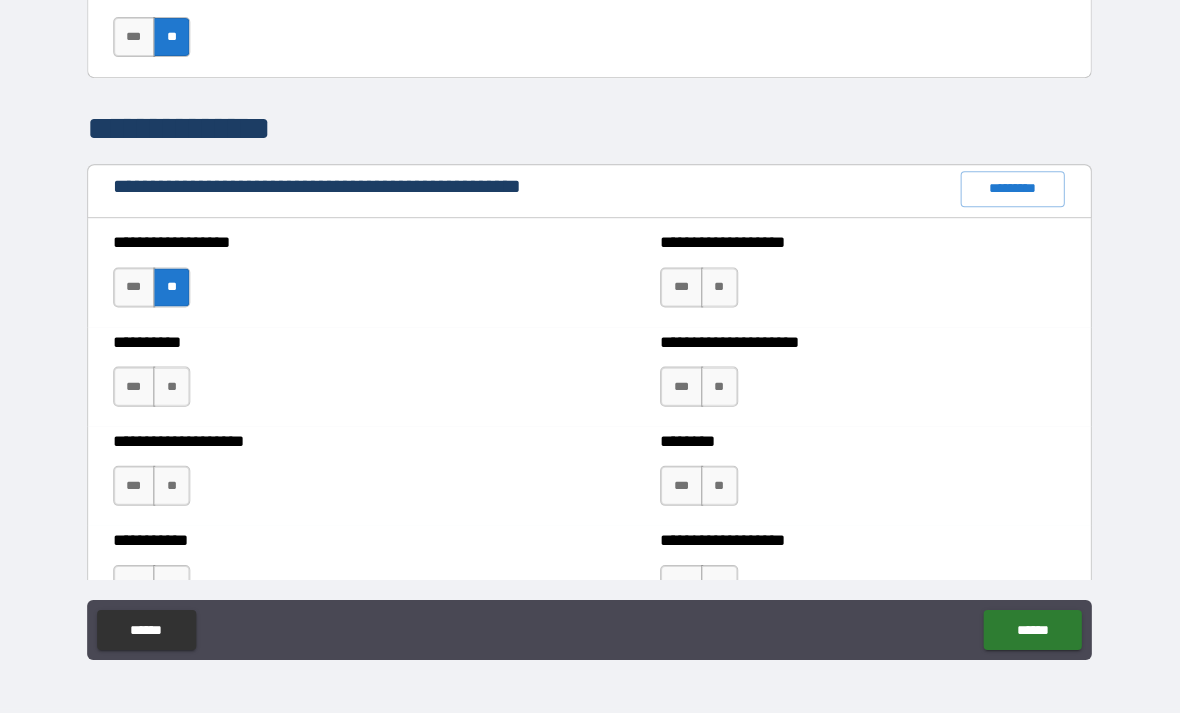 click on "**********" at bounding box center [317, 377] 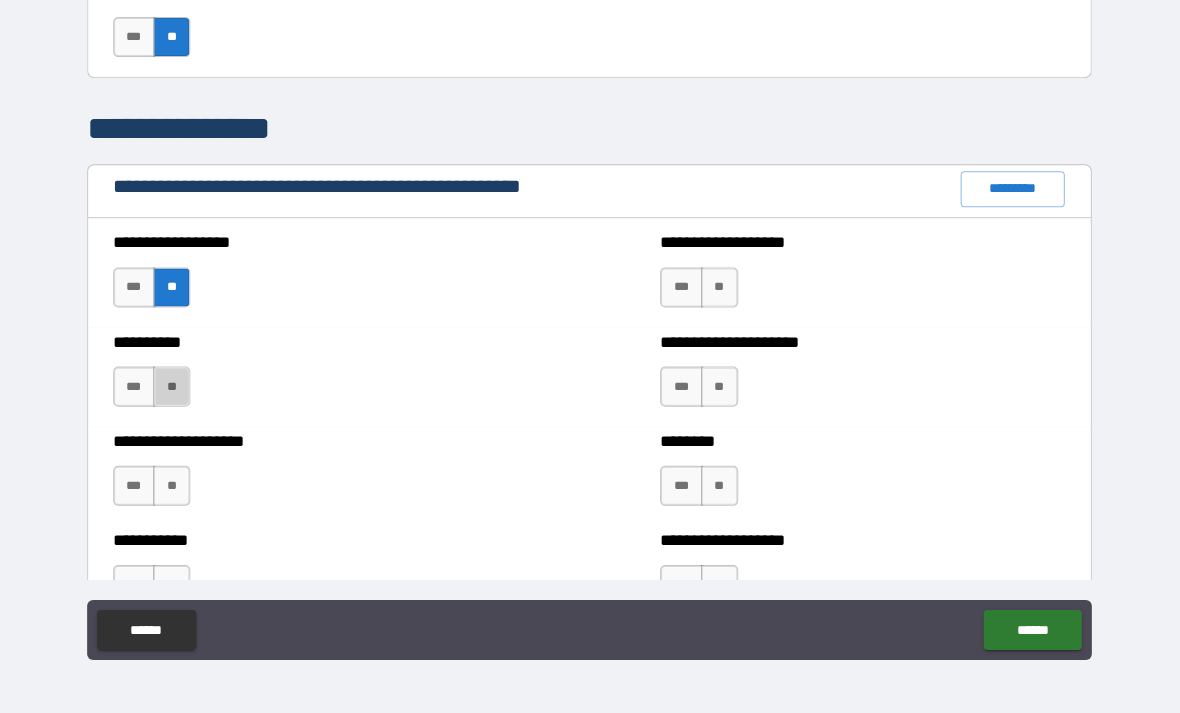 click on "**" at bounding box center (173, 387) 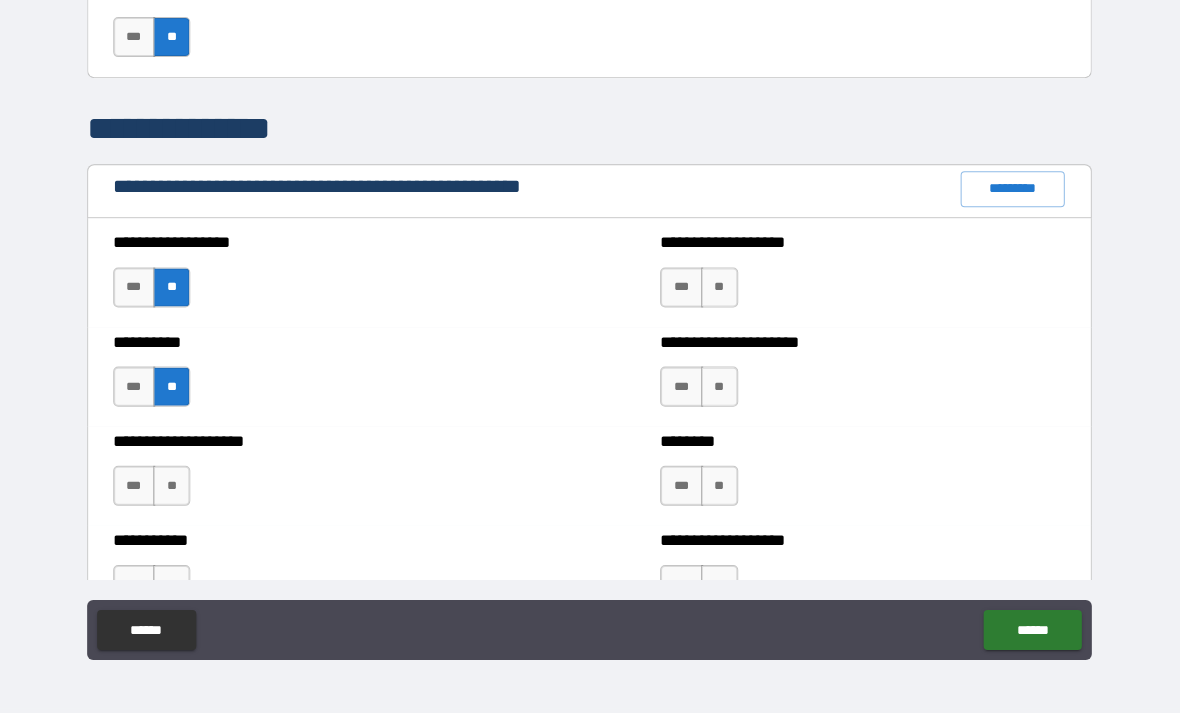 click on "**" at bounding box center (173, 486) 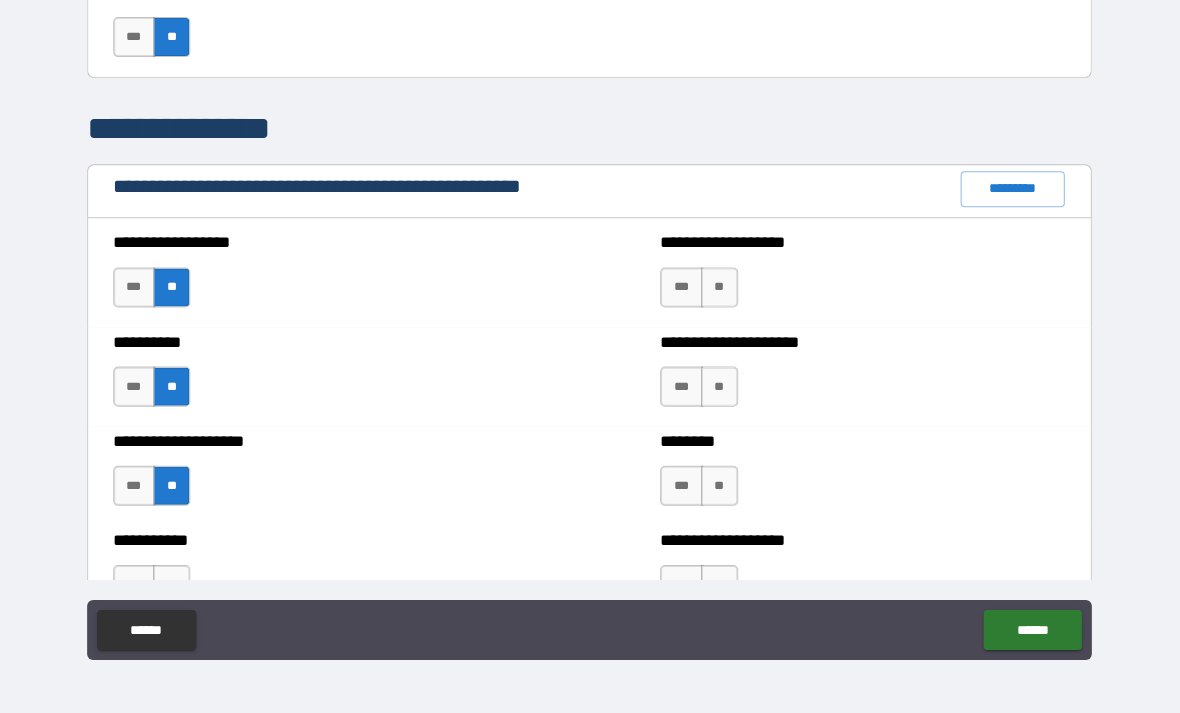 click on "**" at bounding box center [720, 288] 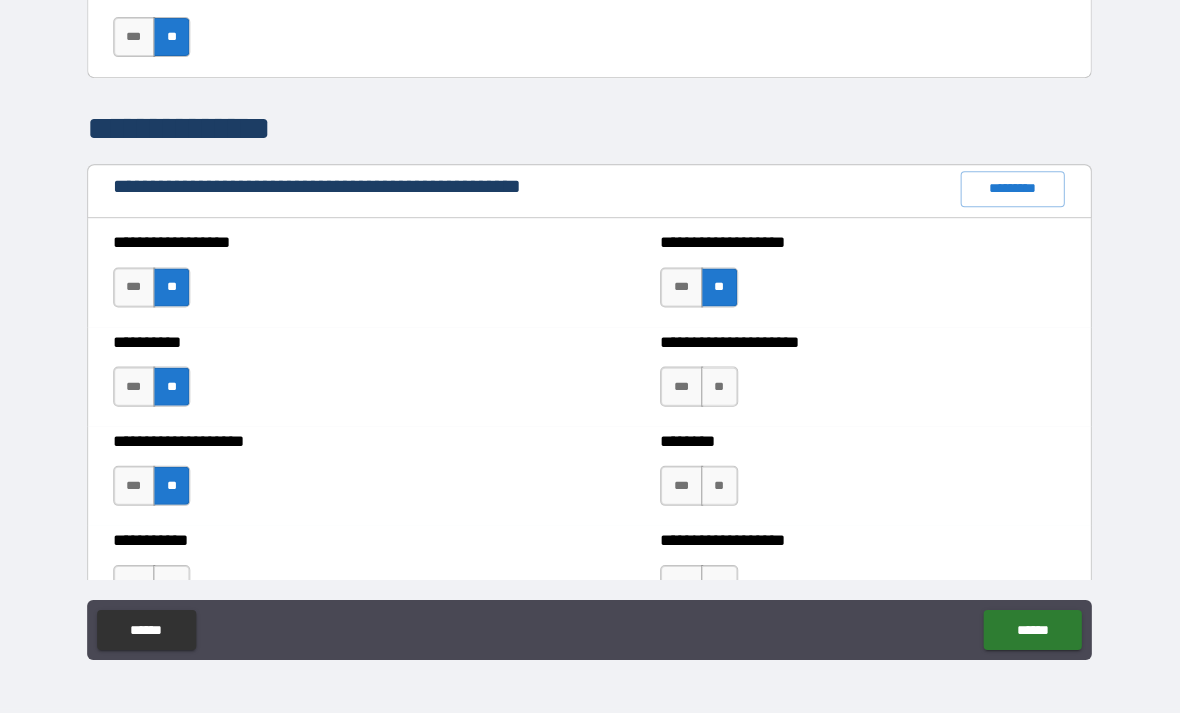 click on "*** **" at bounding box center [699, 387] 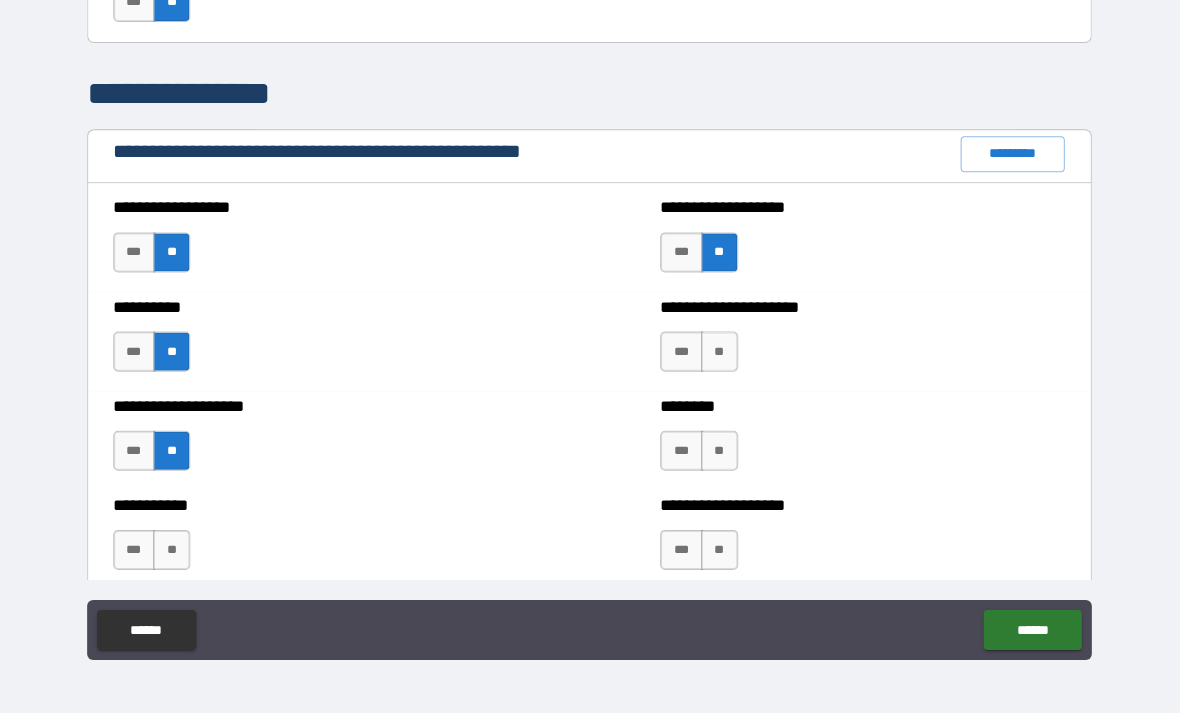 scroll, scrollTop: 2210, scrollLeft: 0, axis: vertical 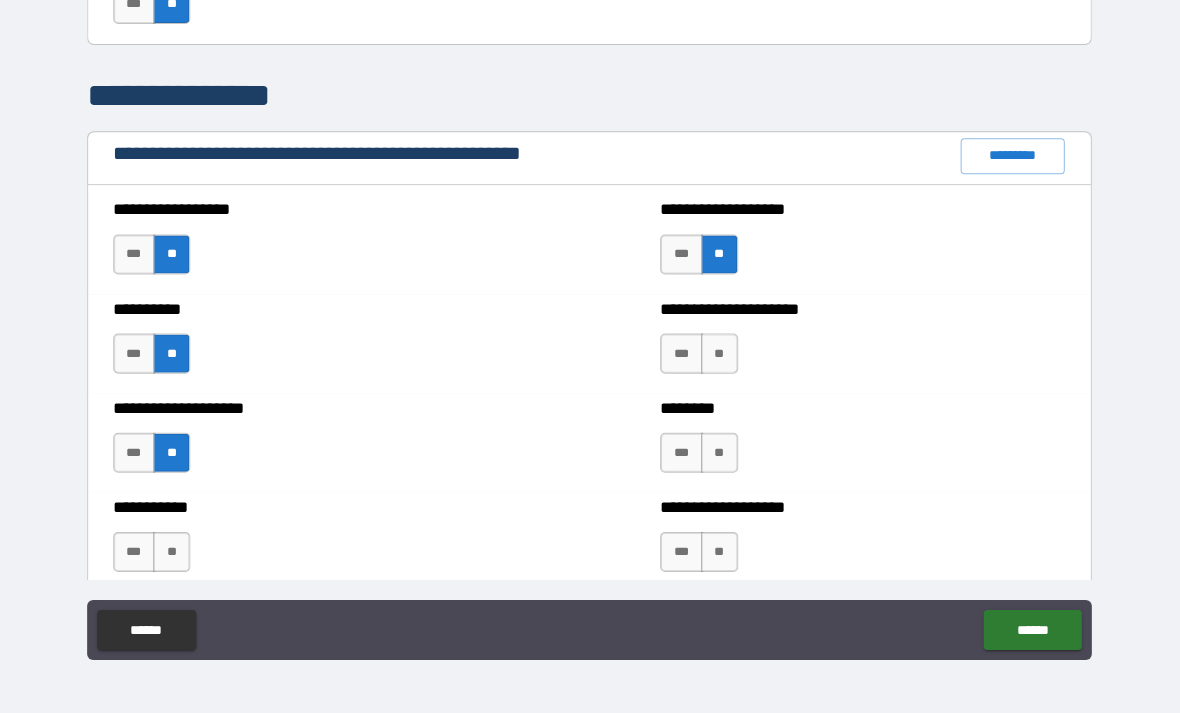 click on "**********" at bounding box center [863, 309] 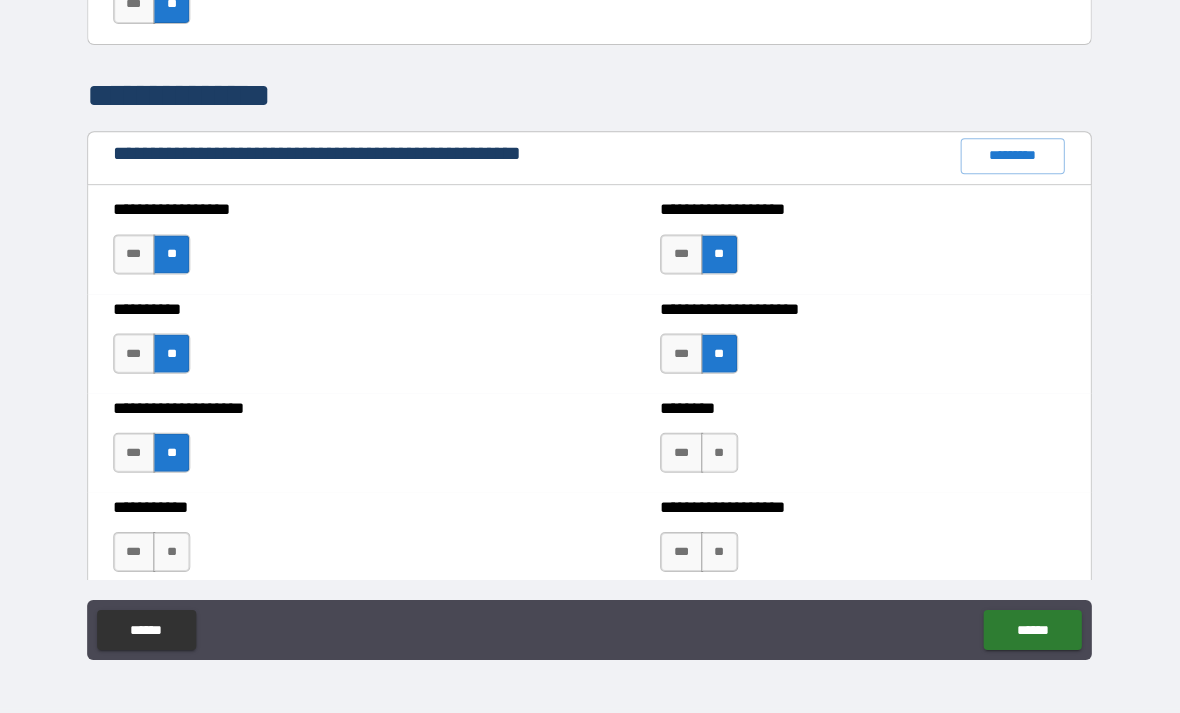 scroll, scrollTop: 2217, scrollLeft: 0, axis: vertical 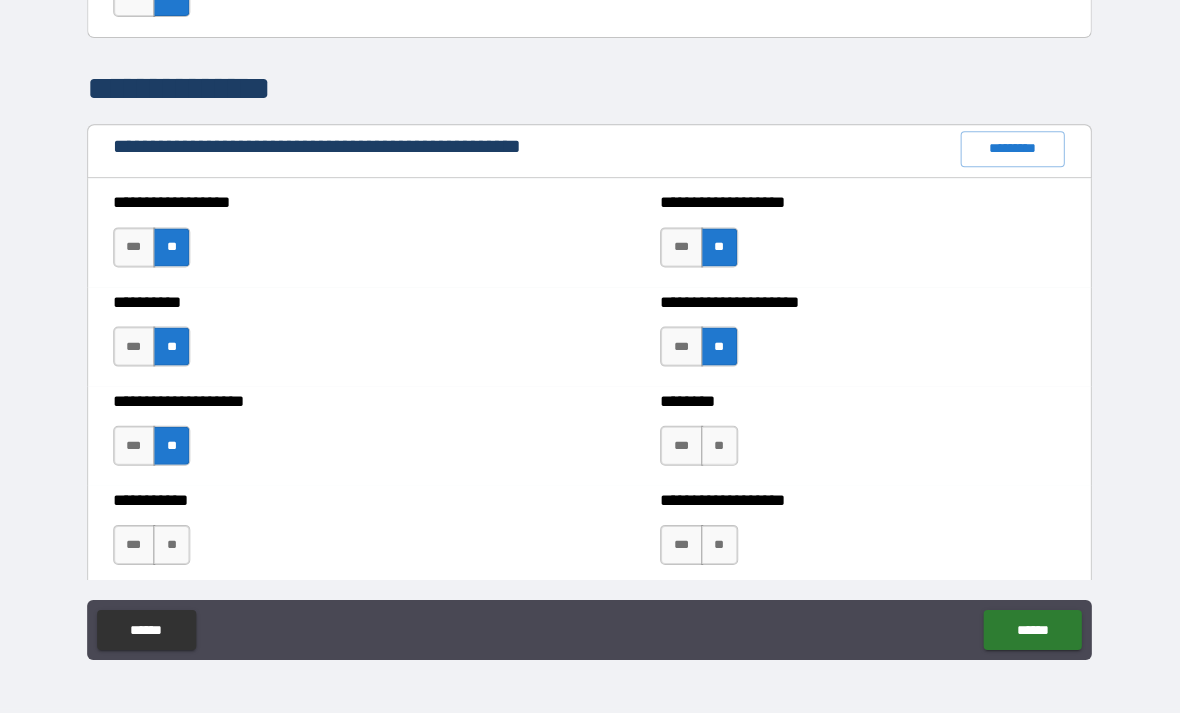 click on "**" at bounding box center (720, 446) 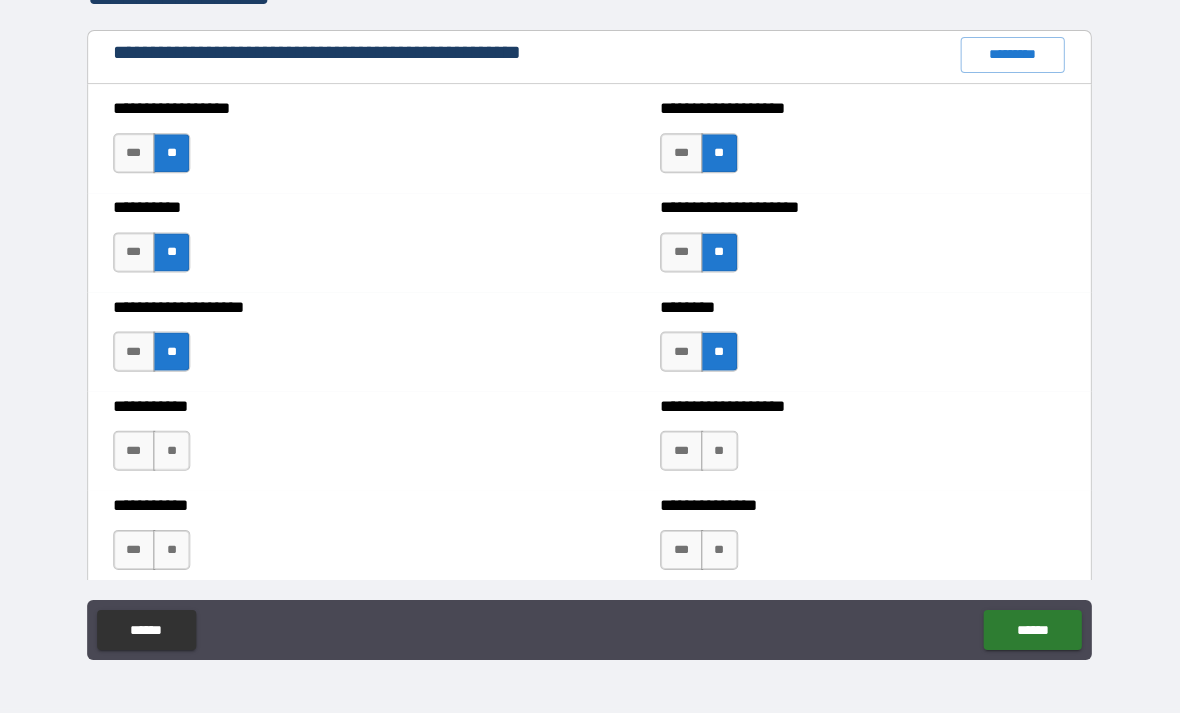 scroll, scrollTop: 2349, scrollLeft: 0, axis: vertical 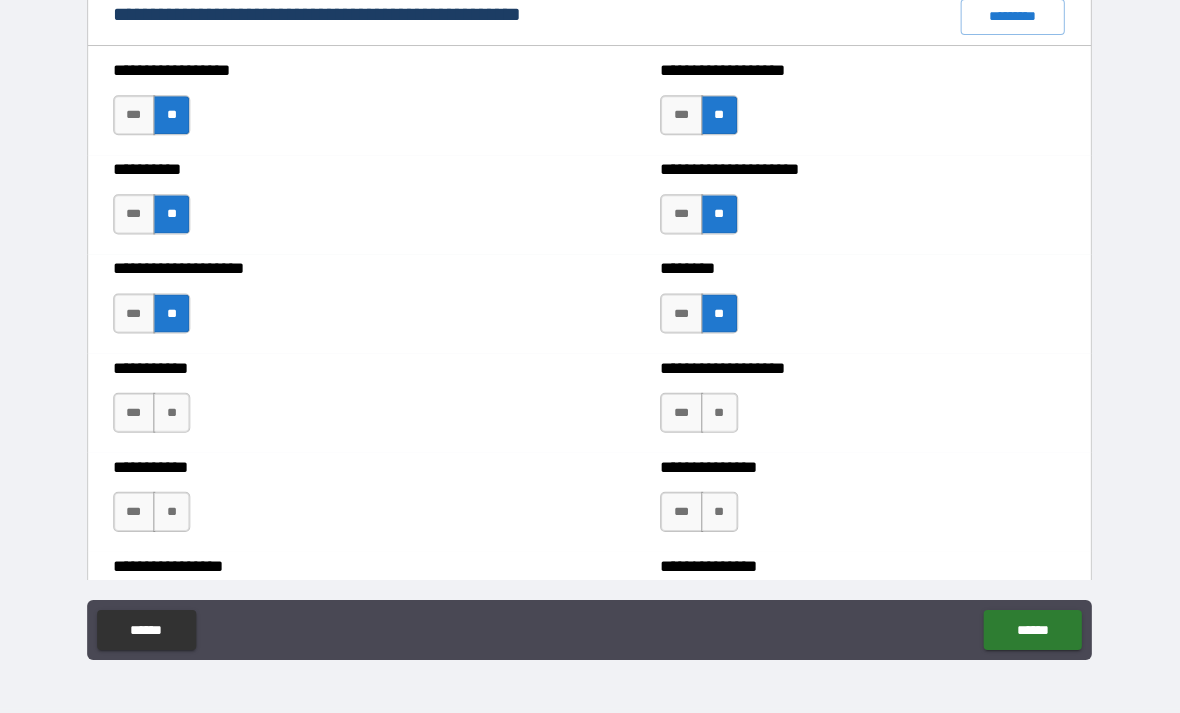 click on "**" at bounding box center (173, 413) 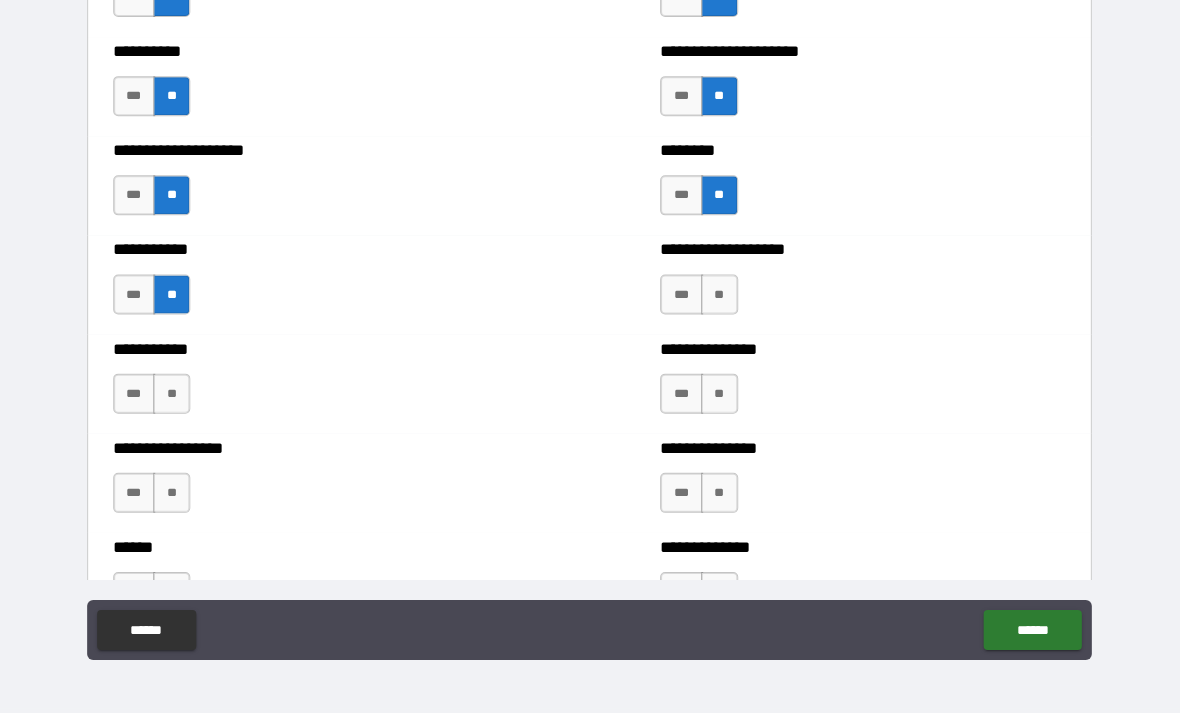 scroll, scrollTop: 2487, scrollLeft: 0, axis: vertical 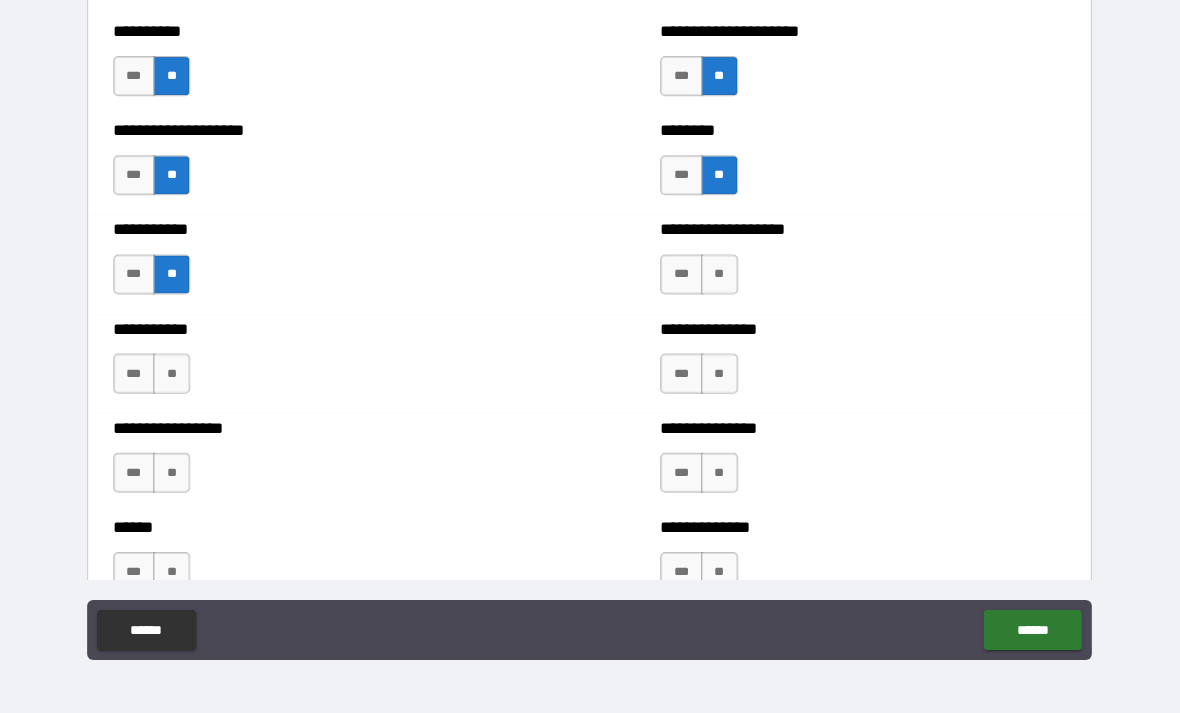 click on "**" at bounding box center [173, 374] 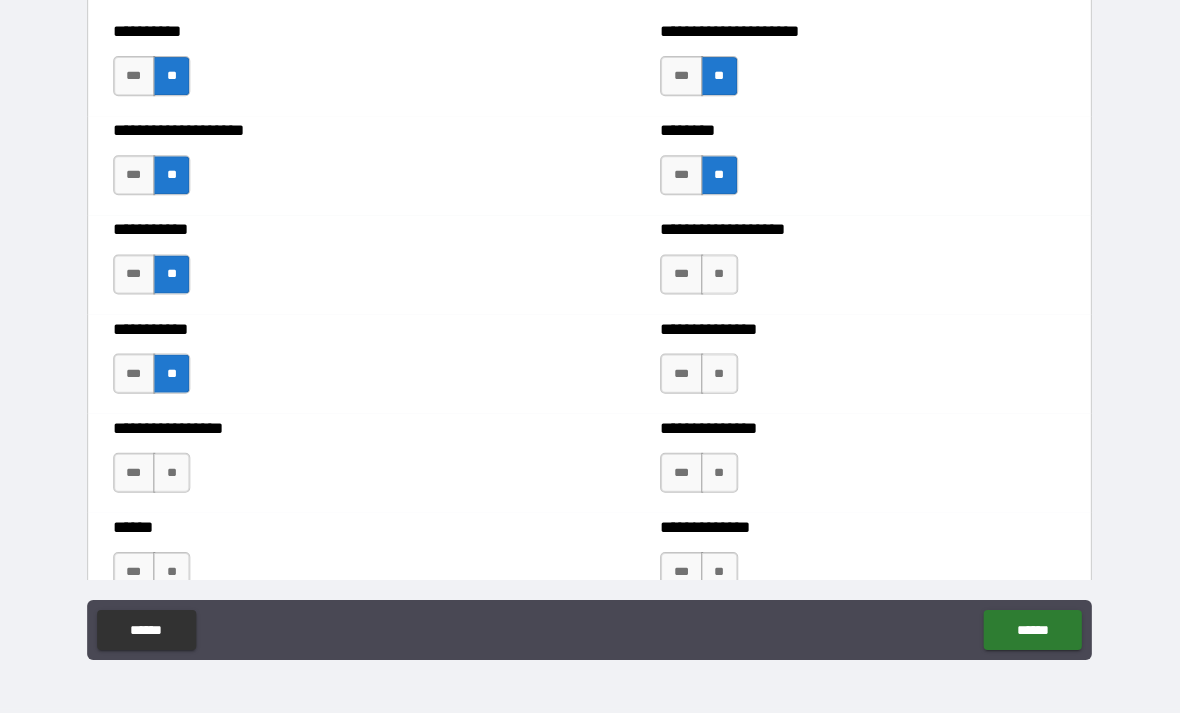 click on "**" at bounding box center (173, 473) 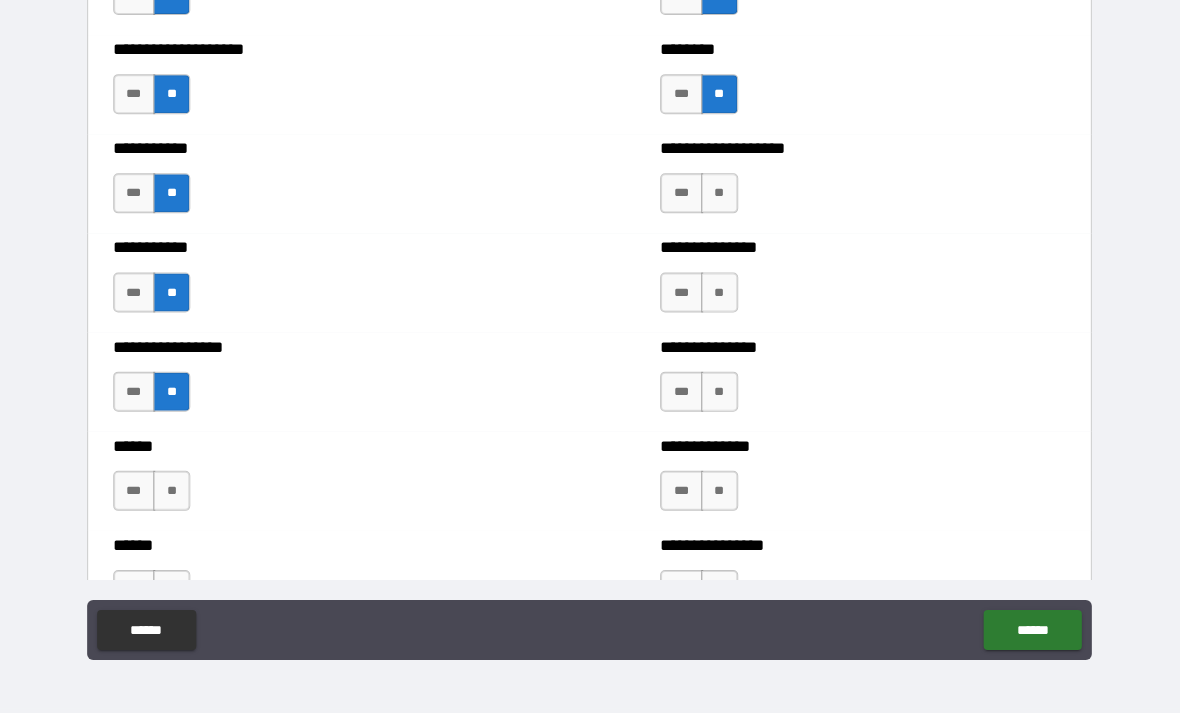 scroll, scrollTop: 2567, scrollLeft: 0, axis: vertical 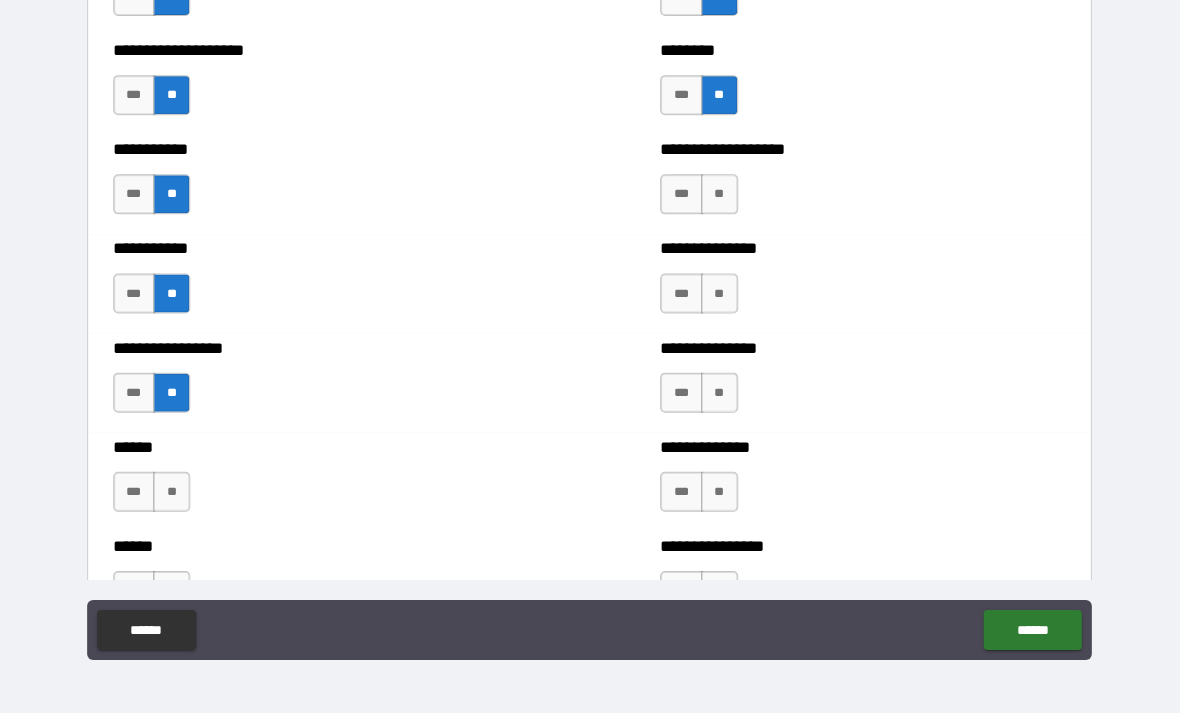 click on "**" at bounding box center (173, 492) 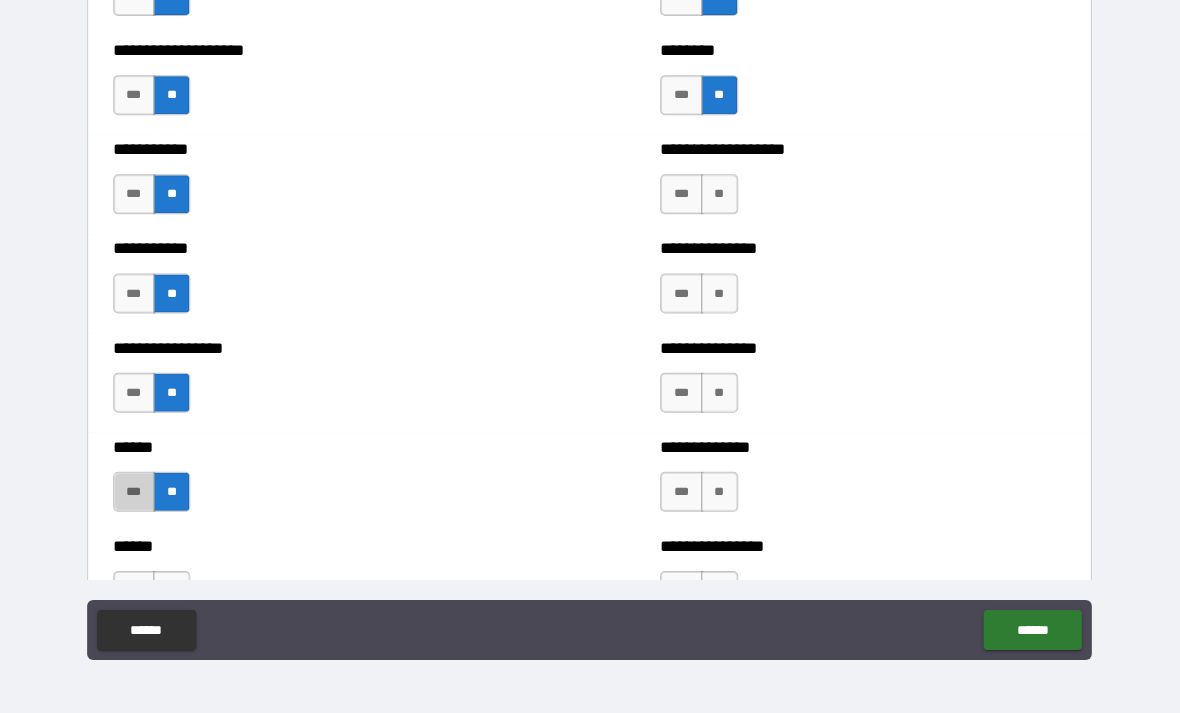click on "***" at bounding box center (136, 492) 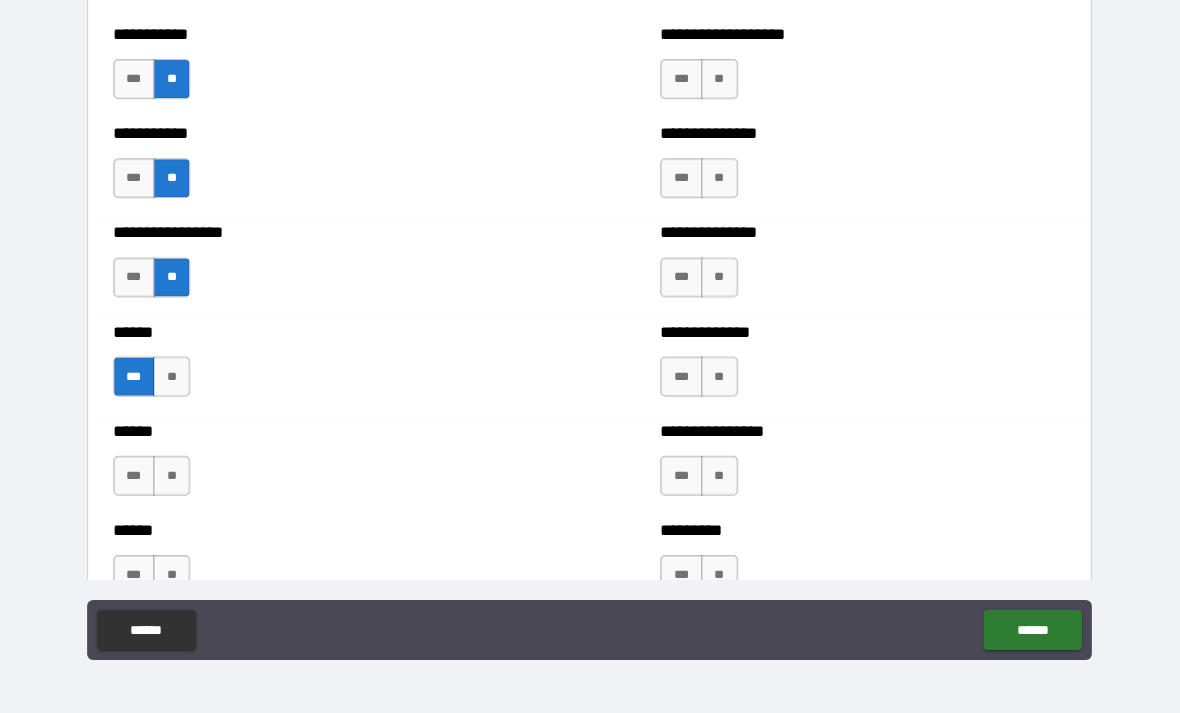 scroll, scrollTop: 2678, scrollLeft: 0, axis: vertical 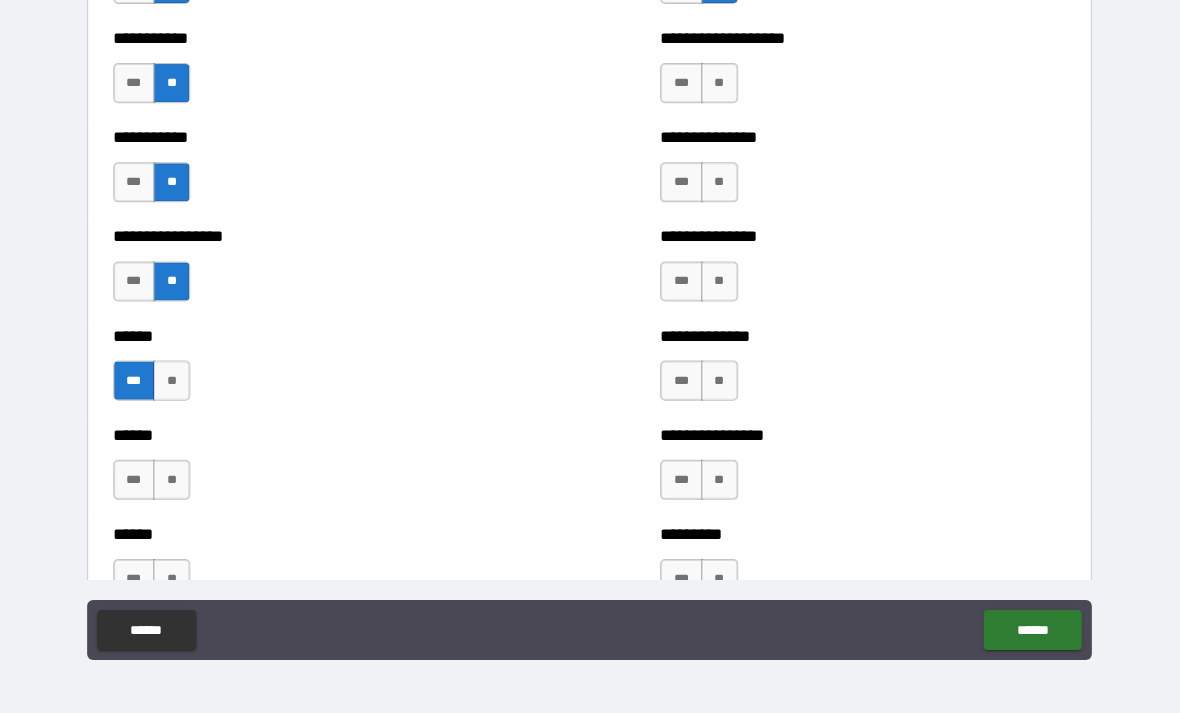 click on "**" at bounding box center (173, 480) 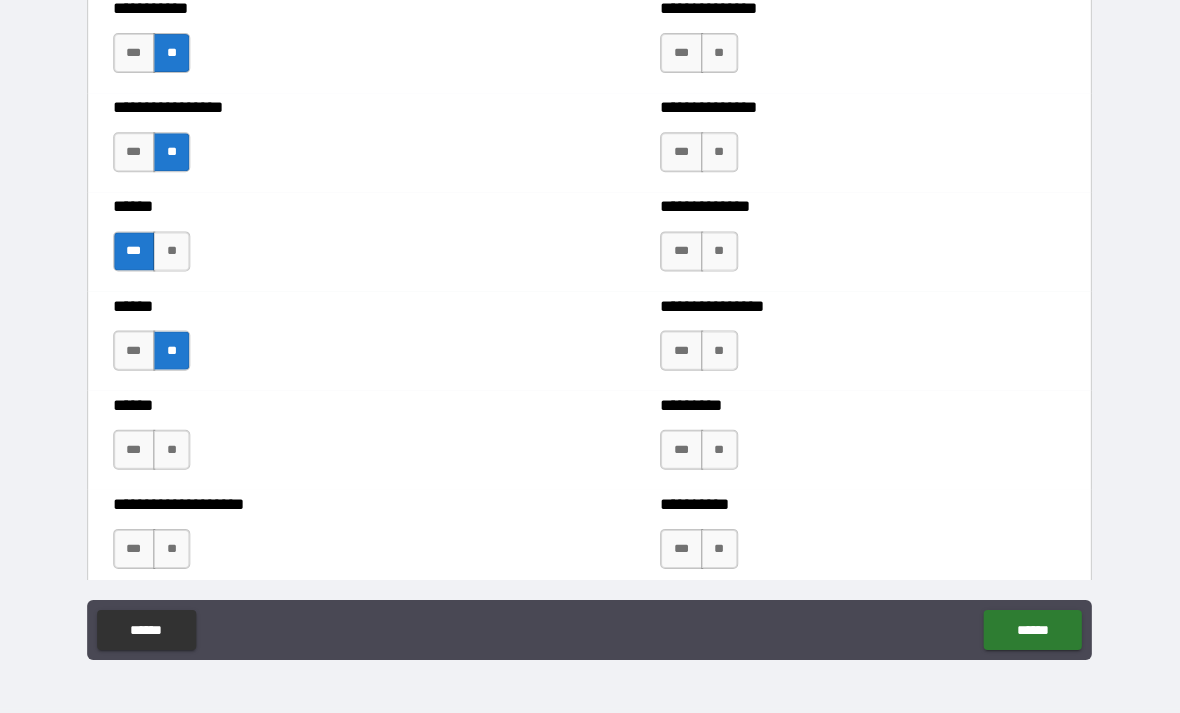 scroll, scrollTop: 2805, scrollLeft: 0, axis: vertical 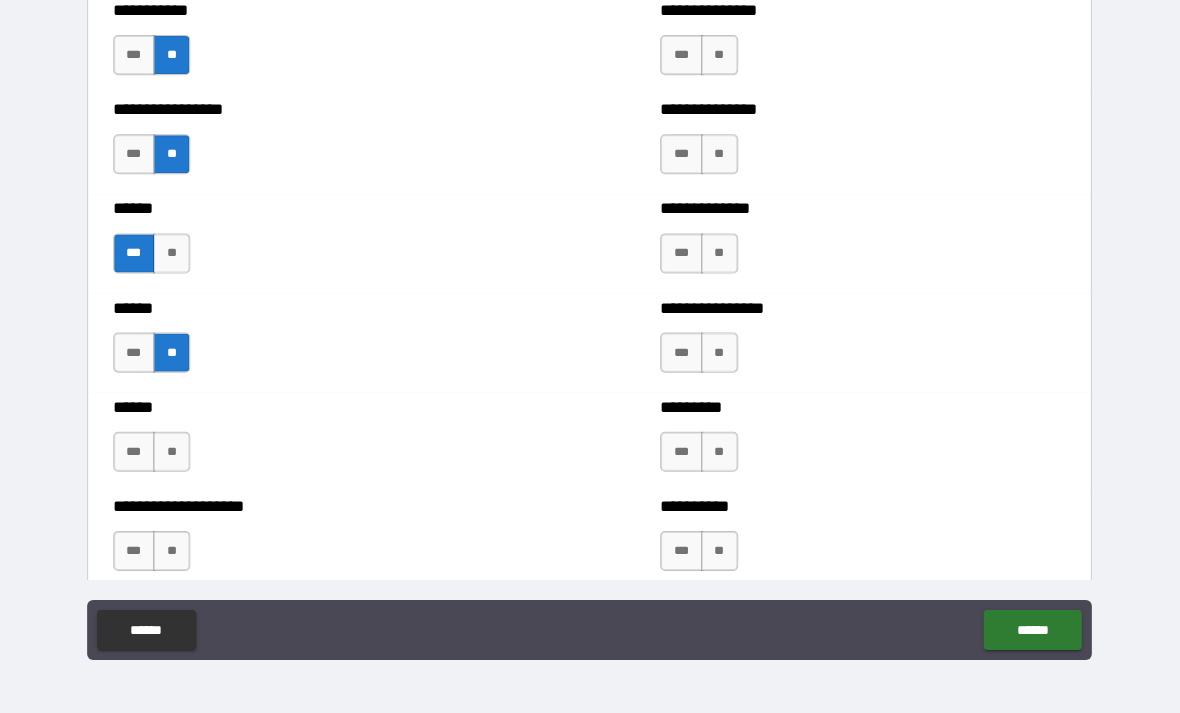 click on "**" at bounding box center [173, 452] 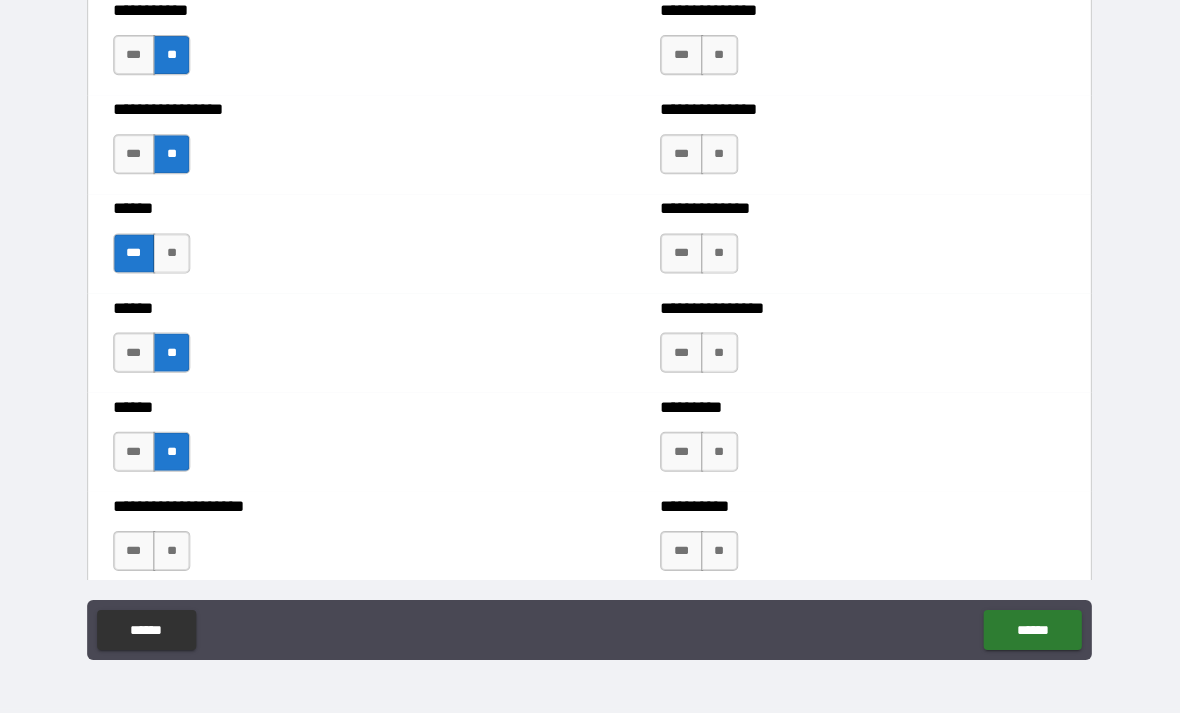 click on "**" at bounding box center (173, 551) 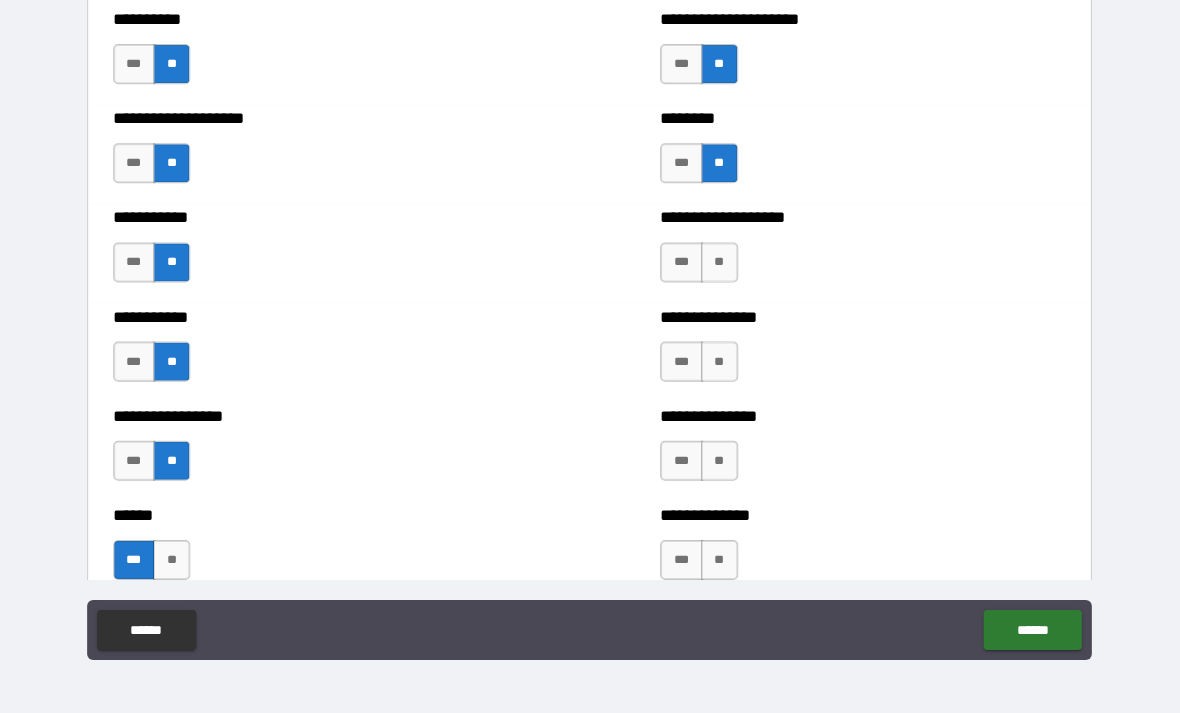 scroll, scrollTop: 2470, scrollLeft: 0, axis: vertical 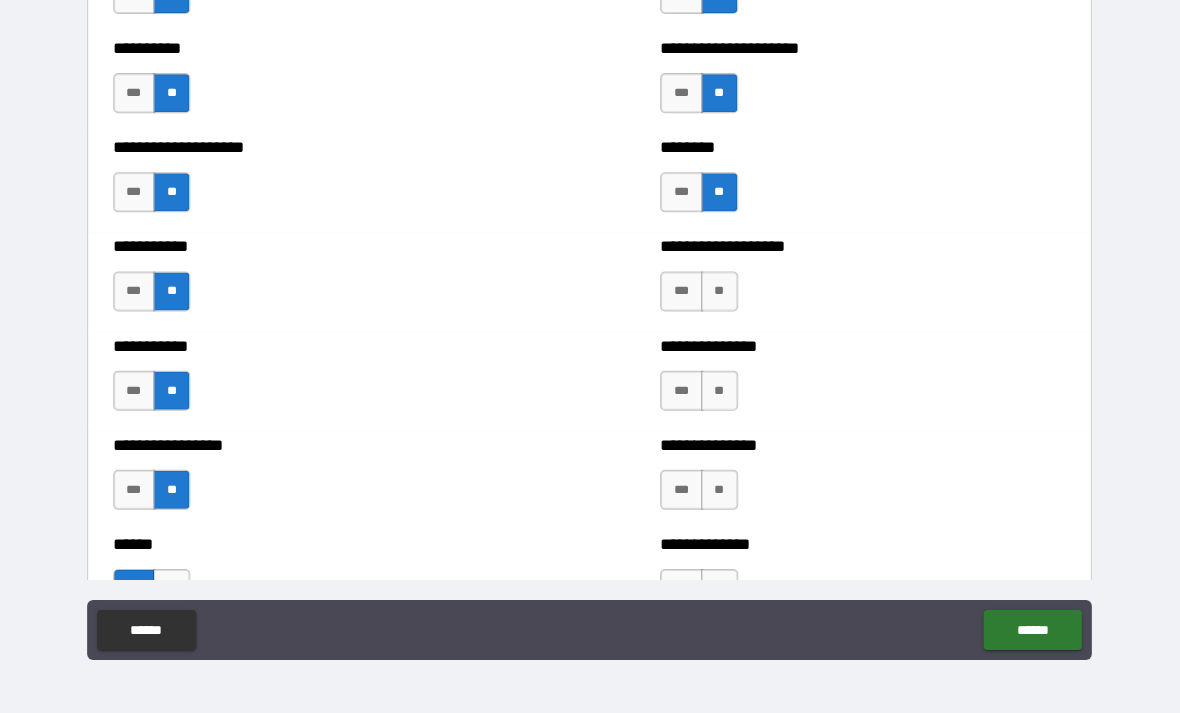click on "**" at bounding box center [720, 292] 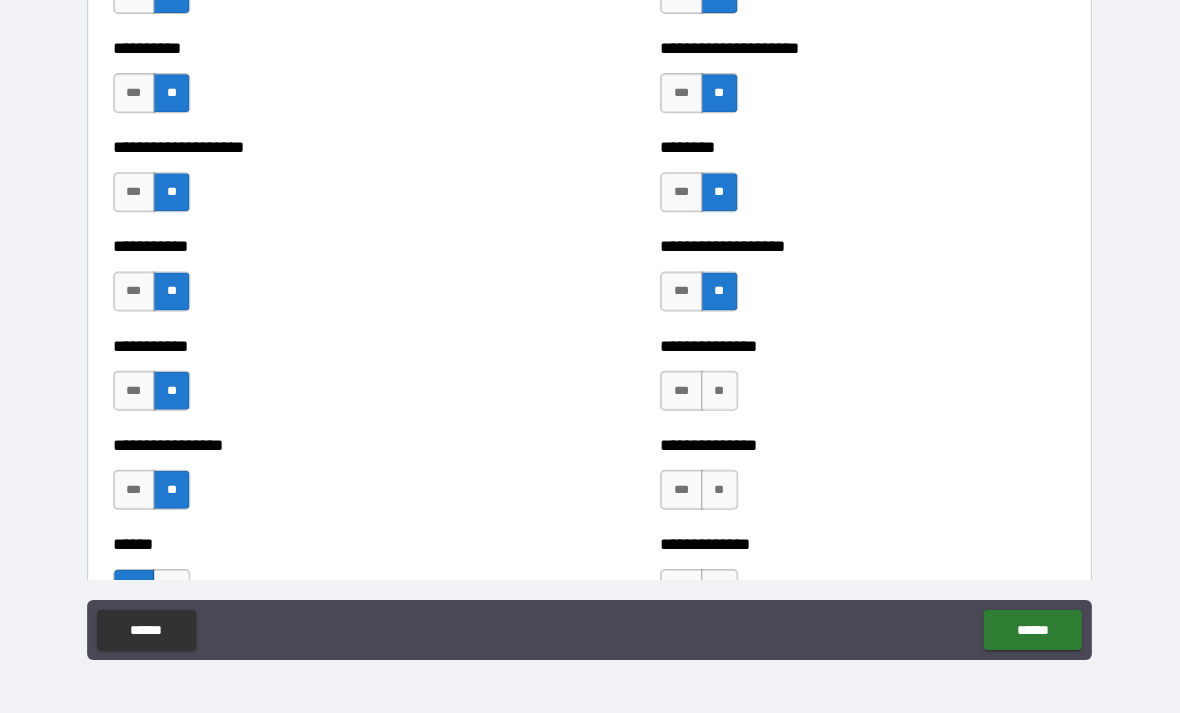 click on "**" at bounding box center [720, 391] 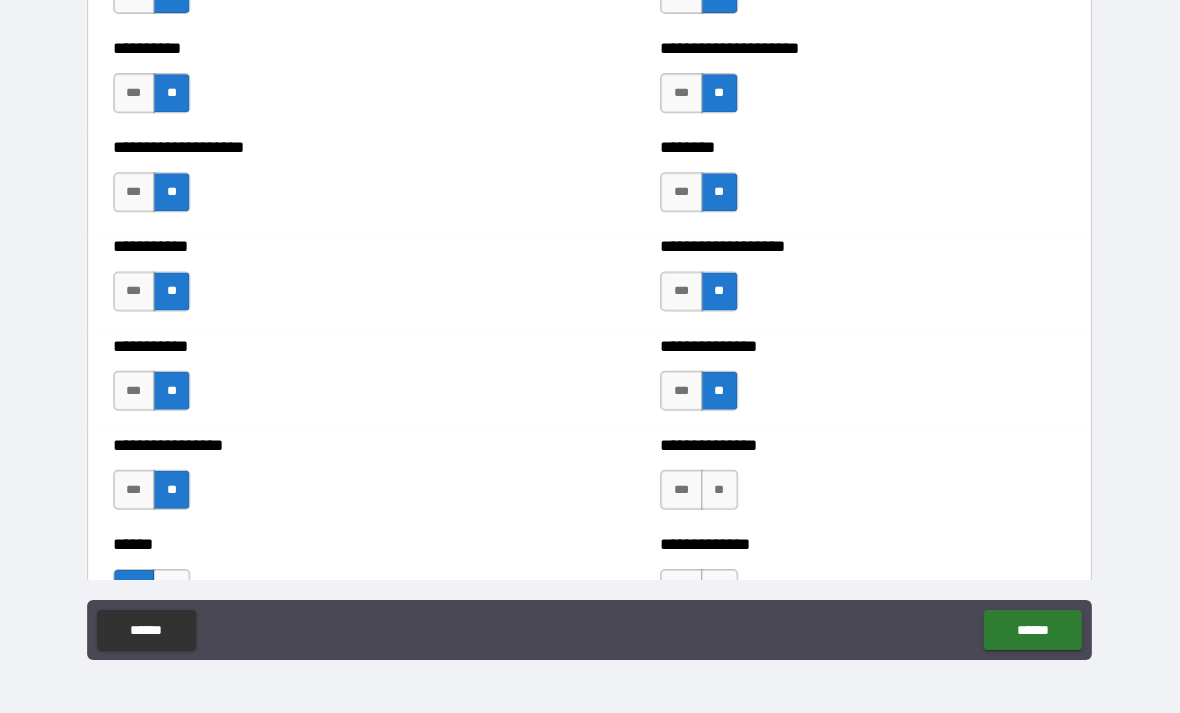 click on "**********" at bounding box center [863, 480] 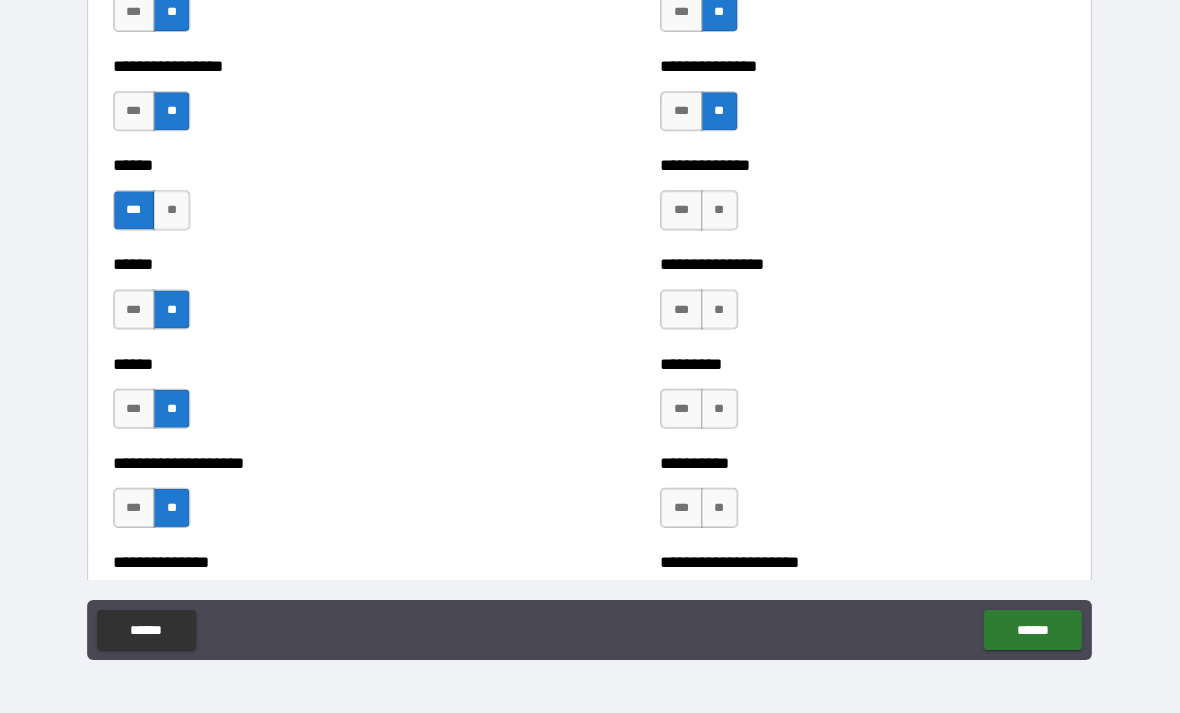 scroll, scrollTop: 2848, scrollLeft: 0, axis: vertical 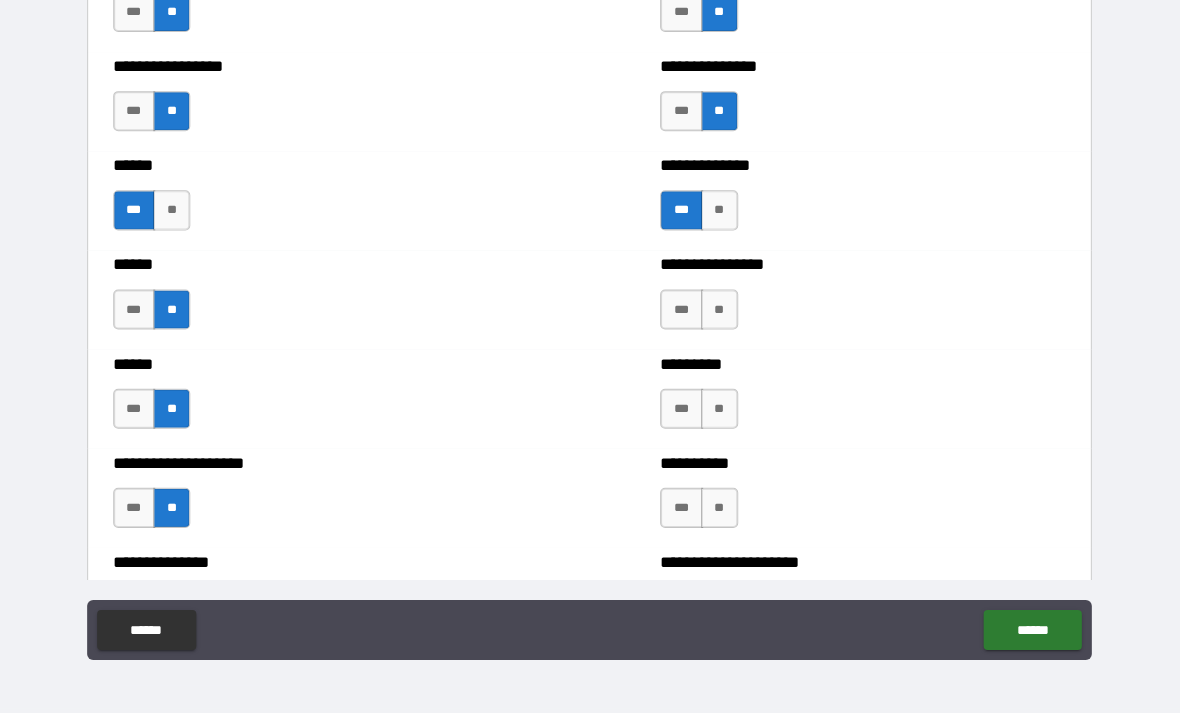 click on "**" at bounding box center [720, 310] 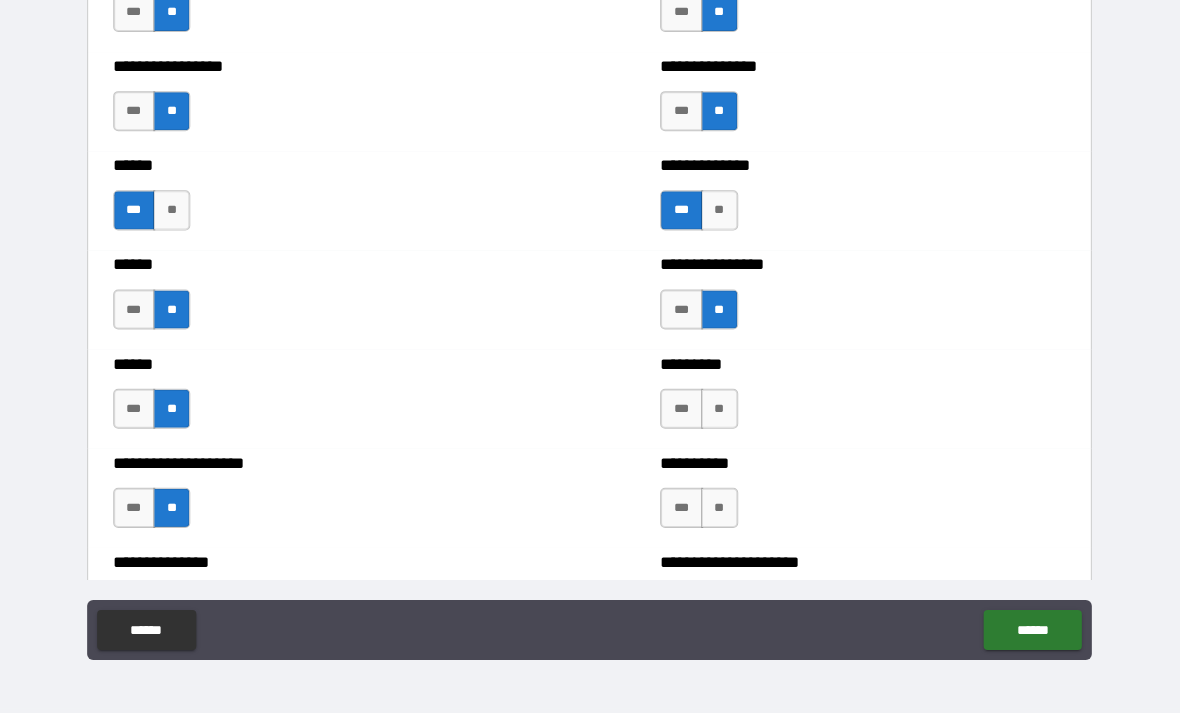 click on "**" at bounding box center [720, 409] 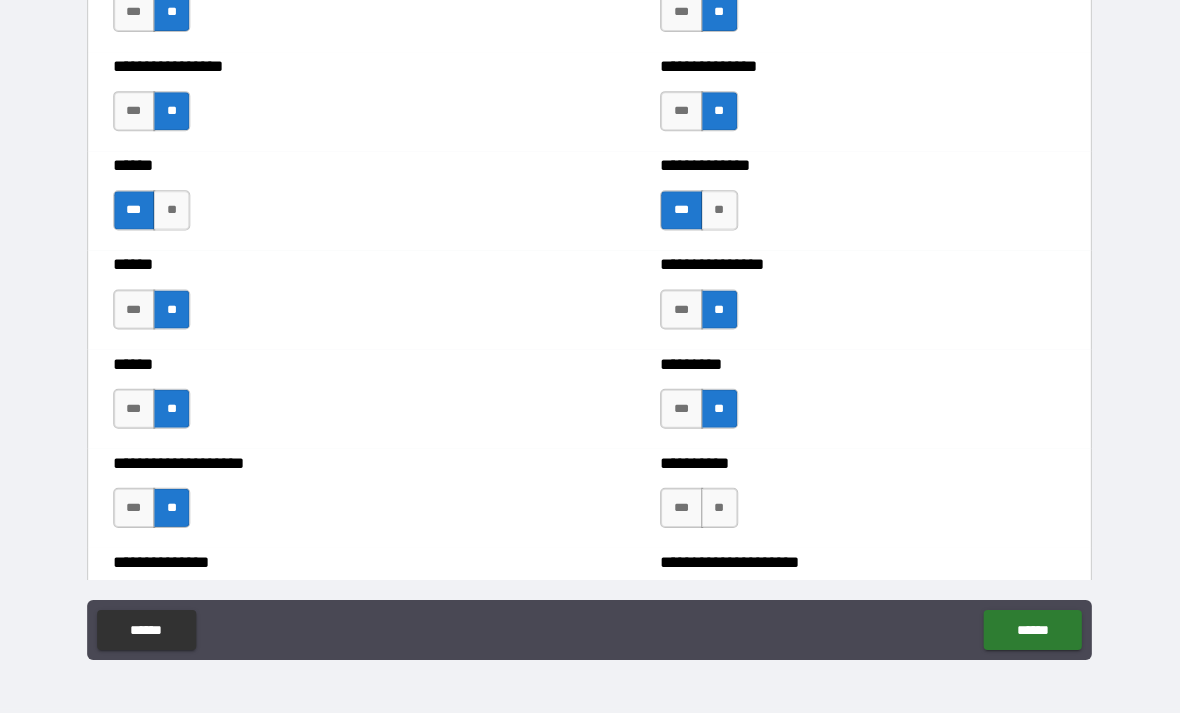 click on "**********" at bounding box center (863, 498) 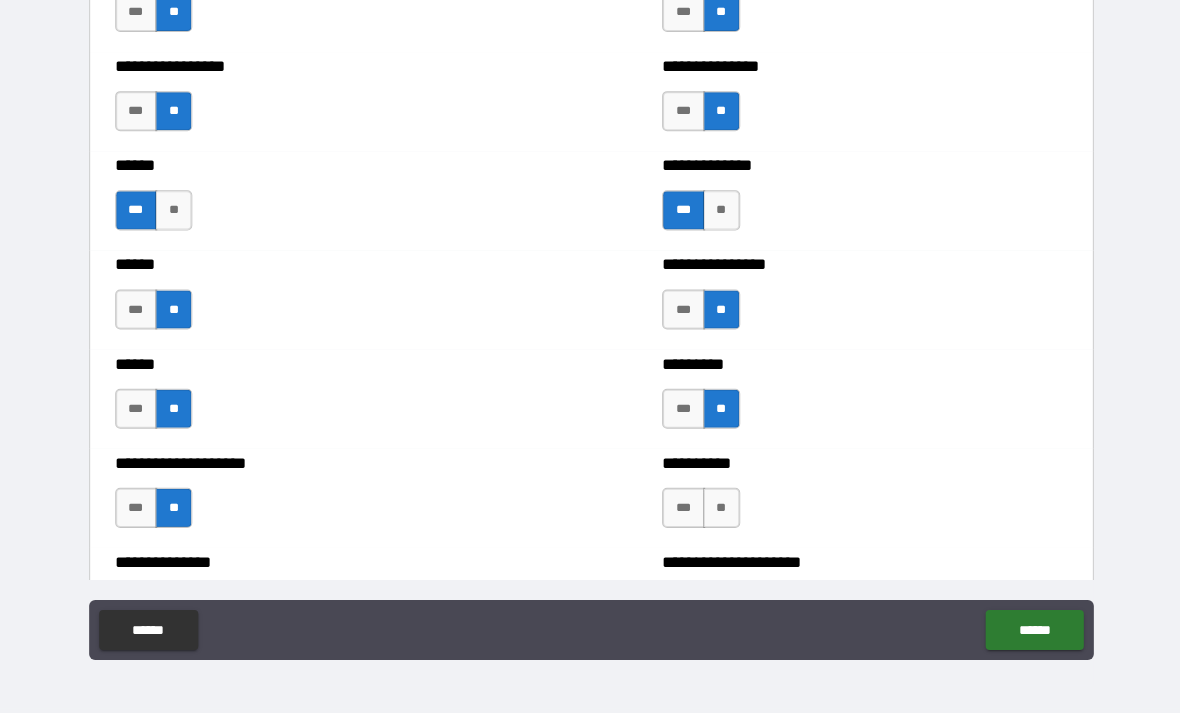 click on "**" at bounding box center [720, 508] 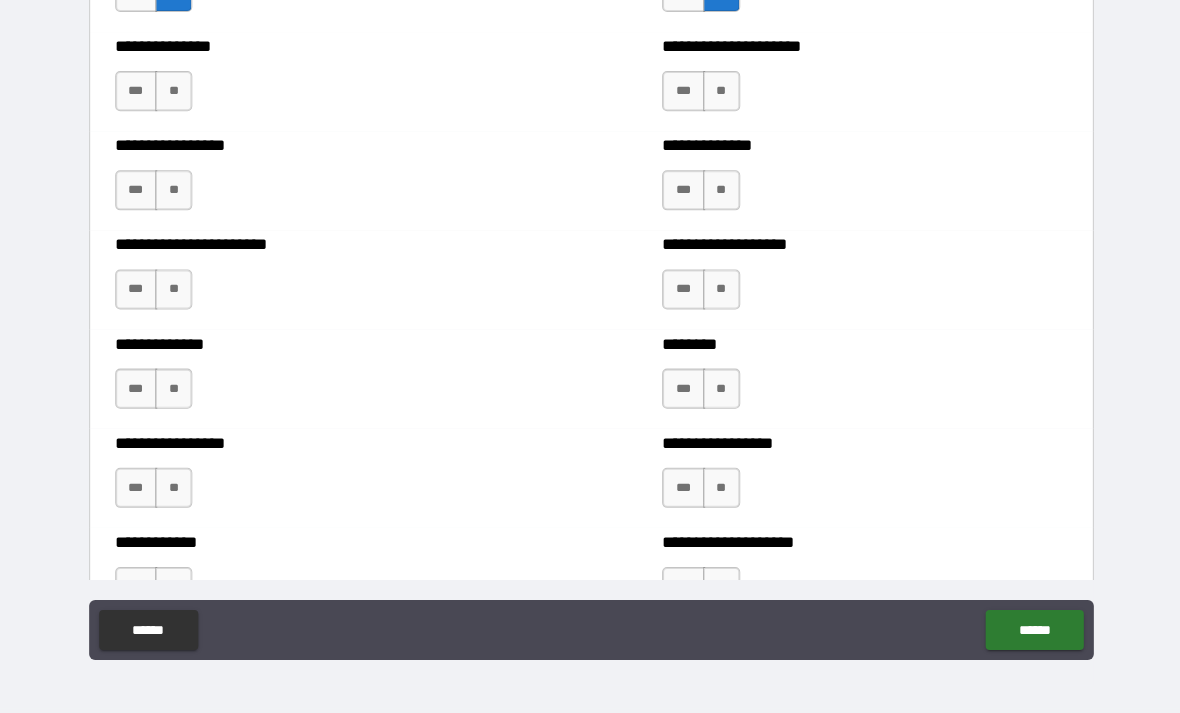 scroll, scrollTop: 3363, scrollLeft: 0, axis: vertical 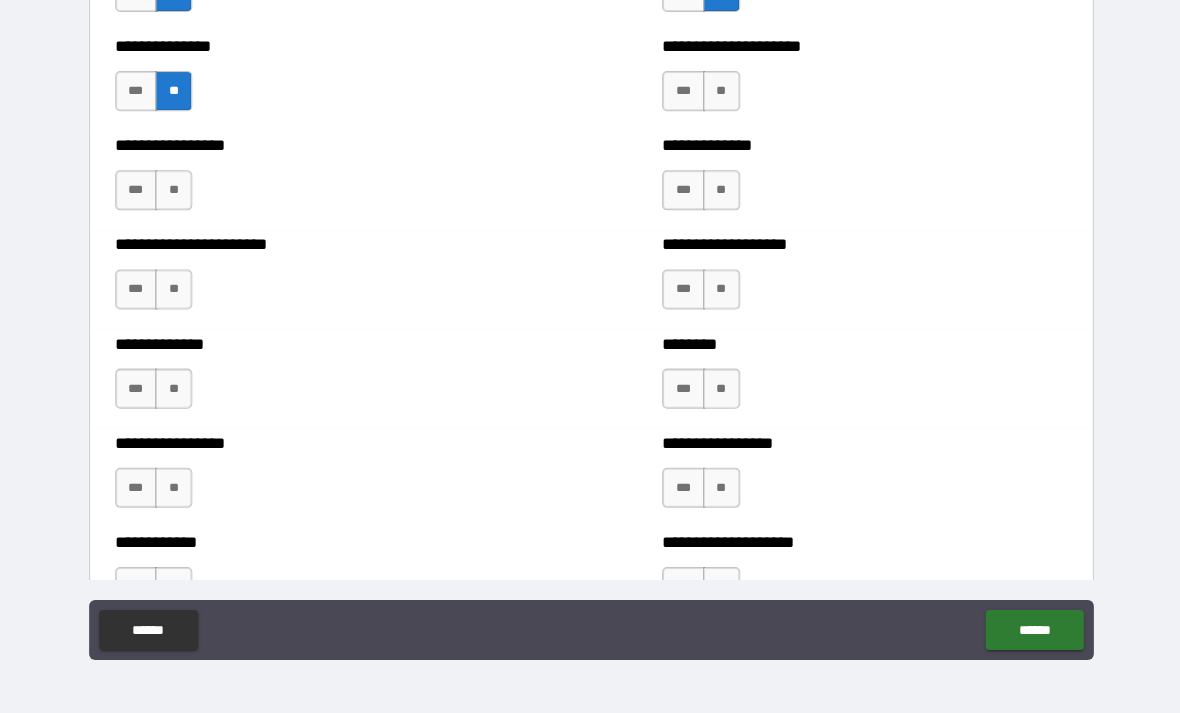 click on "**" at bounding box center (173, 191) 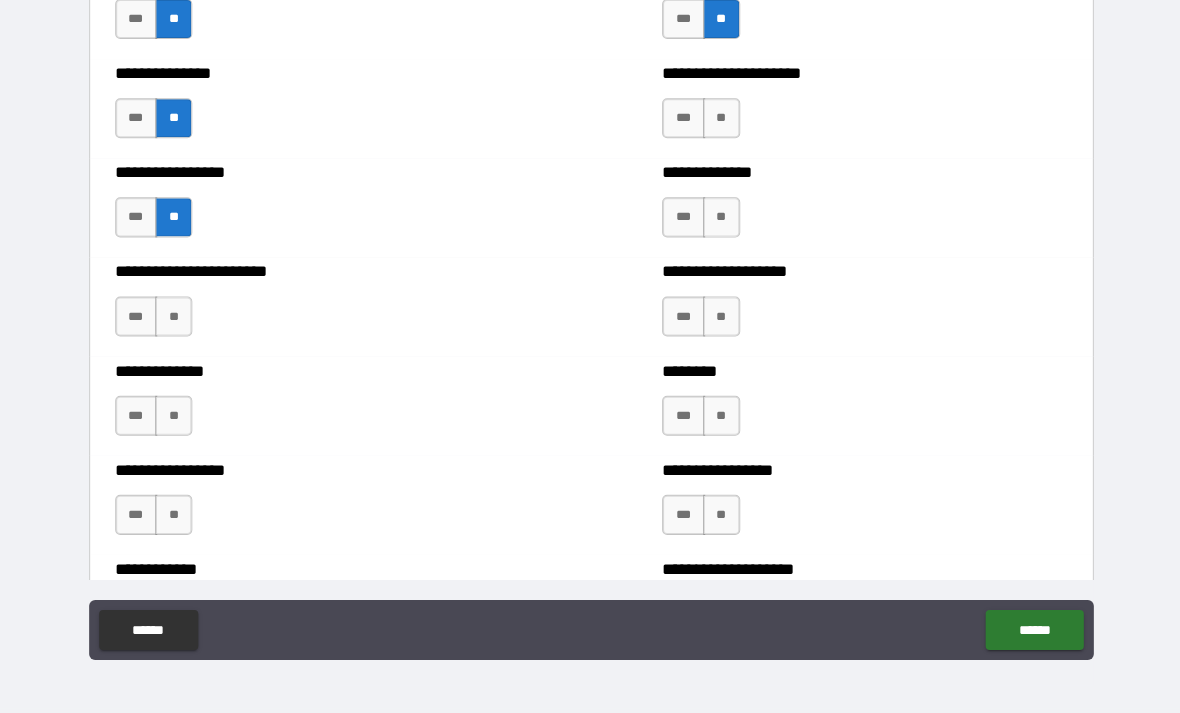 scroll, scrollTop: 3335, scrollLeft: 0, axis: vertical 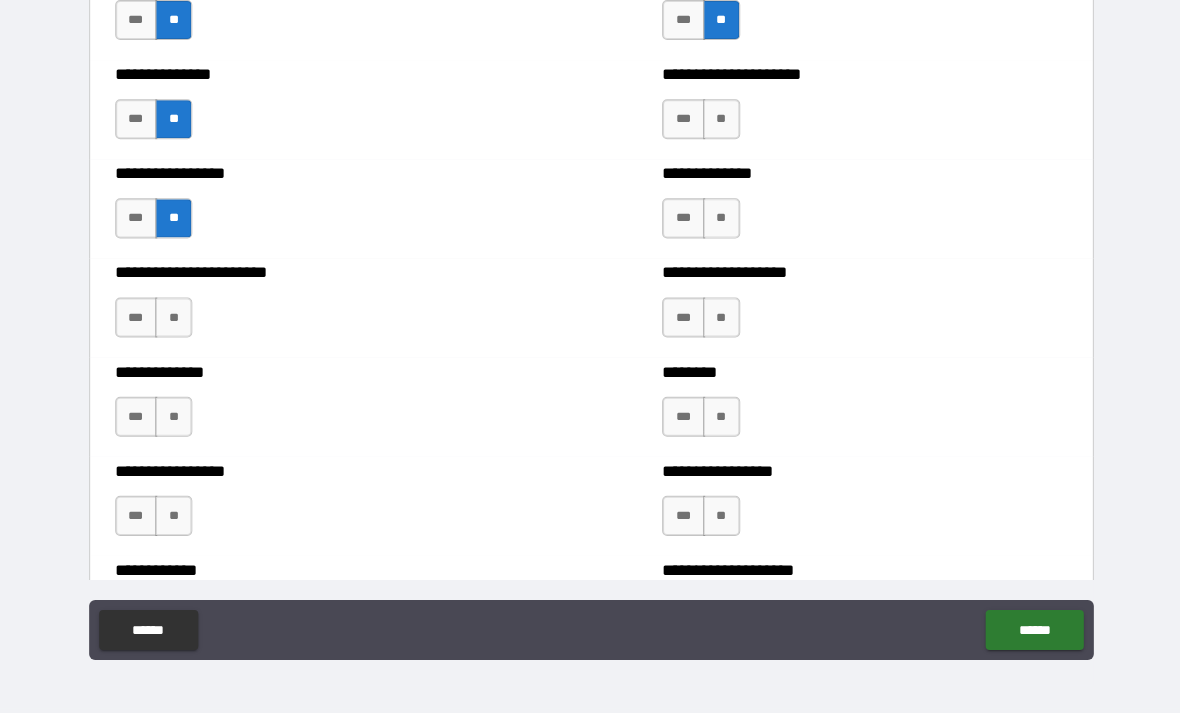 click on "**" at bounding box center [173, 318] 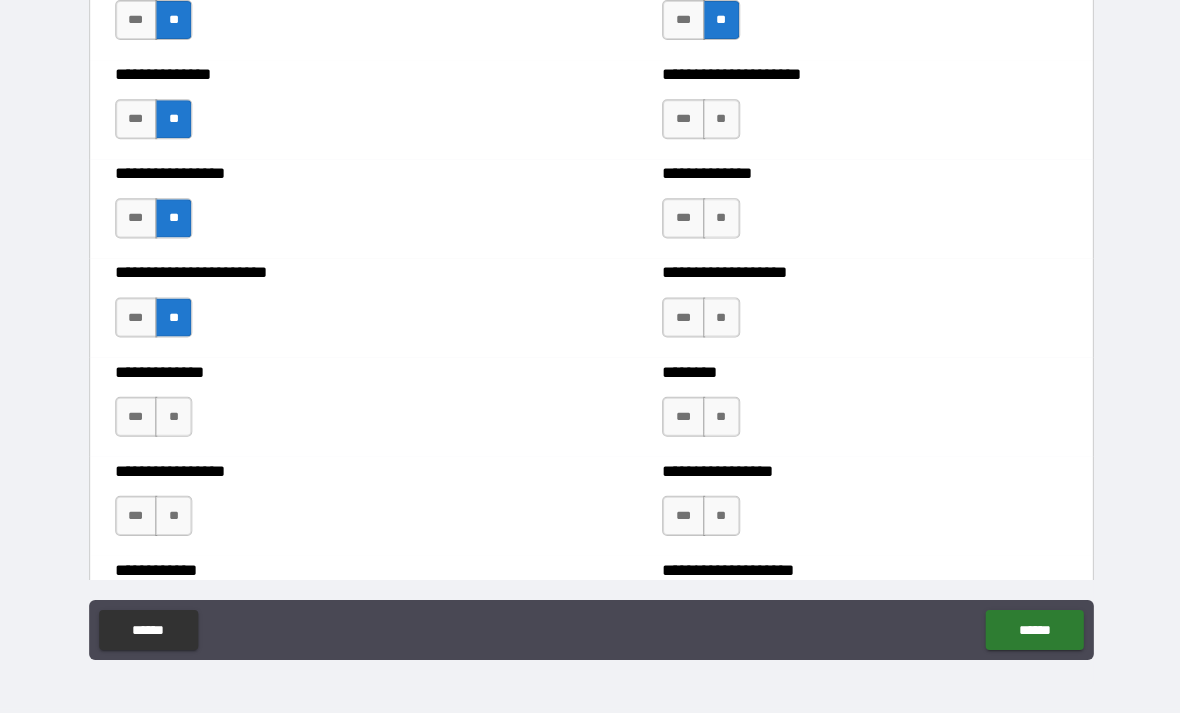click on "***" at bounding box center (136, 417) 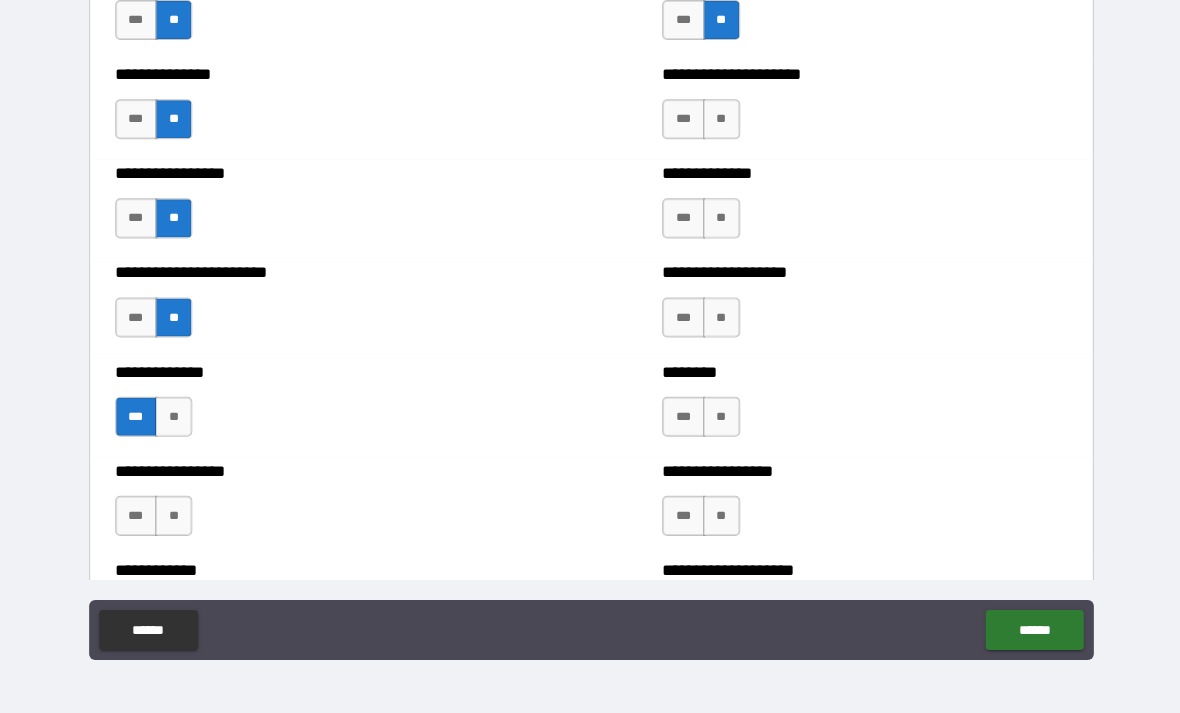 click on "**" at bounding box center [173, 516] 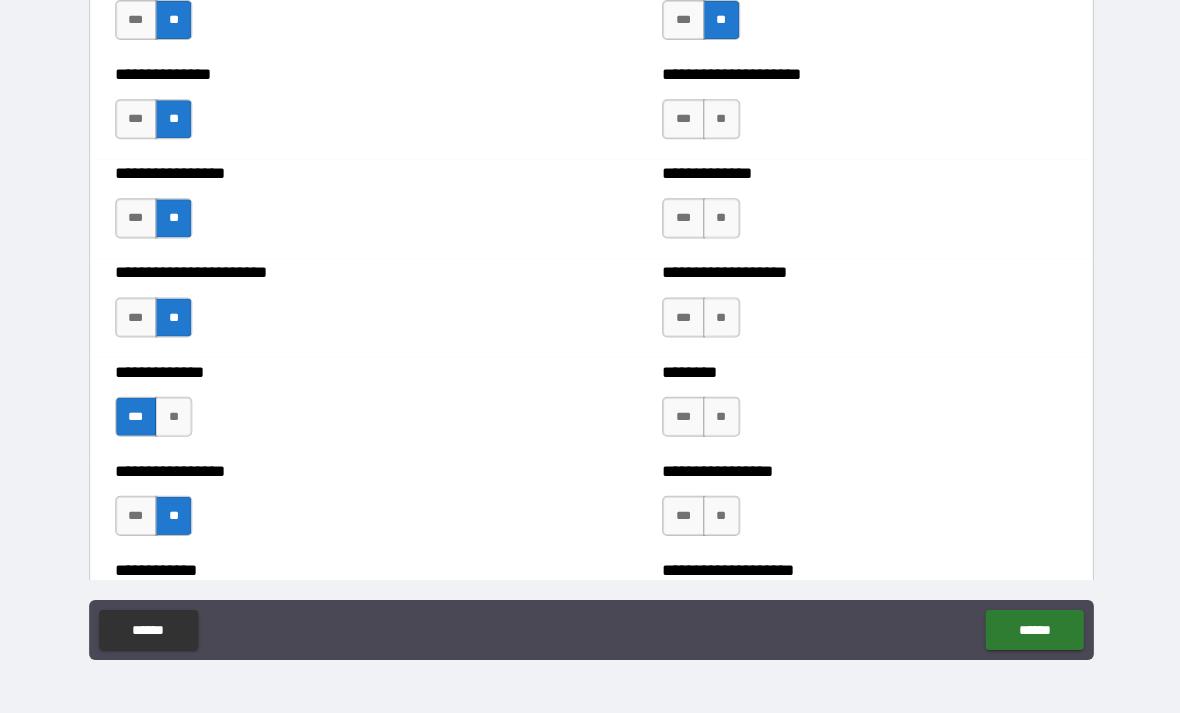 click on "**" at bounding box center (720, 120) 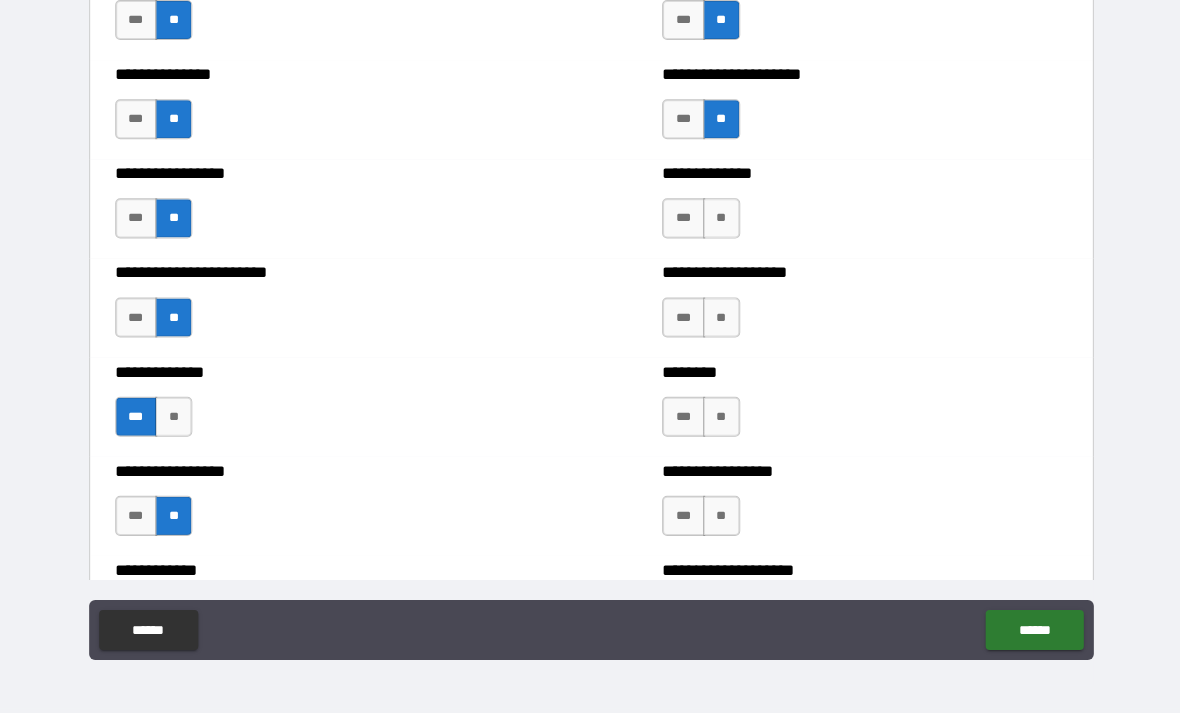 click on "**" at bounding box center [720, 219] 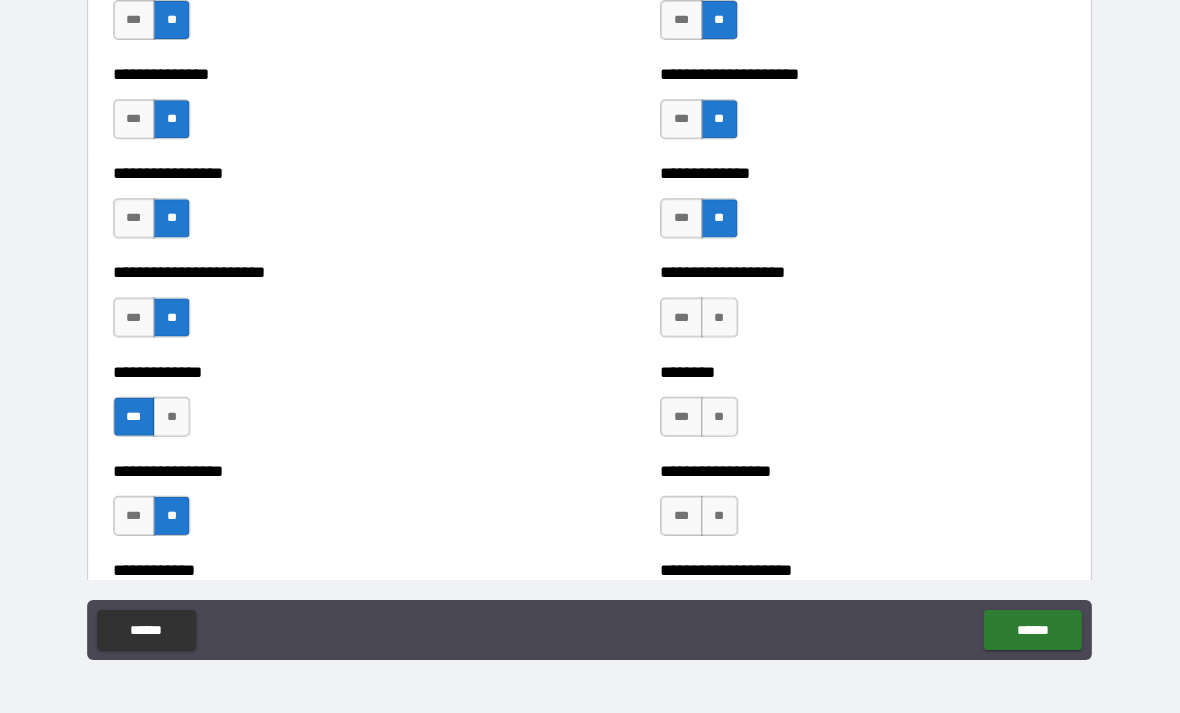 click on "**" at bounding box center [720, 318] 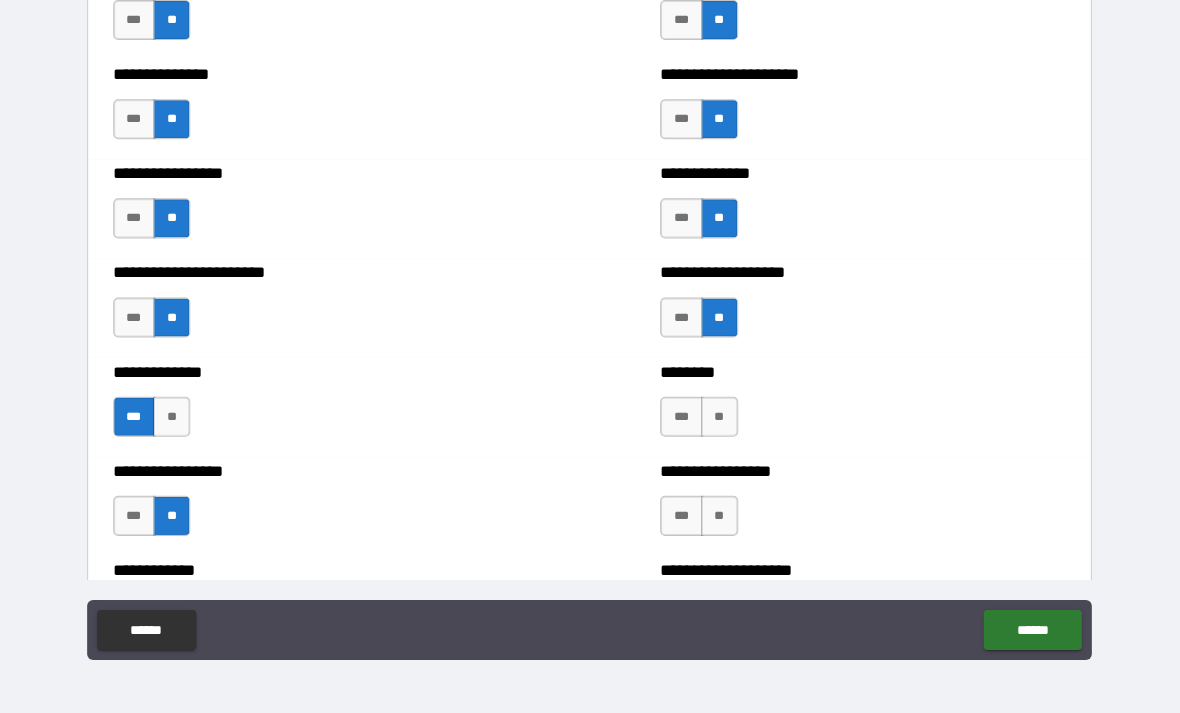 click on "***" at bounding box center [682, 417] 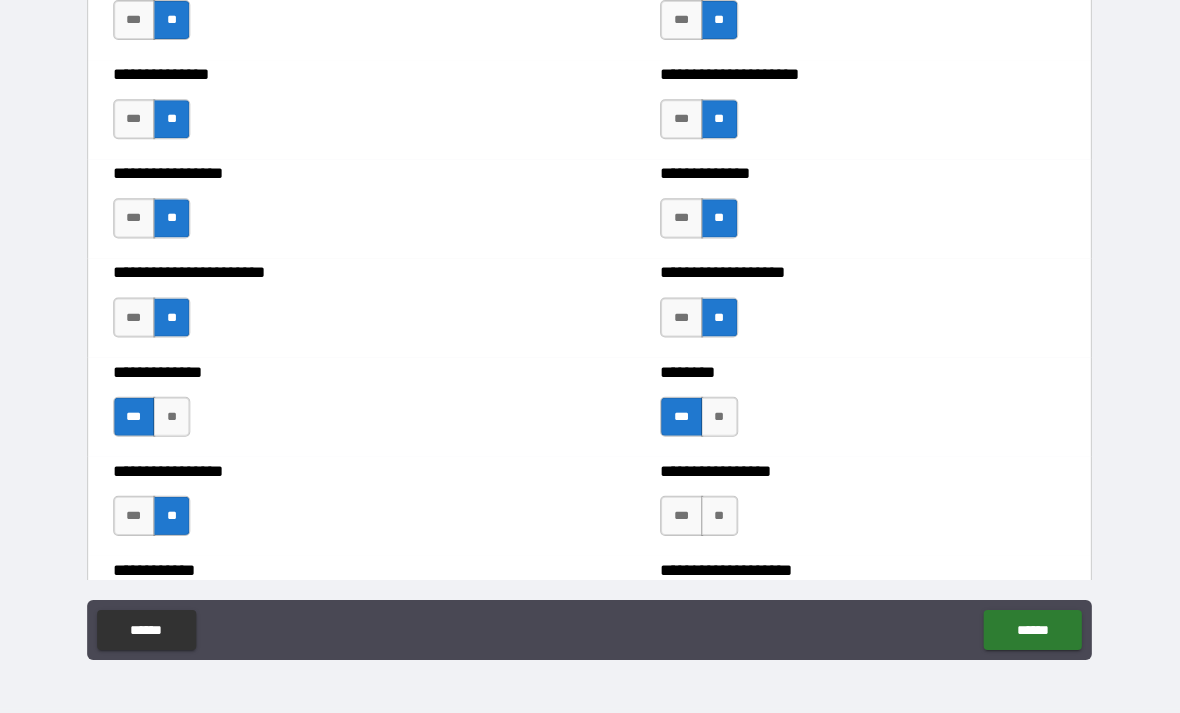click on "**" at bounding box center (720, 516) 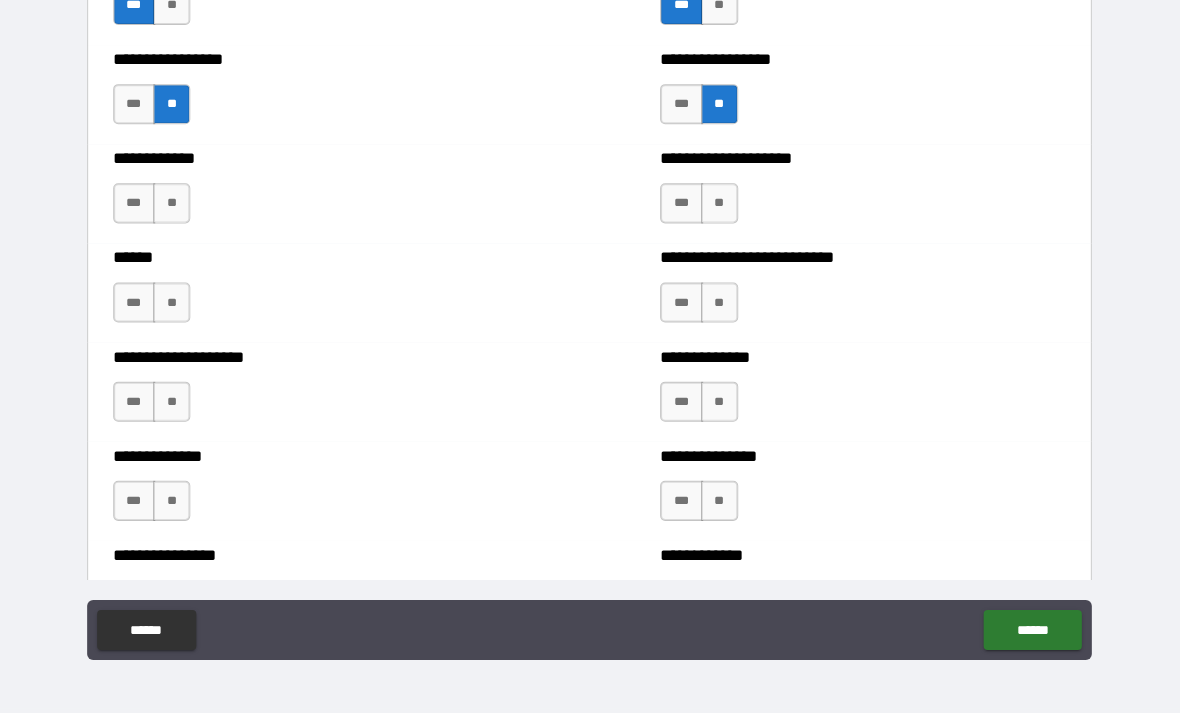 scroll, scrollTop: 3750, scrollLeft: 0, axis: vertical 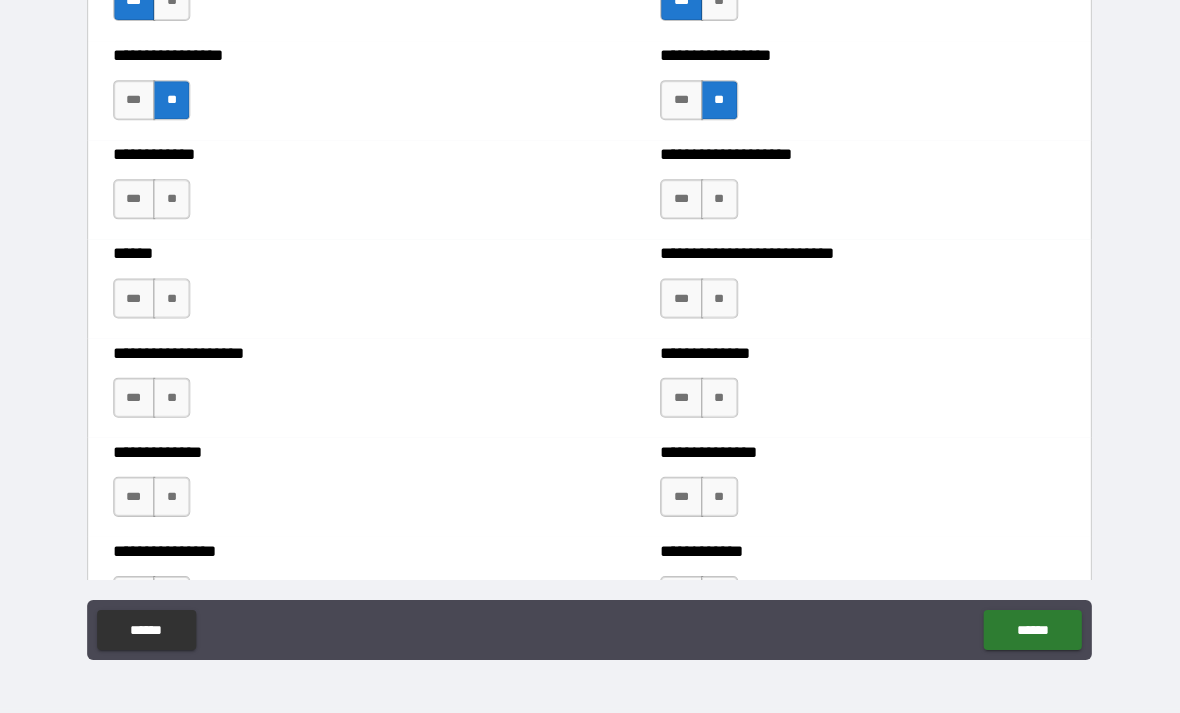 click on "**" at bounding box center [173, 200] 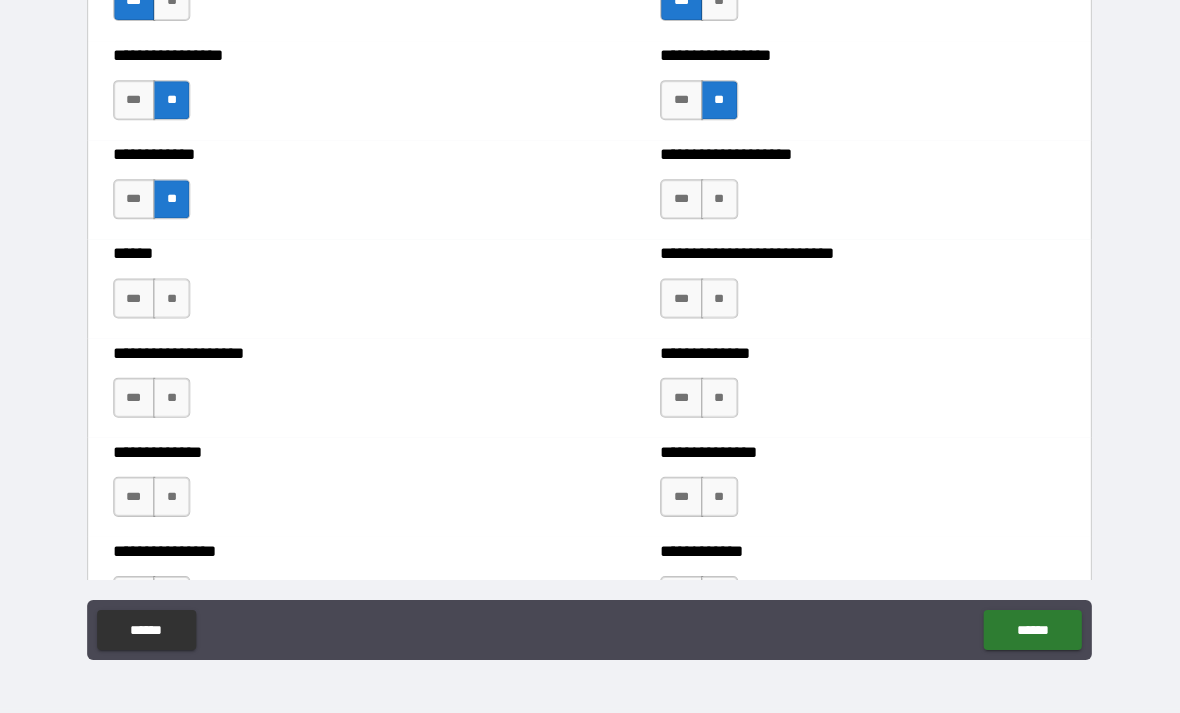 click on "**" at bounding box center [173, 299] 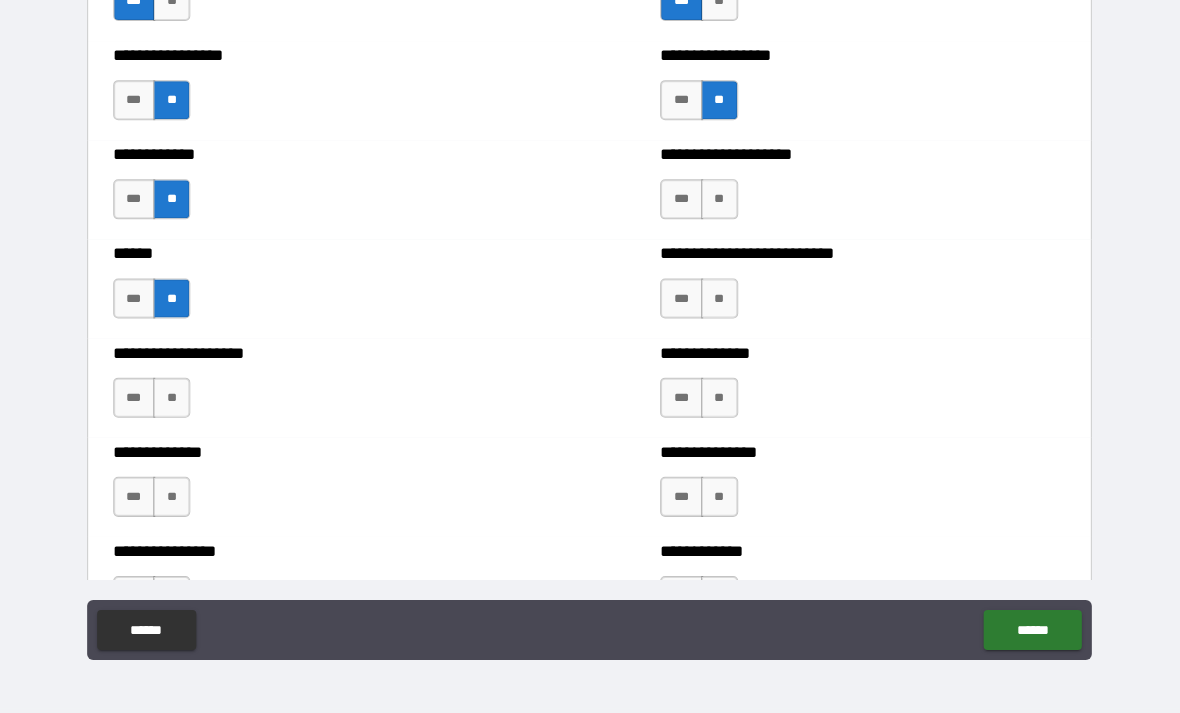 click on "**" at bounding box center (173, 398) 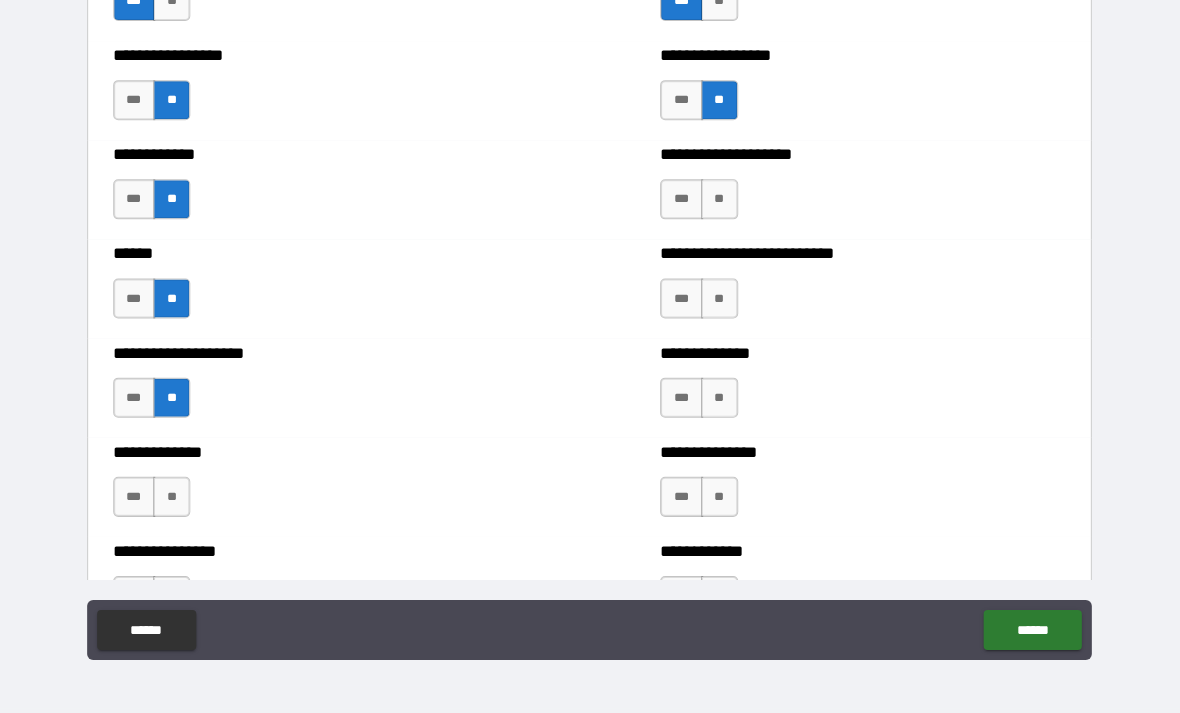click on "**" at bounding box center [173, 497] 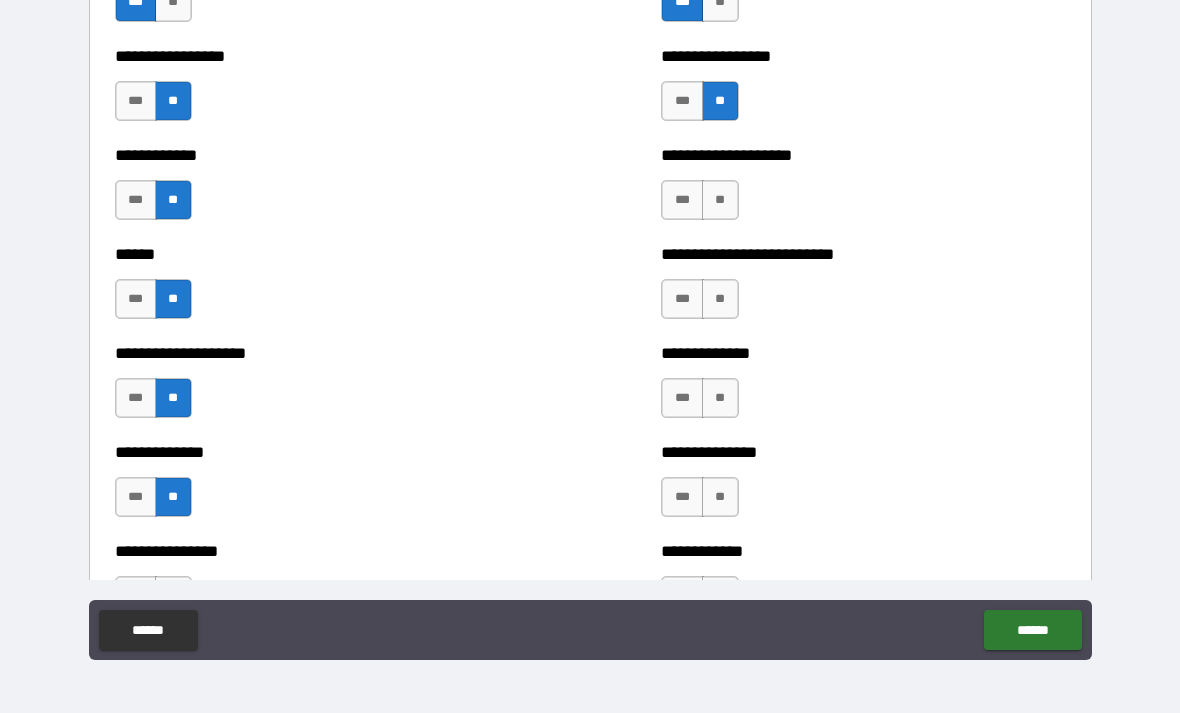 click on "**" at bounding box center [720, 200] 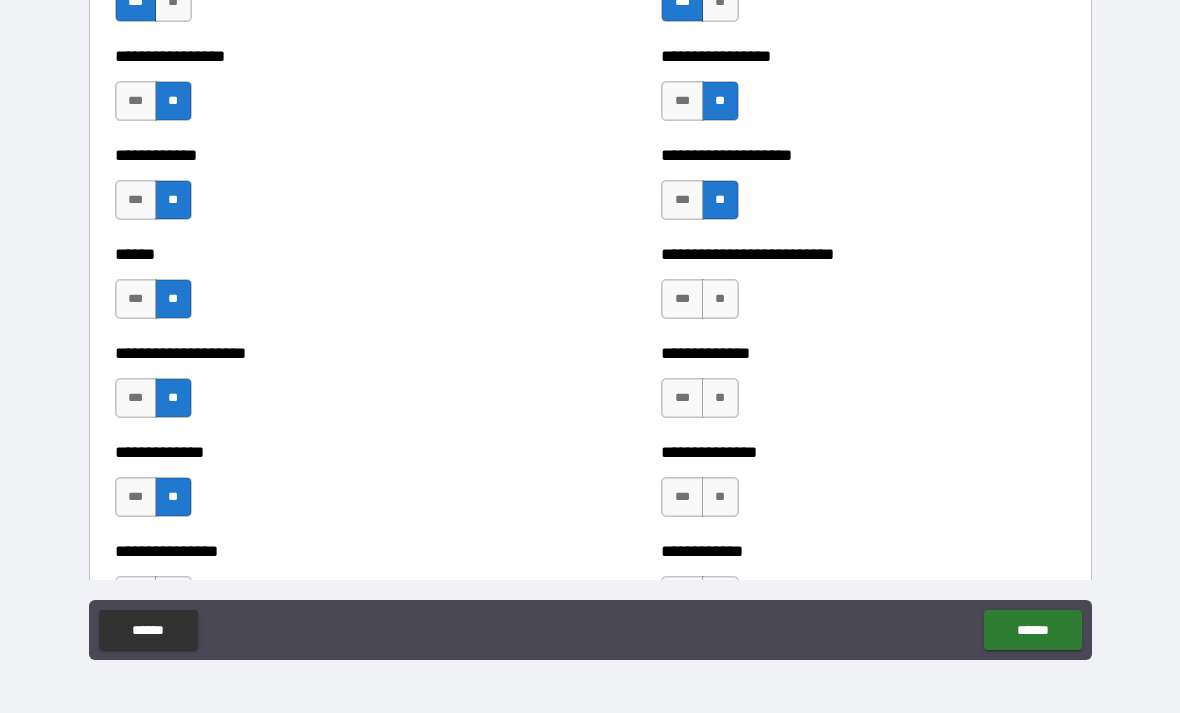 click on "**" at bounding box center [720, 299] 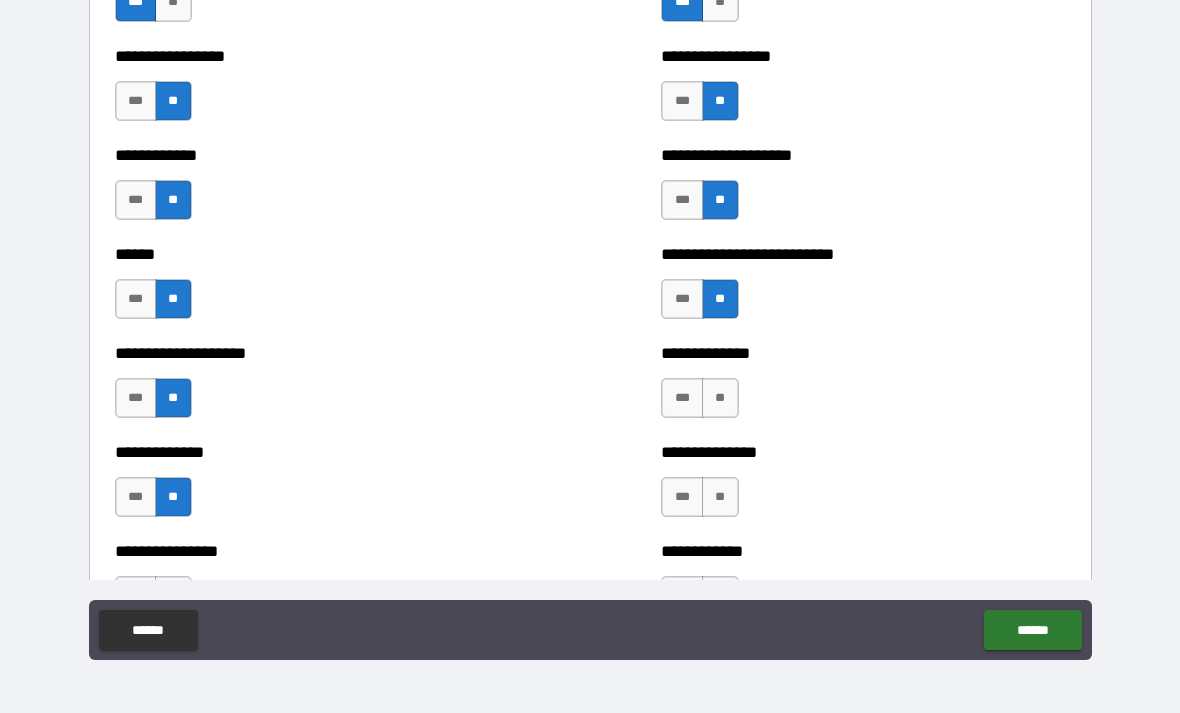 click on "**" at bounding box center (720, 398) 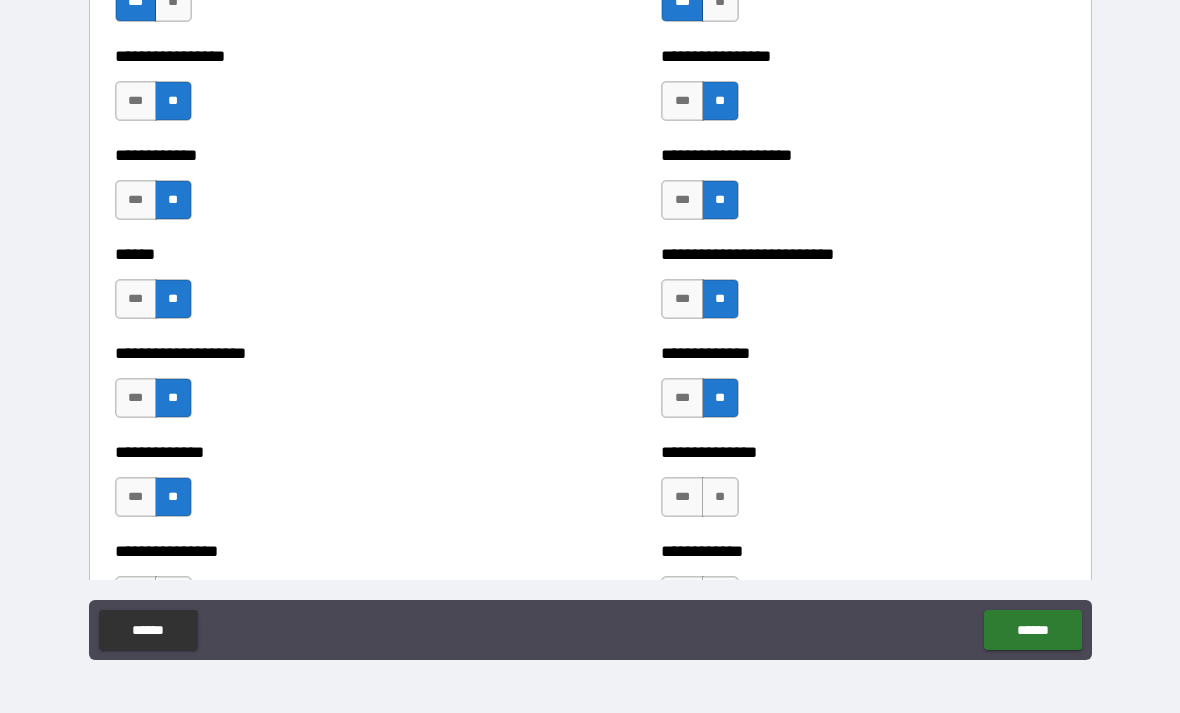 click on "**" at bounding box center [720, 497] 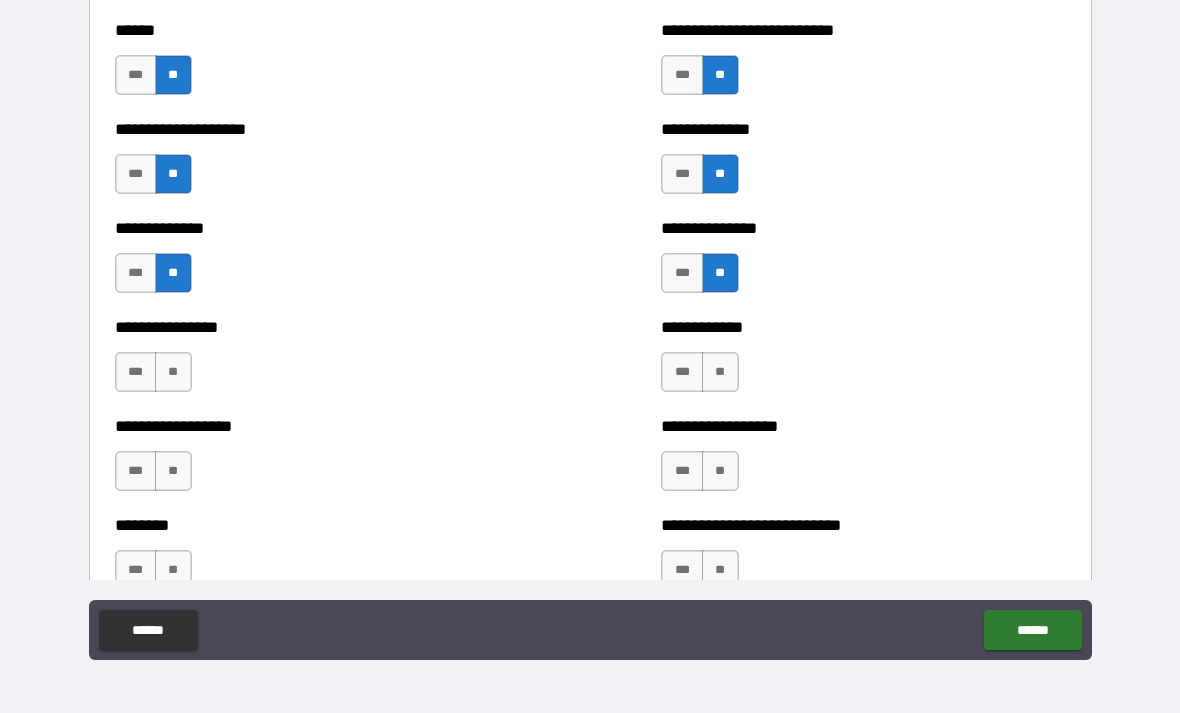 scroll, scrollTop: 4021, scrollLeft: 0, axis: vertical 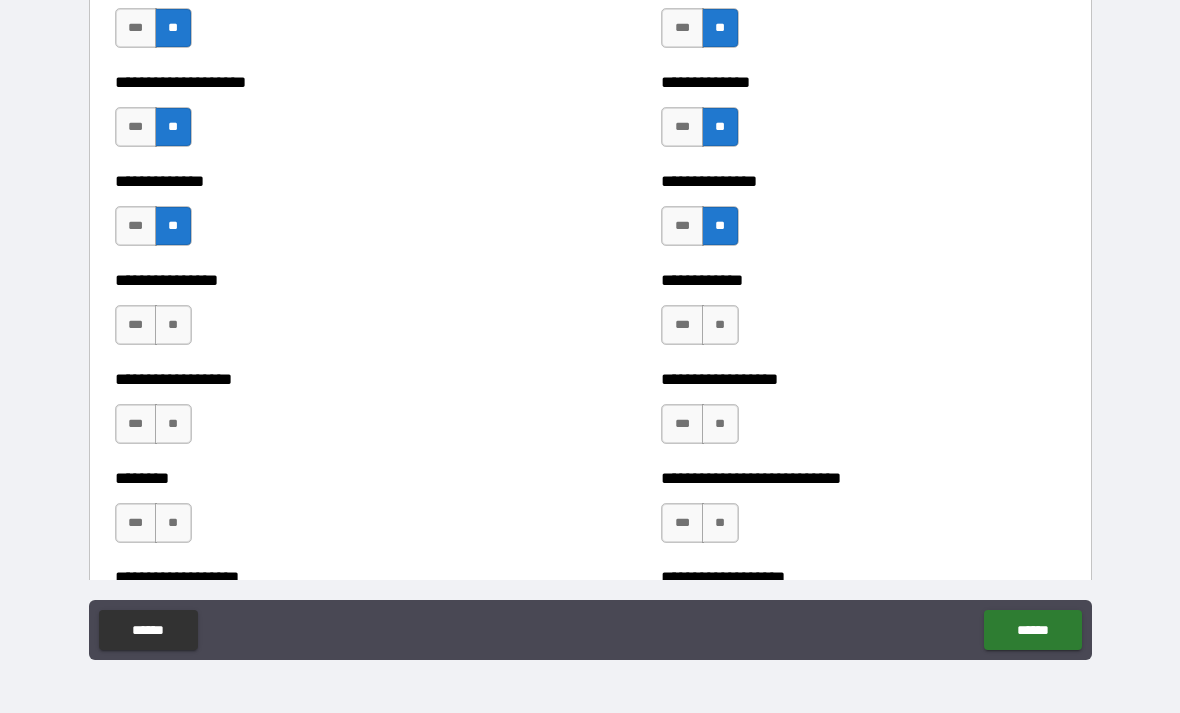 click on "**" at bounding box center (720, 325) 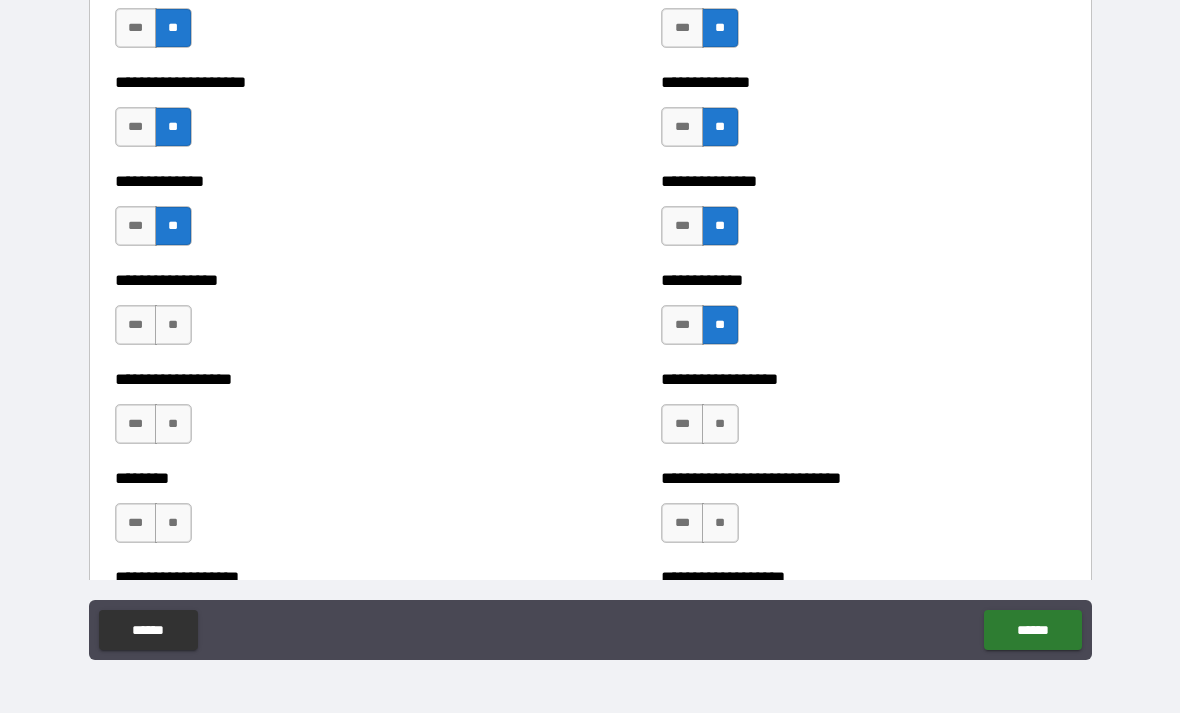 click on "**" at bounding box center [720, 424] 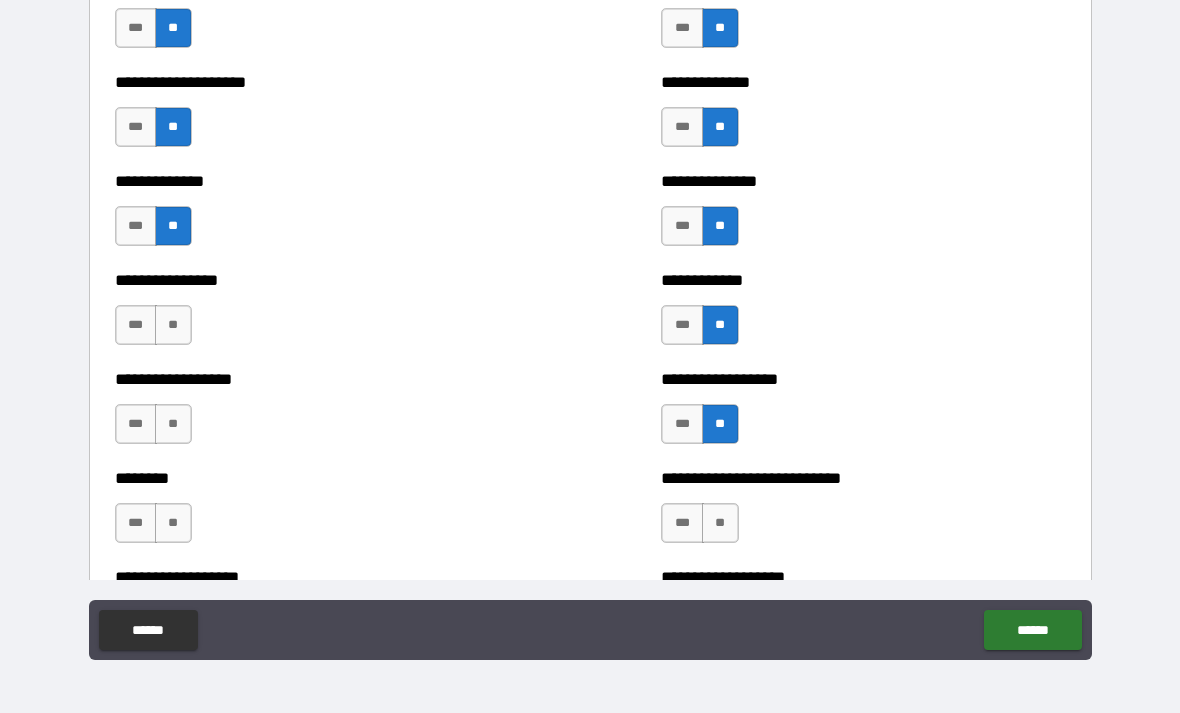 click on "**" at bounding box center (720, 523) 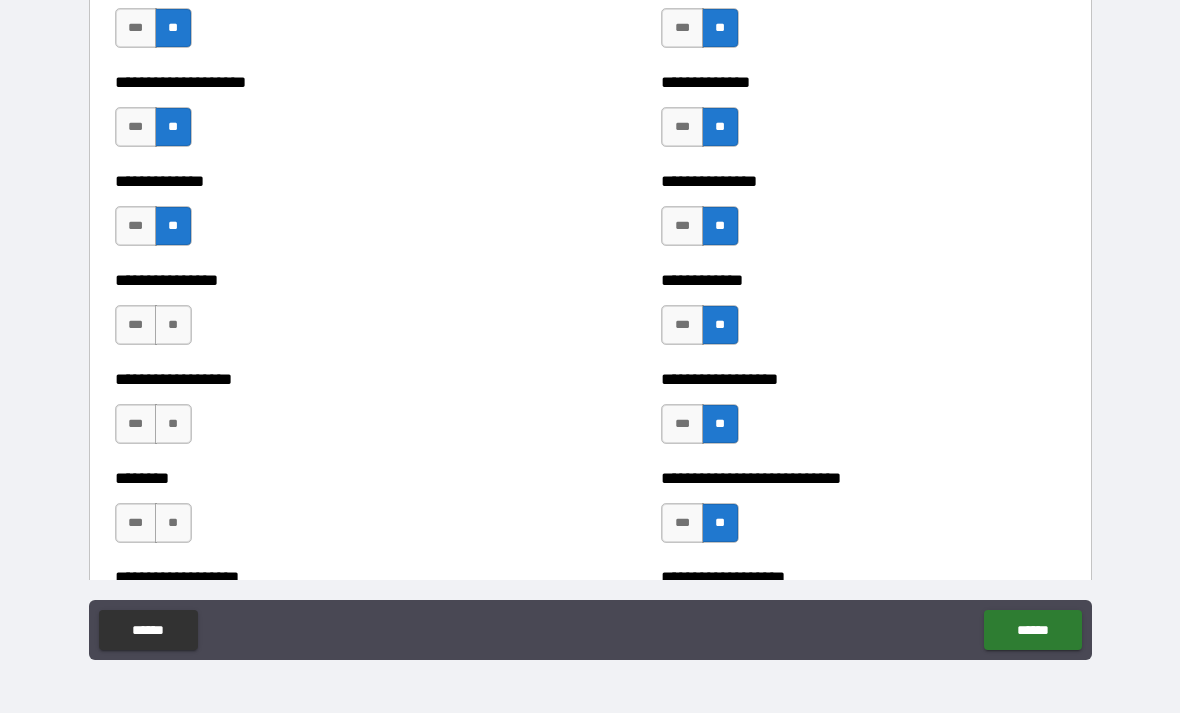click on "**" at bounding box center (173, 325) 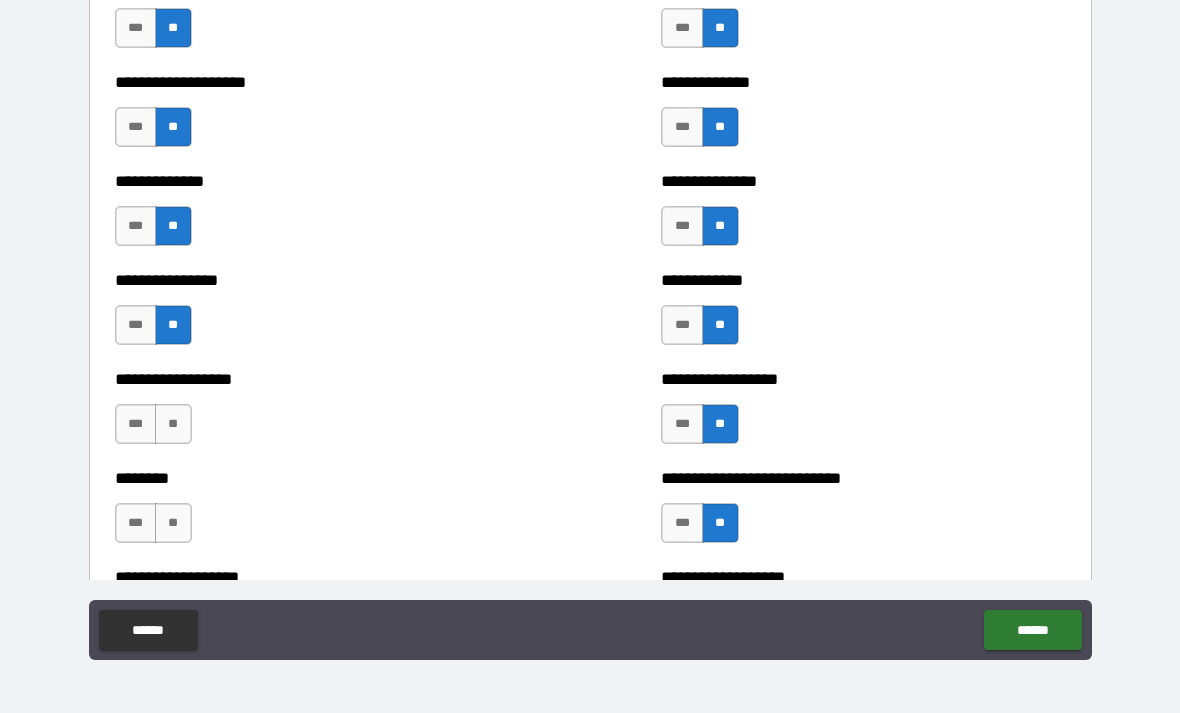click on "***" at bounding box center [136, 424] 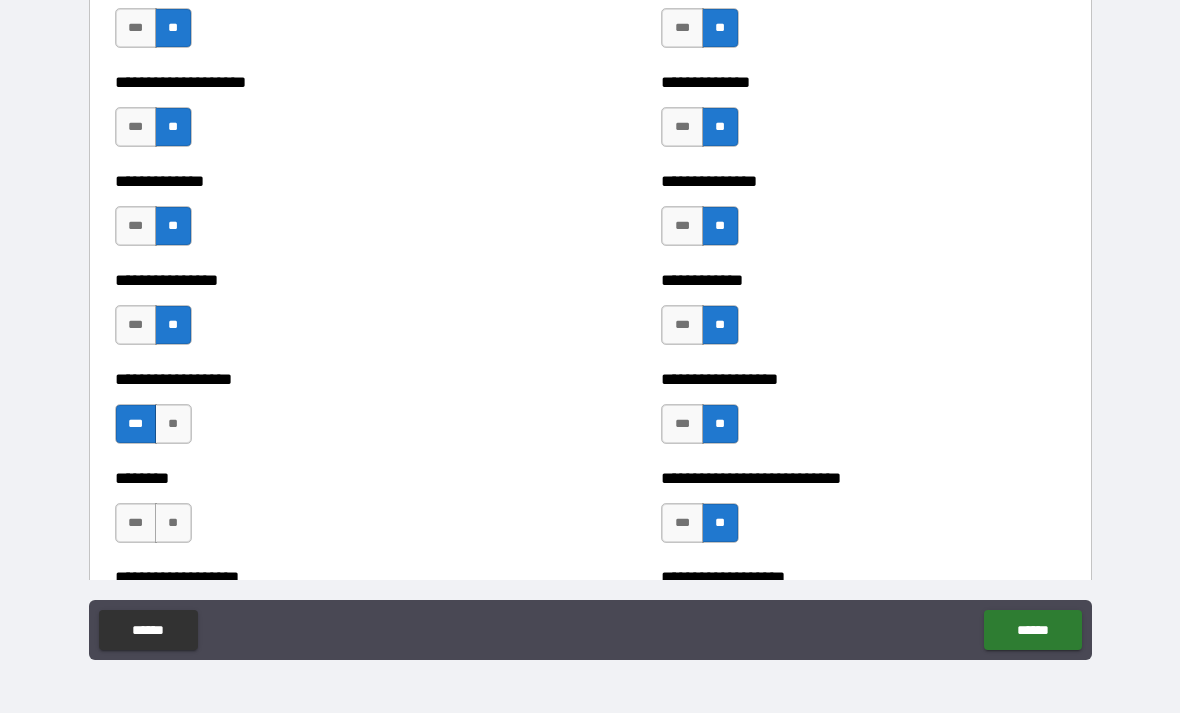 click on "**" at bounding box center [173, 523] 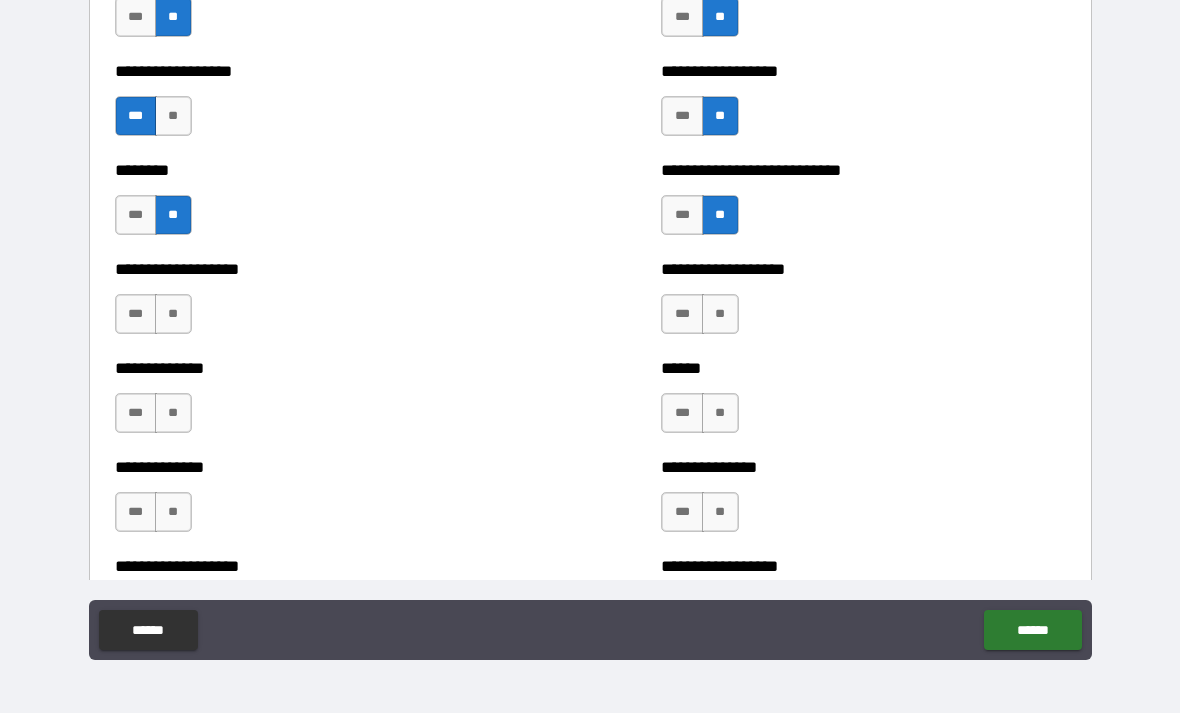 scroll, scrollTop: 4329, scrollLeft: 0, axis: vertical 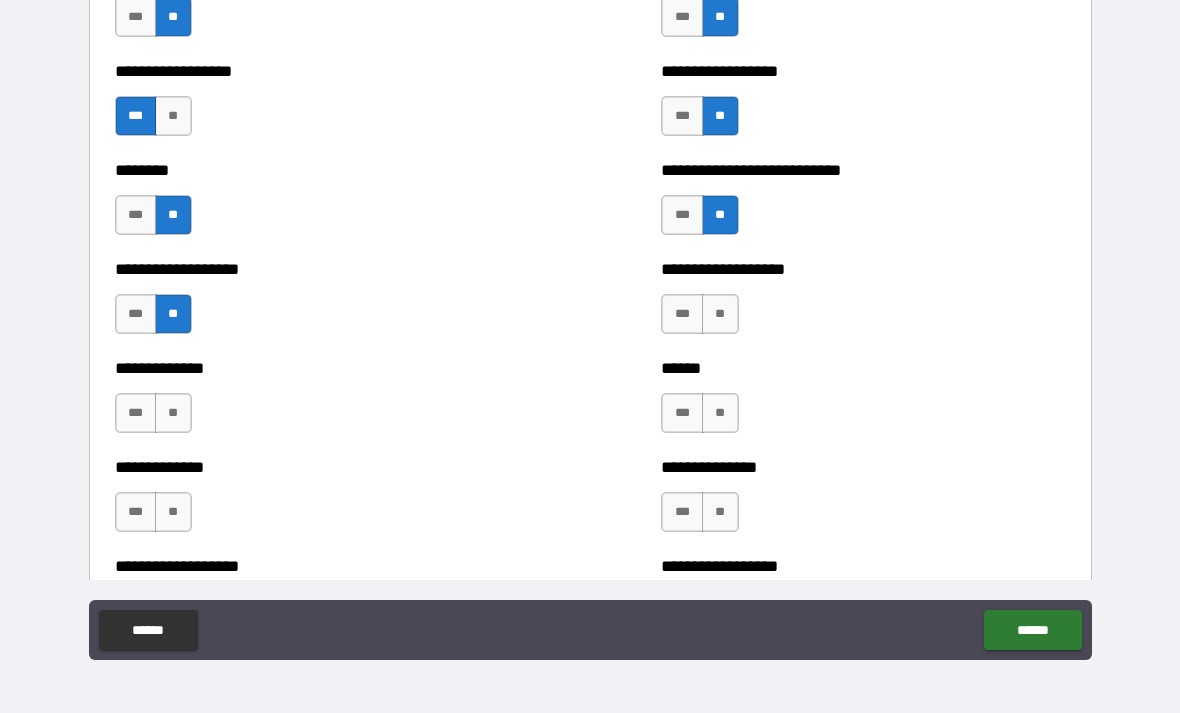 click on "**" at bounding box center (173, 413) 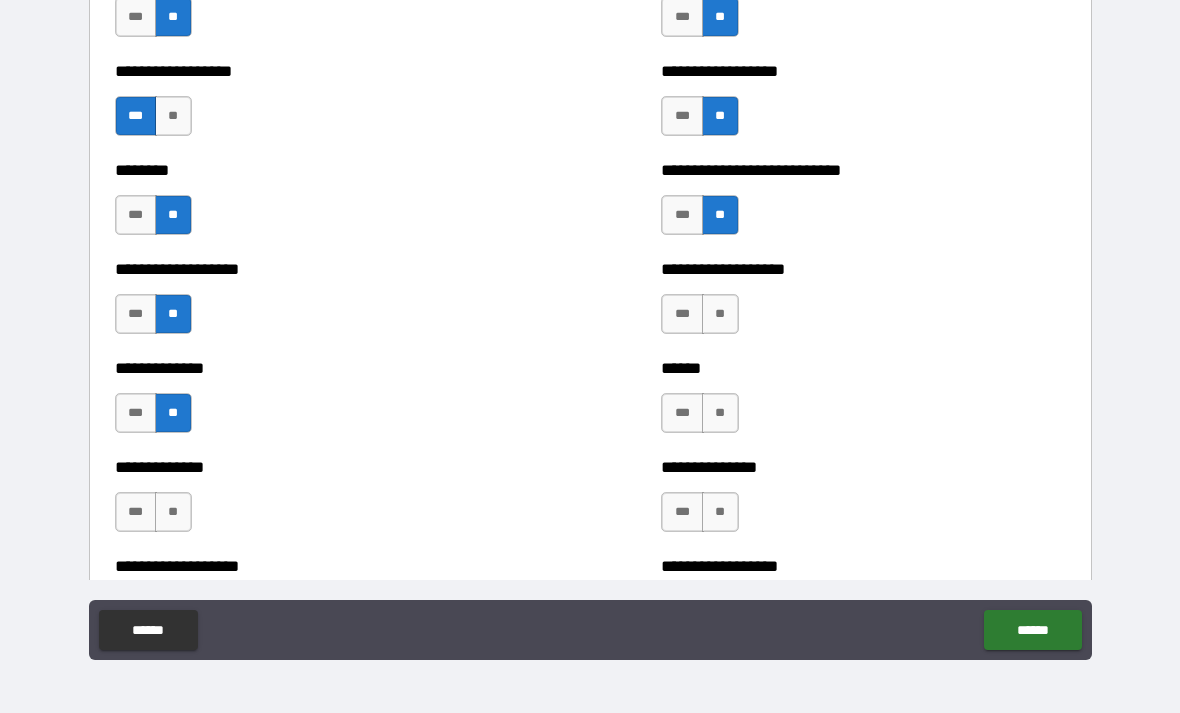 click on "**" at bounding box center (173, 512) 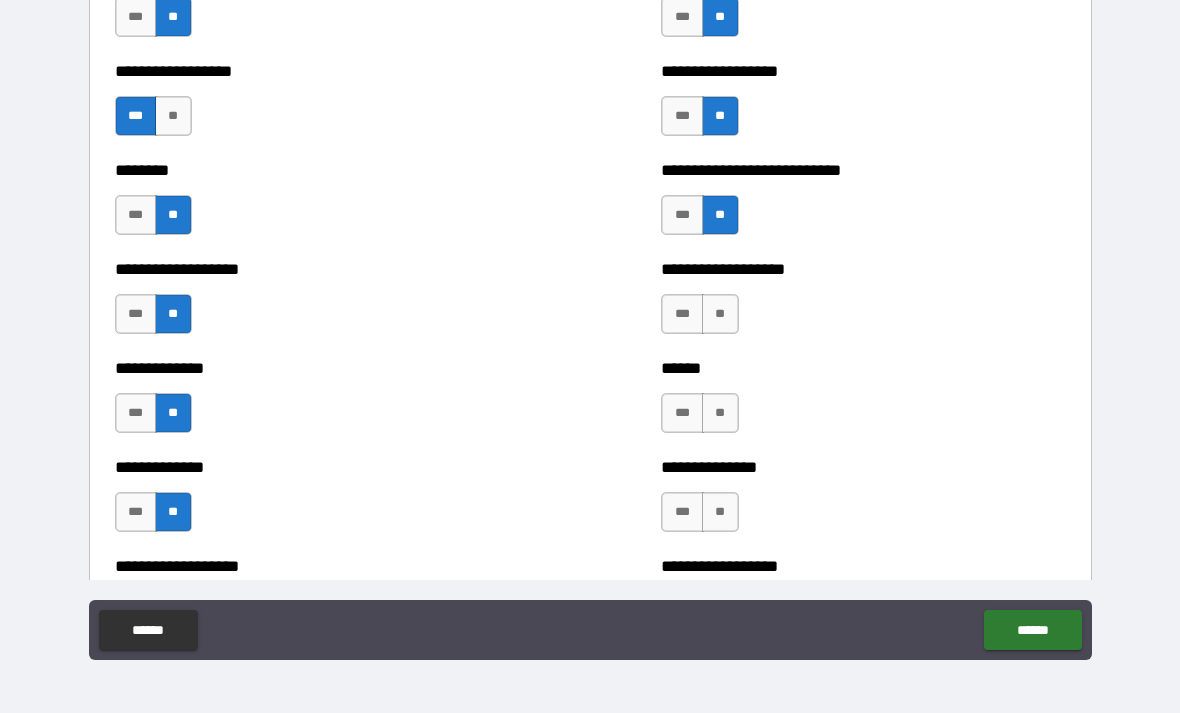 click on "**" at bounding box center (720, 314) 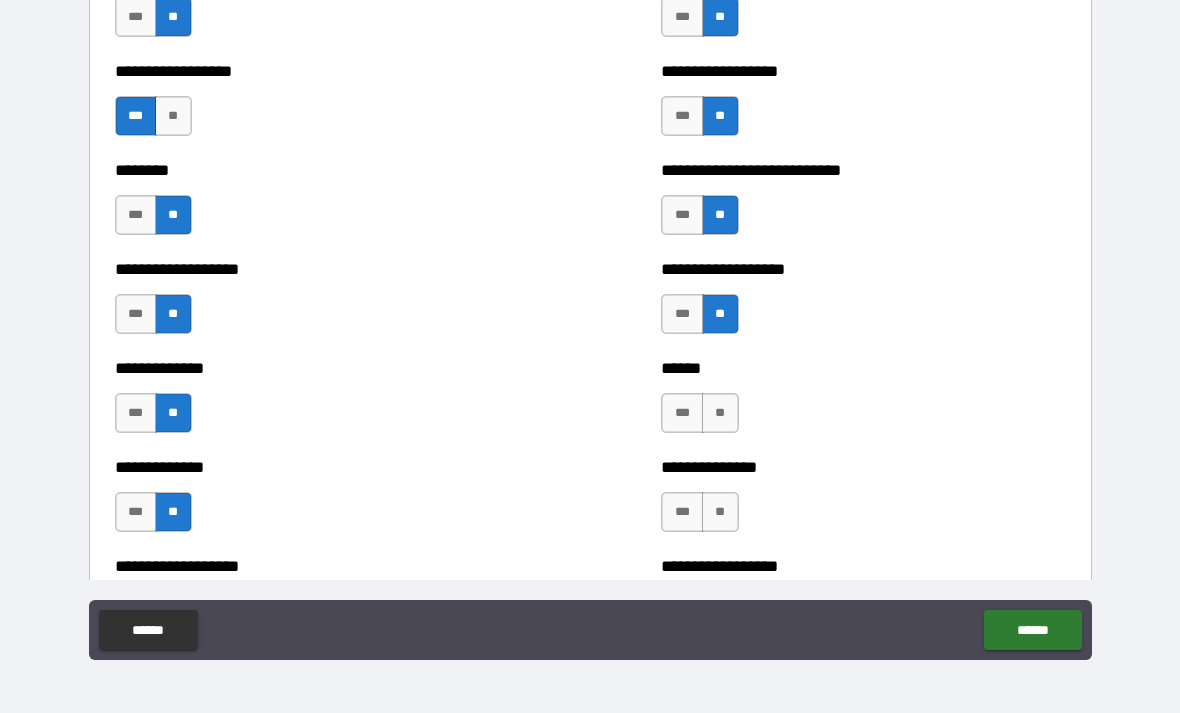 click on "**" at bounding box center [720, 413] 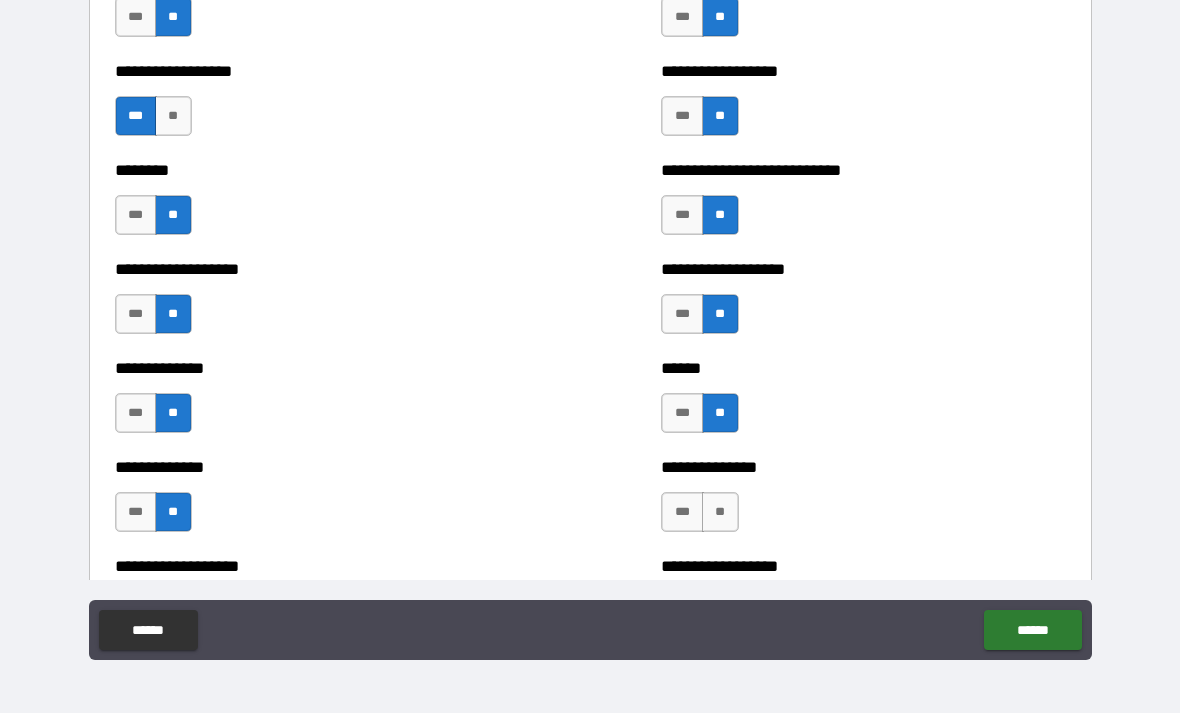 click on "**" at bounding box center (720, 512) 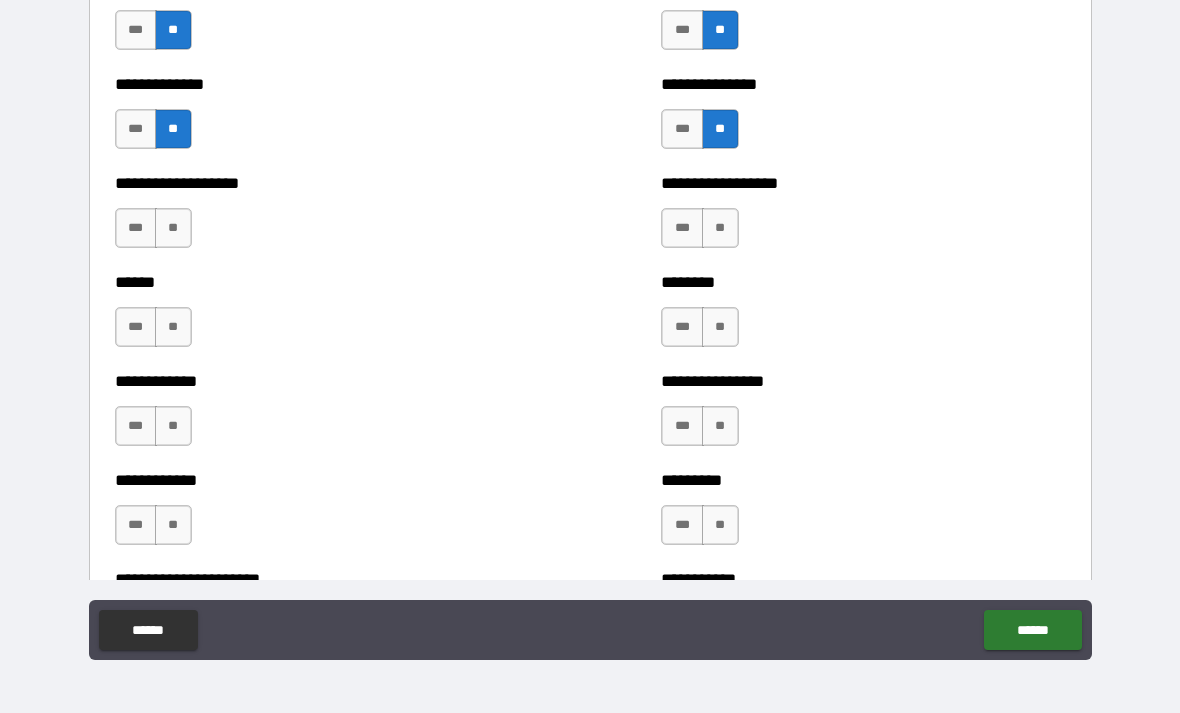 scroll, scrollTop: 4712, scrollLeft: 0, axis: vertical 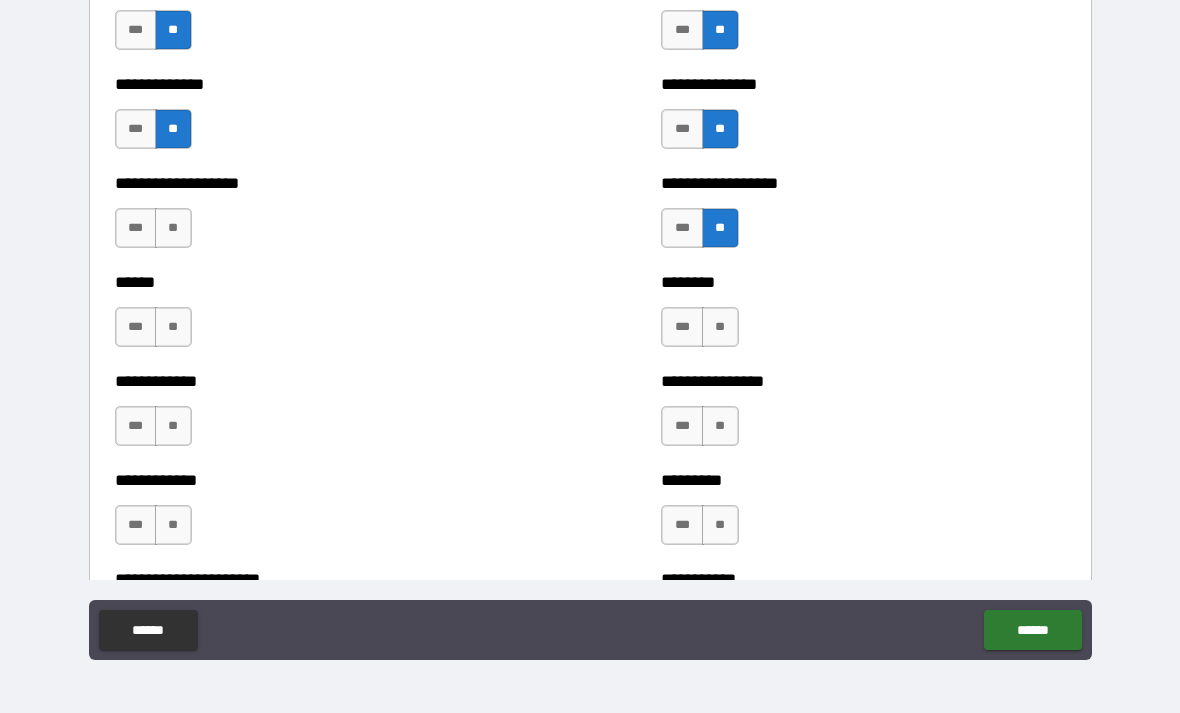 click on "**" at bounding box center [720, 327] 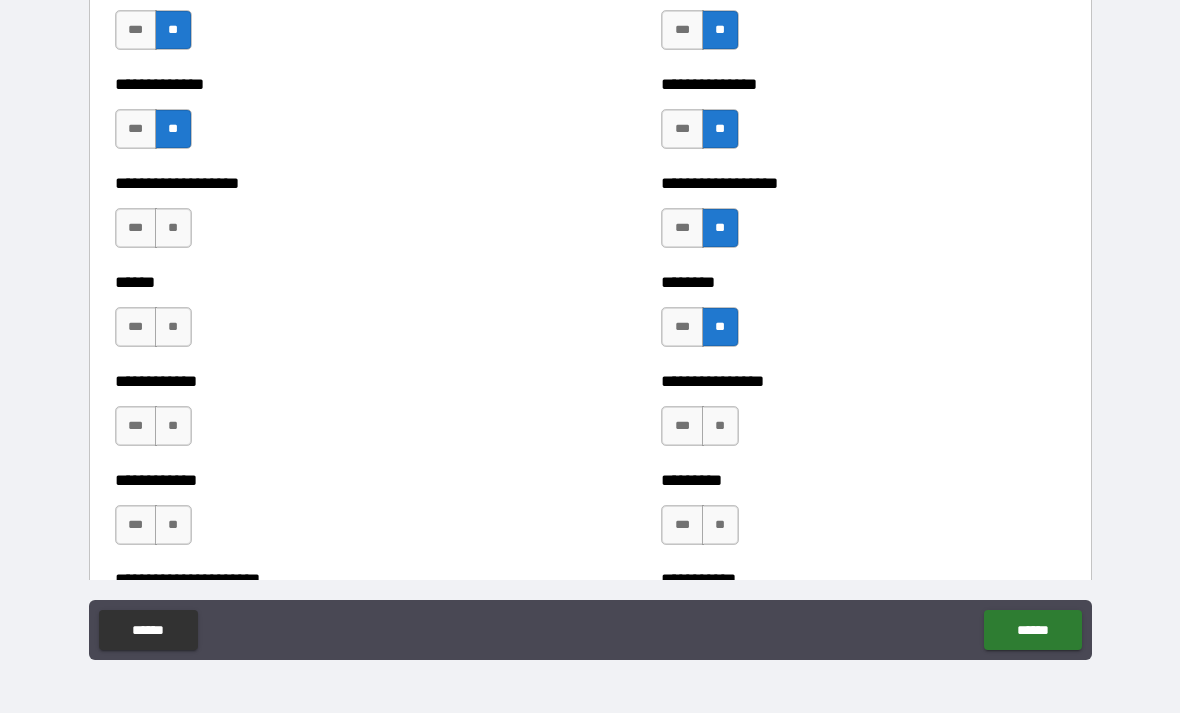 click on "**" at bounding box center [720, 426] 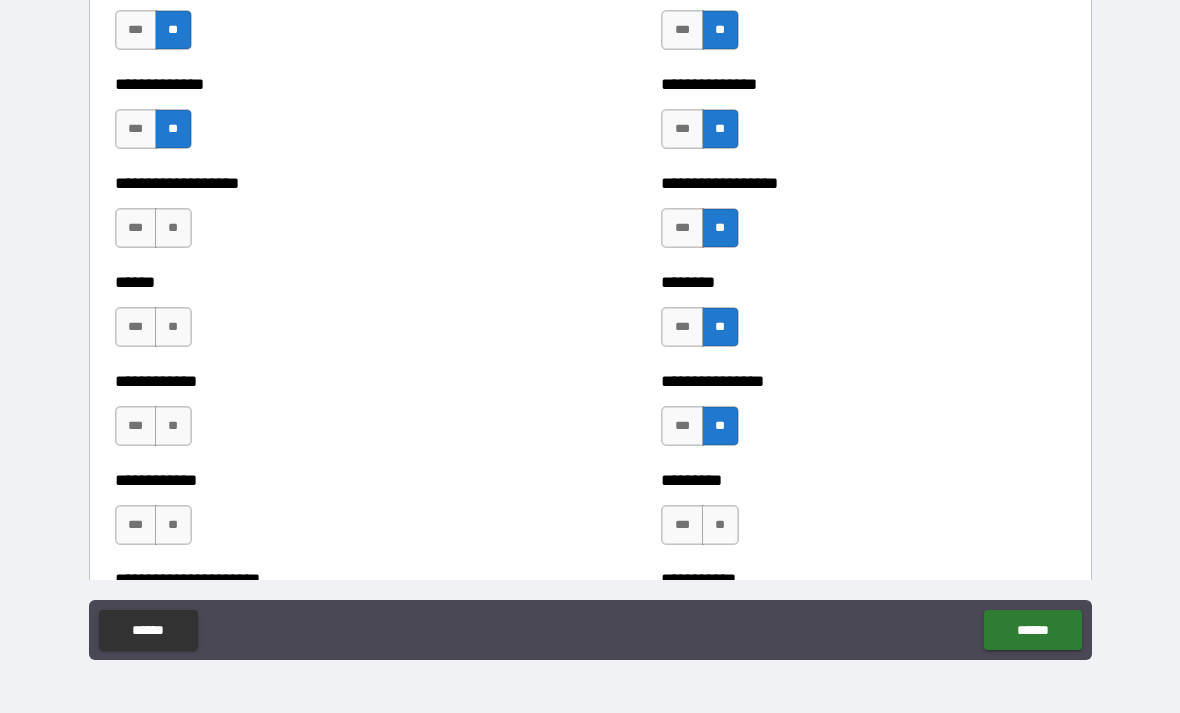 click on "**" at bounding box center (720, 525) 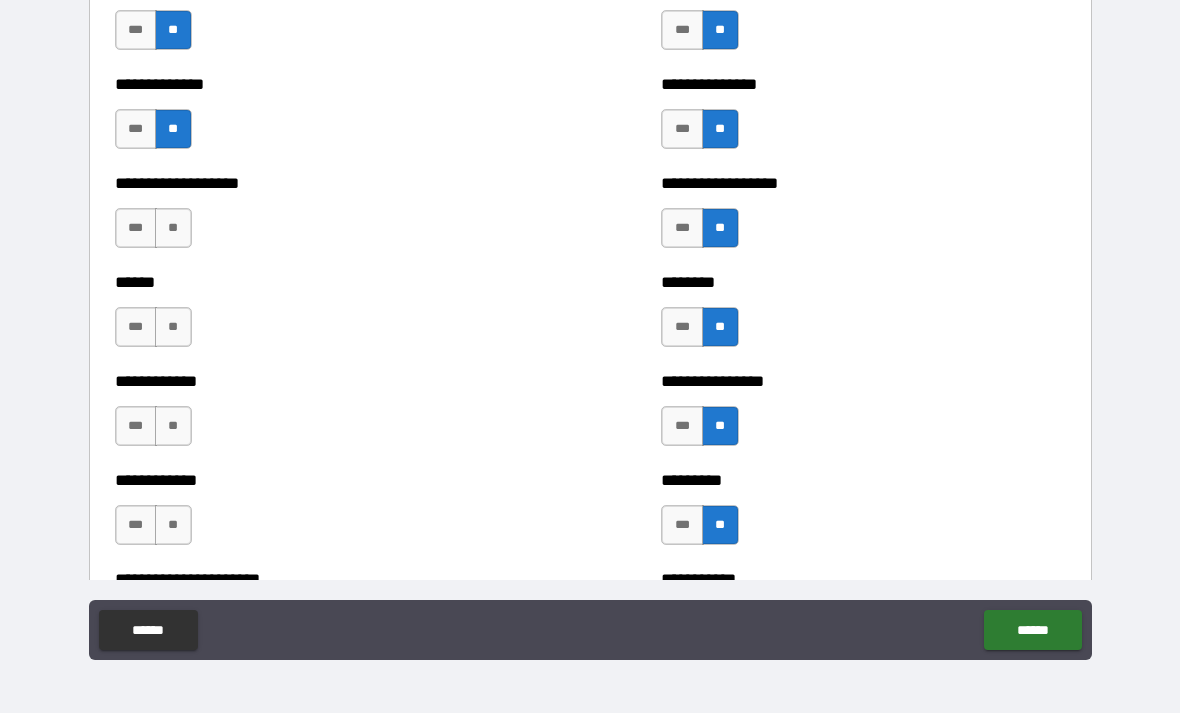 click on "**" at bounding box center [173, 327] 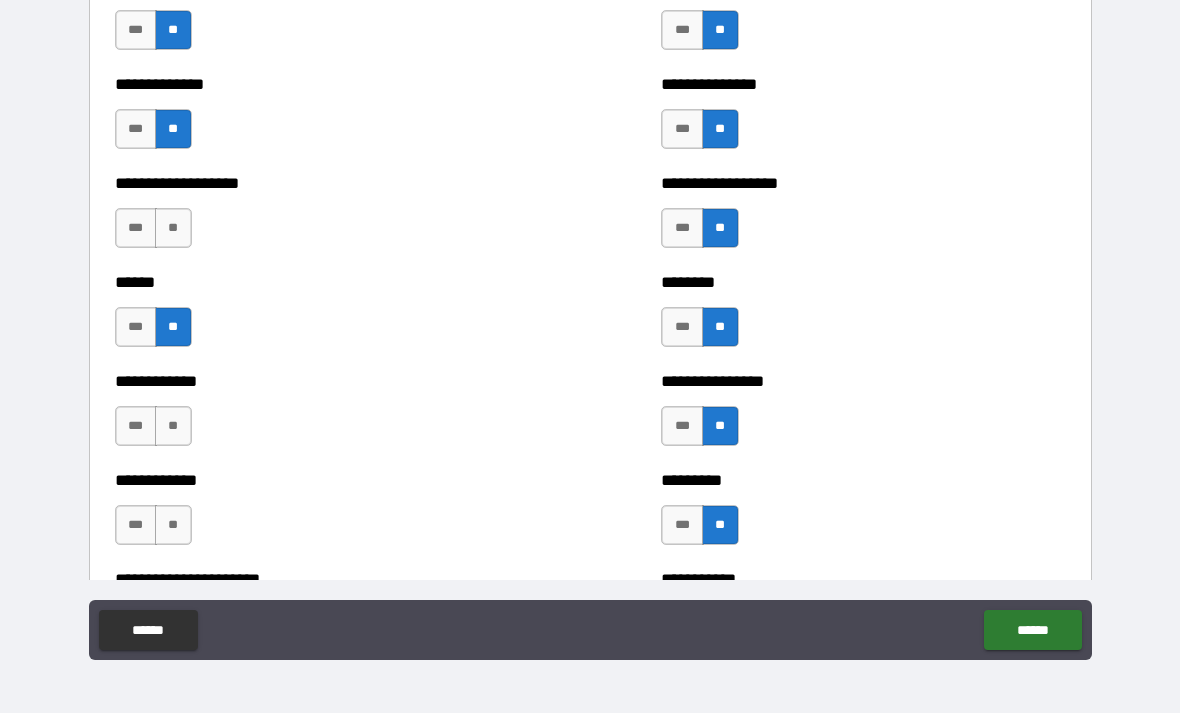 click on "***" at bounding box center [136, 228] 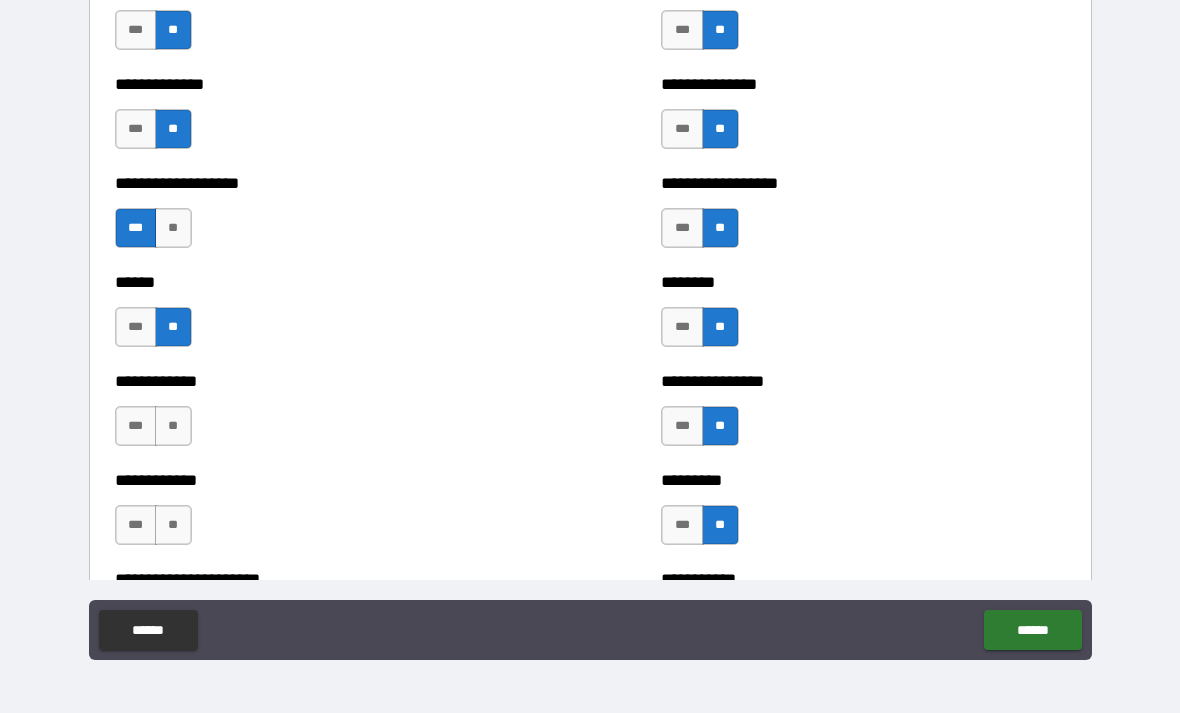 click on "**" at bounding box center [173, 228] 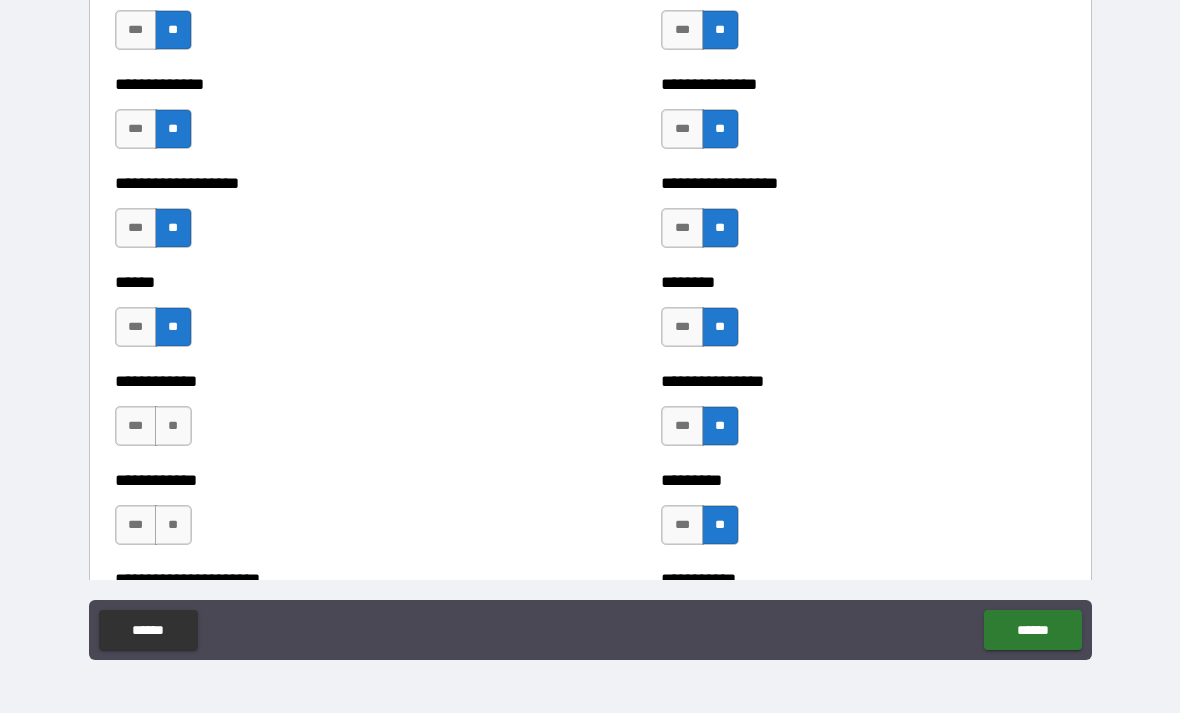 click on "**" at bounding box center [173, 426] 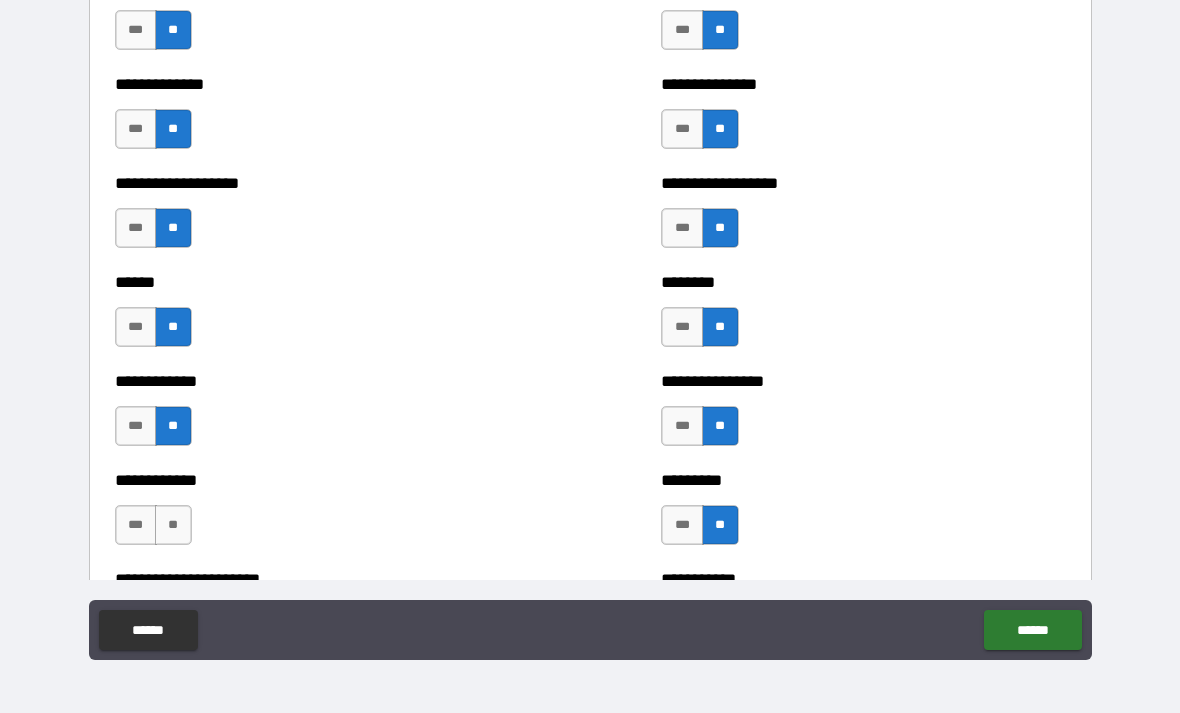 click on "**" at bounding box center (173, 525) 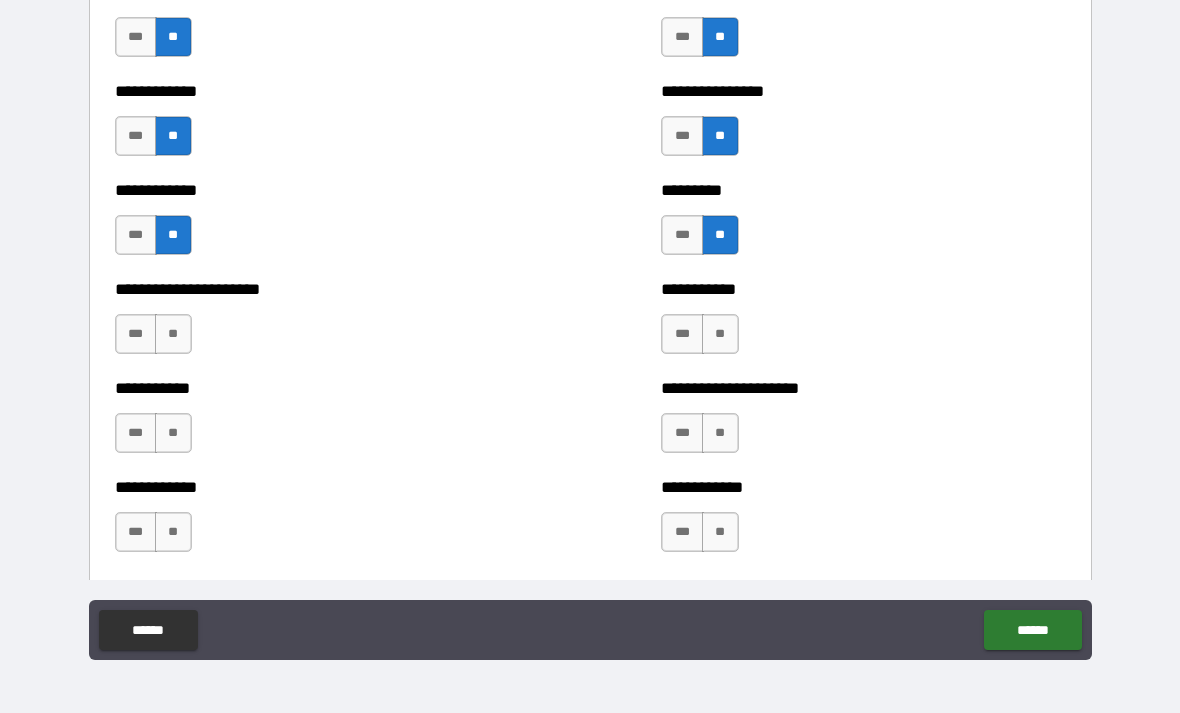 scroll, scrollTop: 5004, scrollLeft: 0, axis: vertical 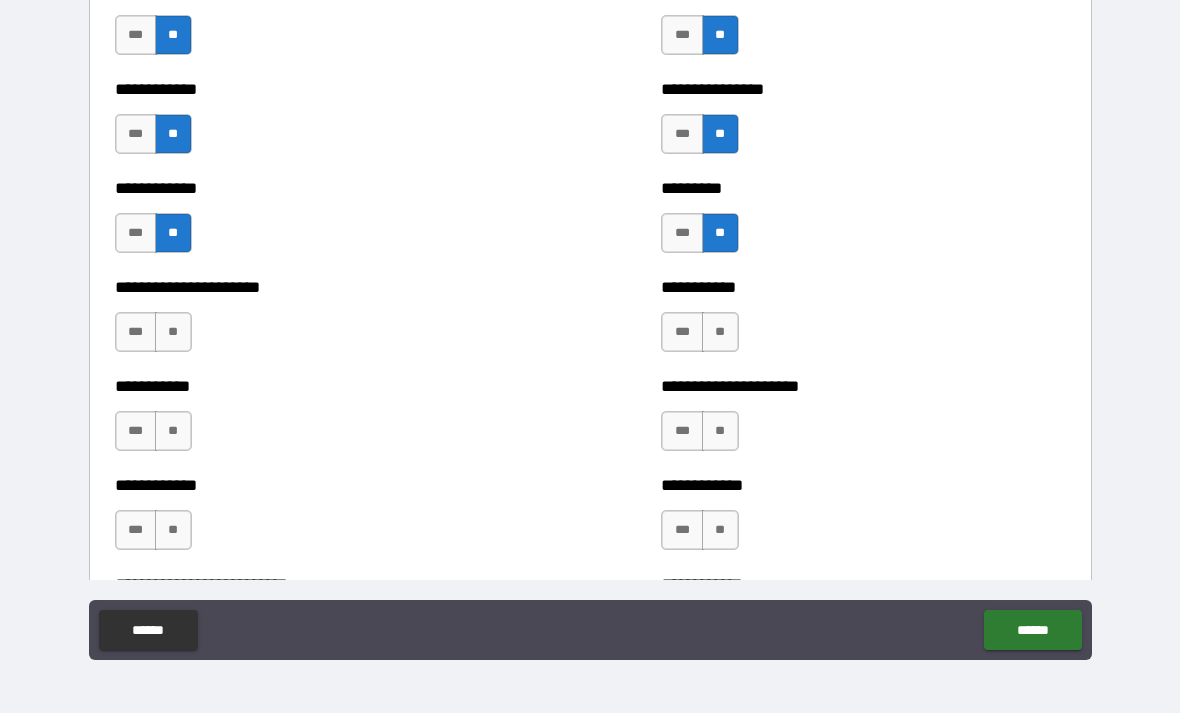 click on "**" at bounding box center (173, 332) 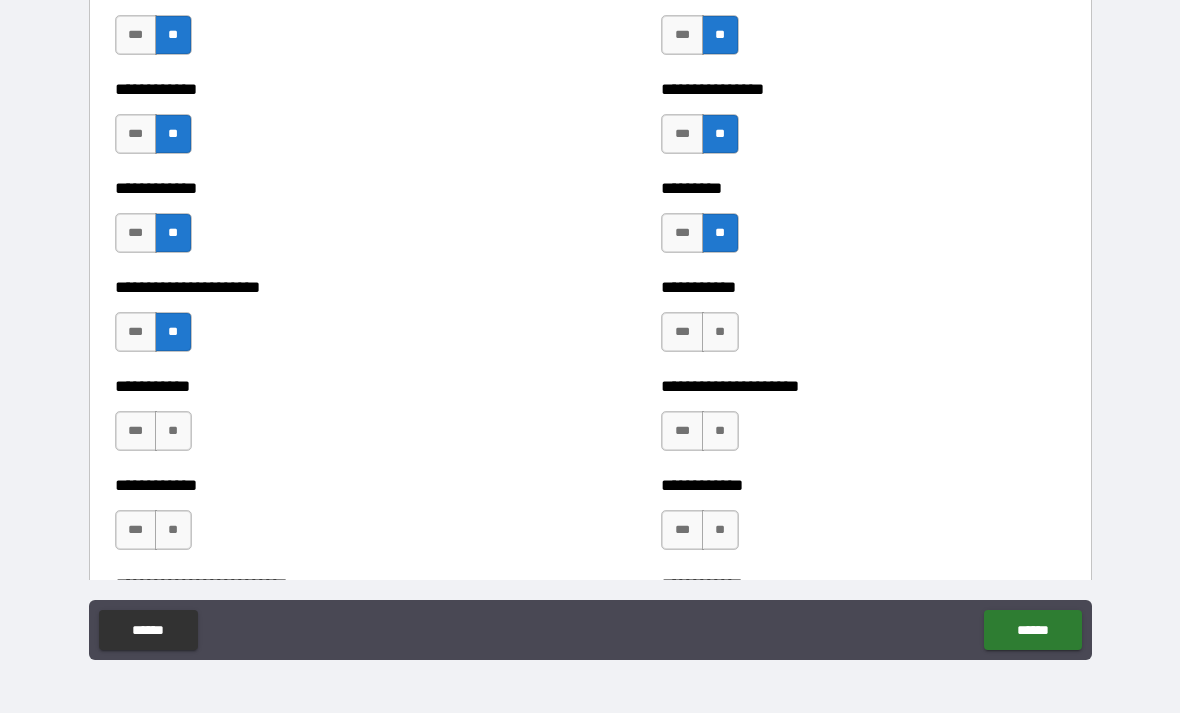 click on "**" at bounding box center [173, 431] 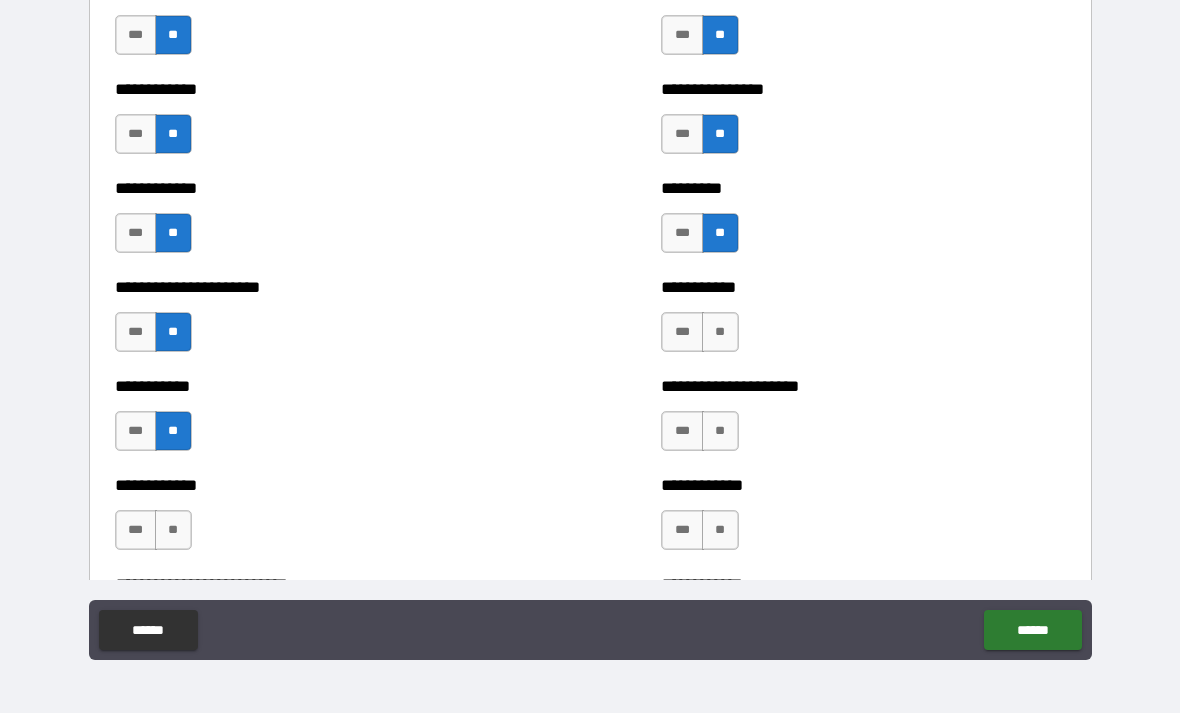 click on "**" at bounding box center (173, 530) 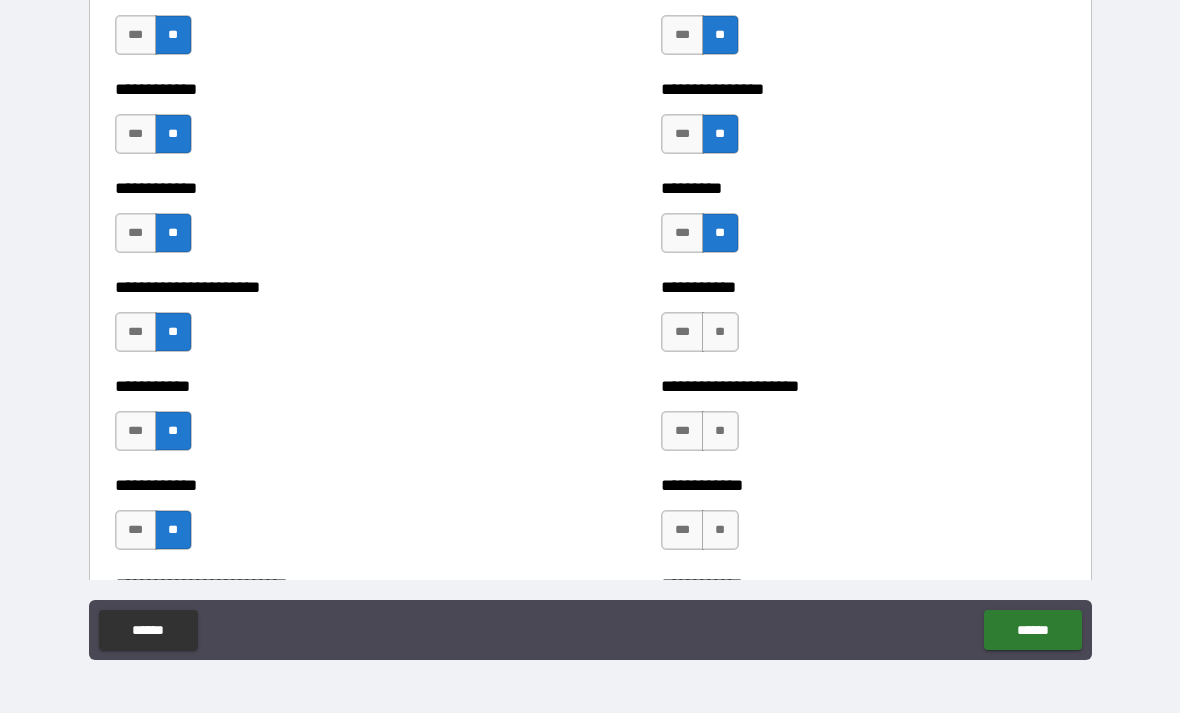 click on "**" at bounding box center (720, 332) 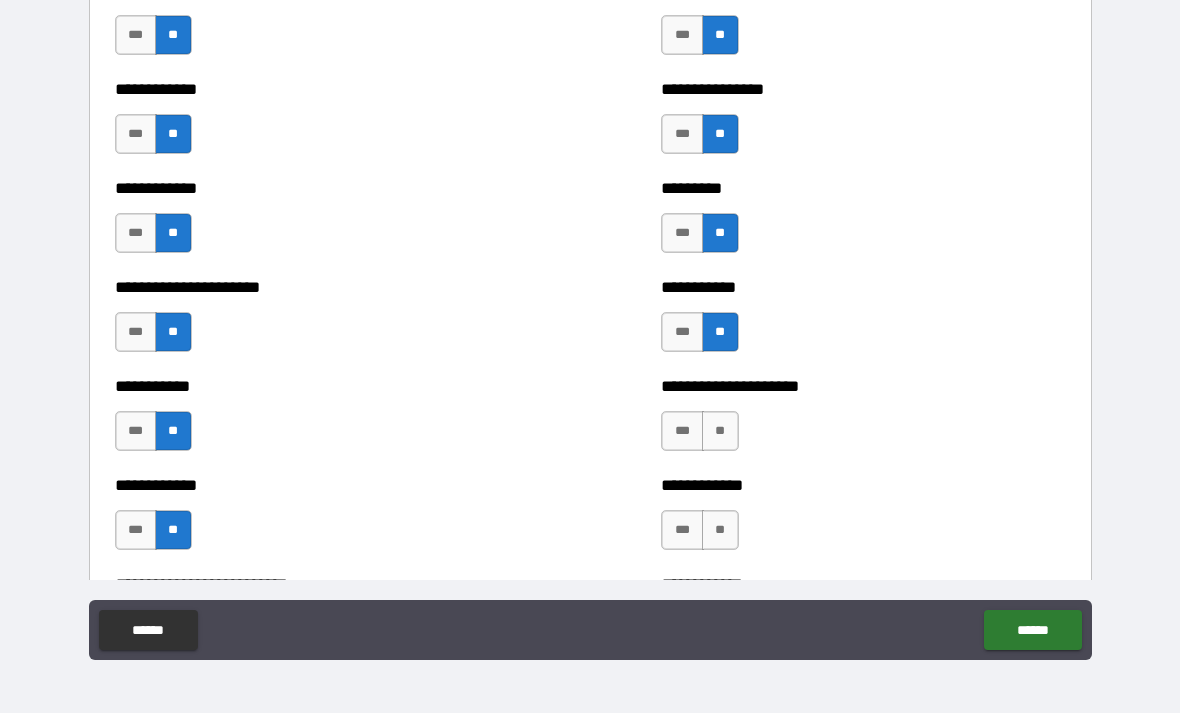 click on "***" at bounding box center (682, 431) 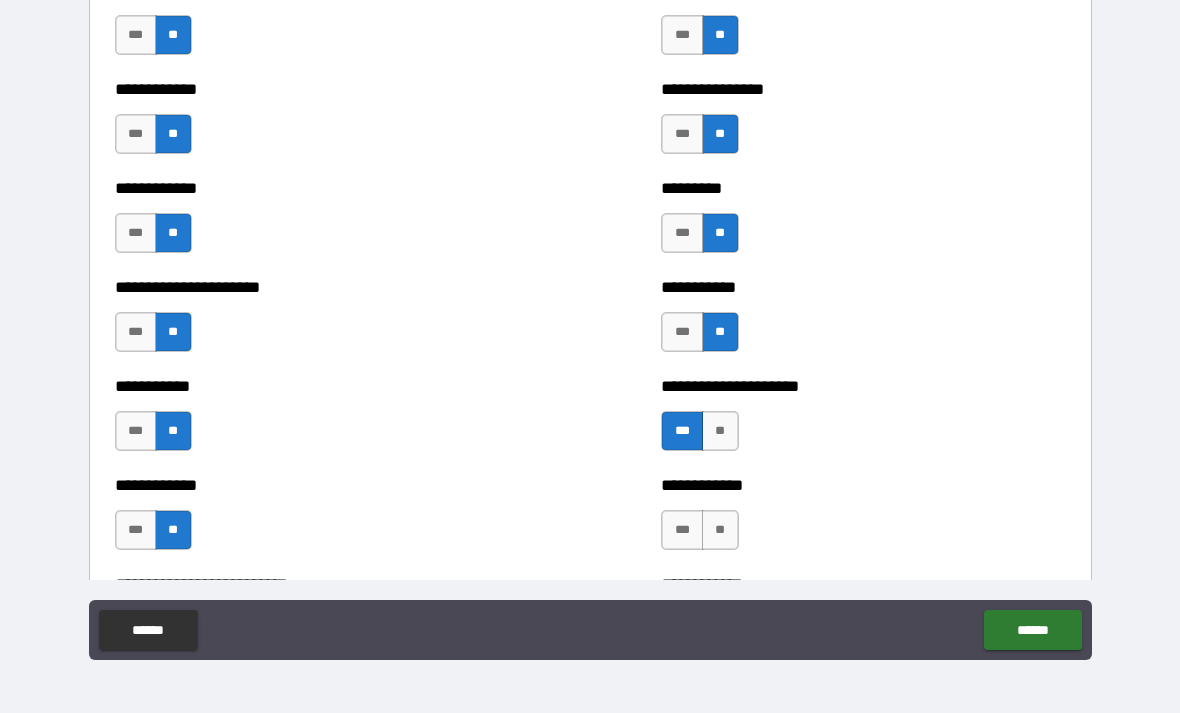 click on "**" at bounding box center [720, 431] 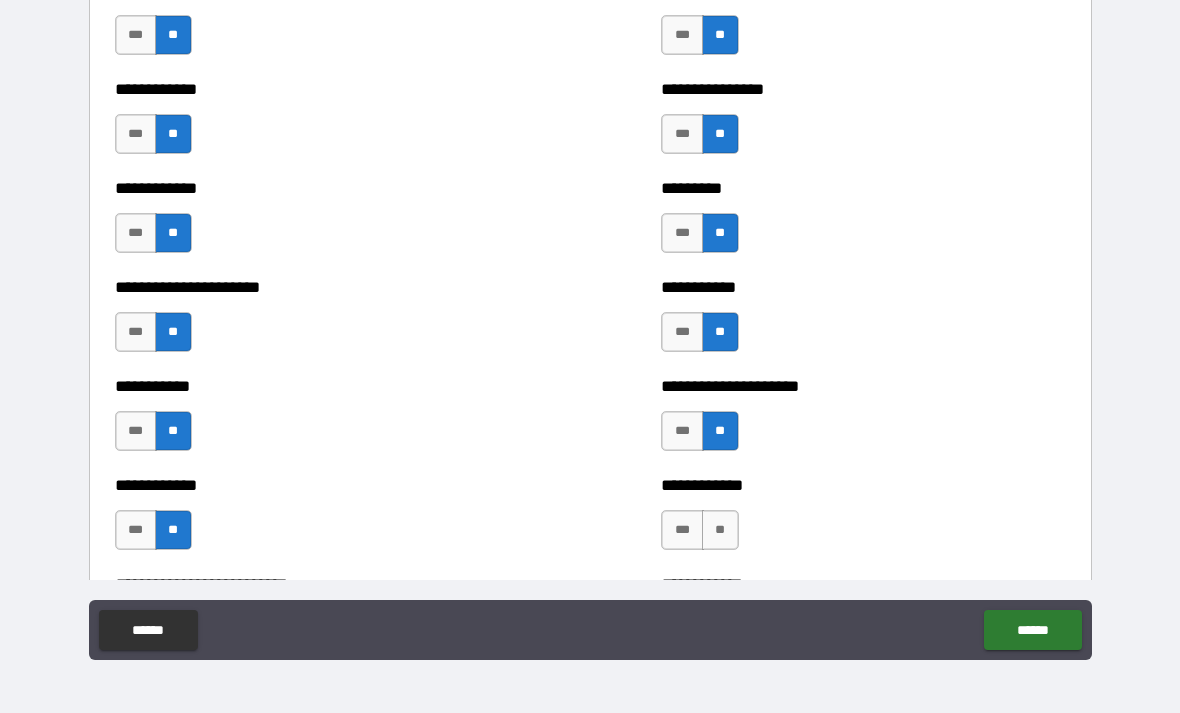 click on "**" at bounding box center [720, 530] 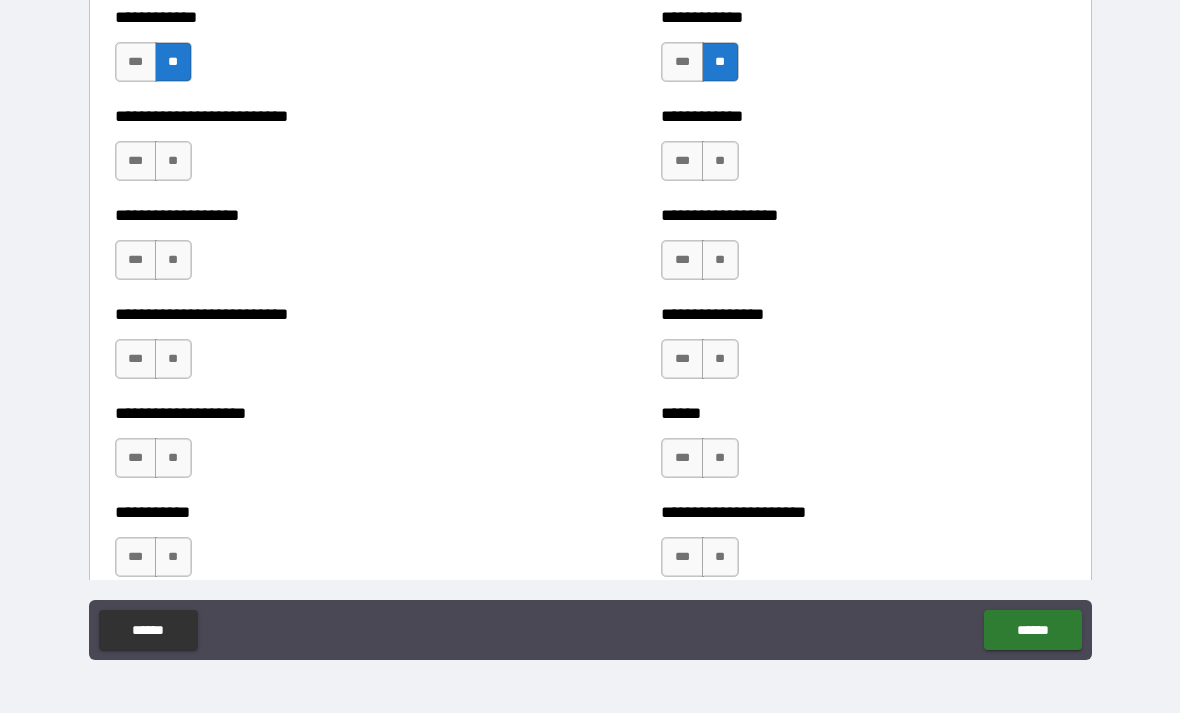 scroll, scrollTop: 5474, scrollLeft: 0, axis: vertical 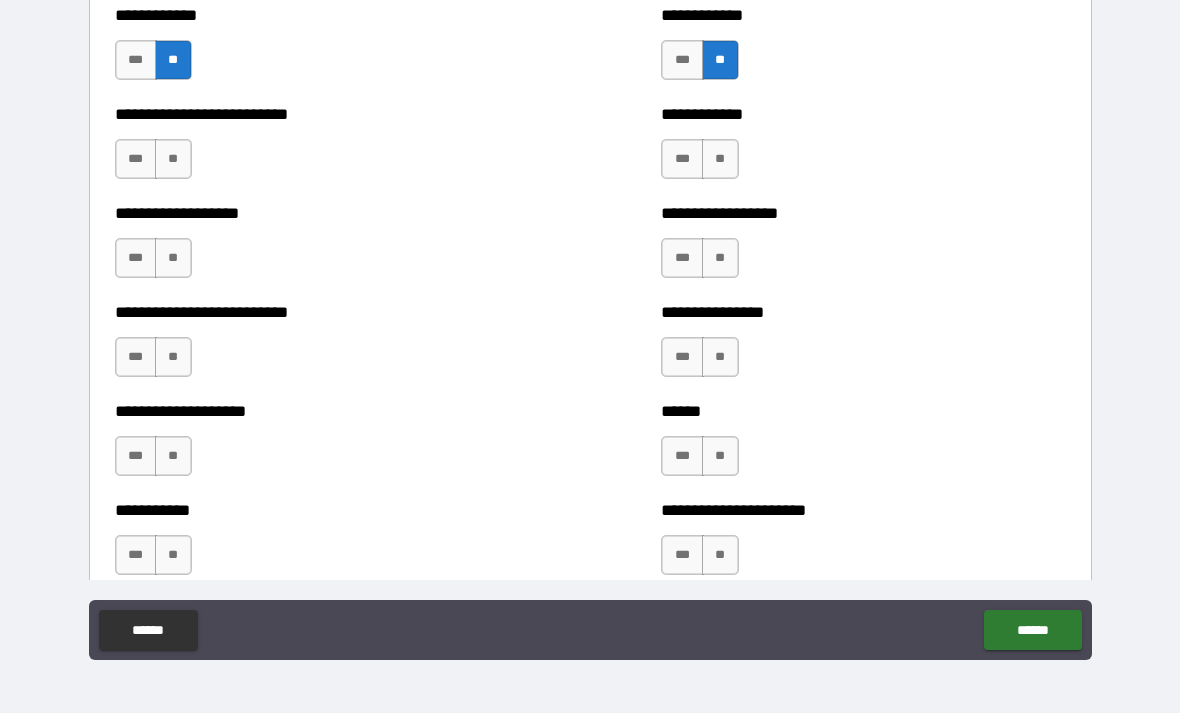 click on "**" at bounding box center (173, 159) 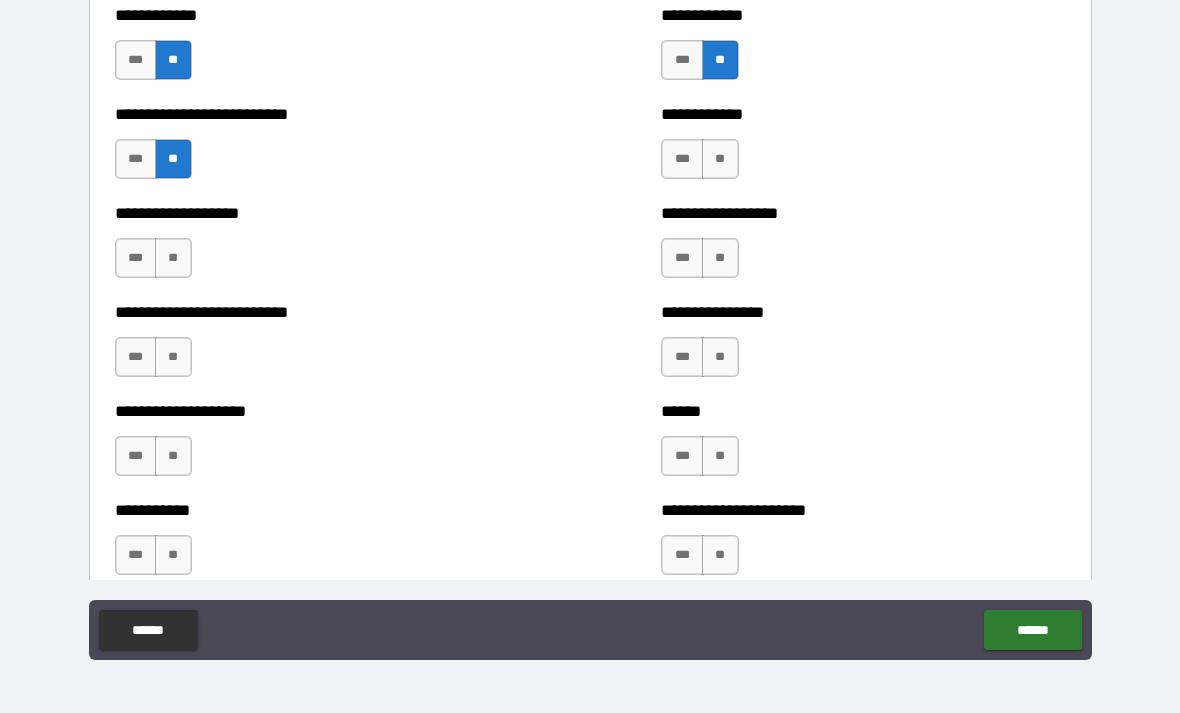 click on "**" at bounding box center [173, 258] 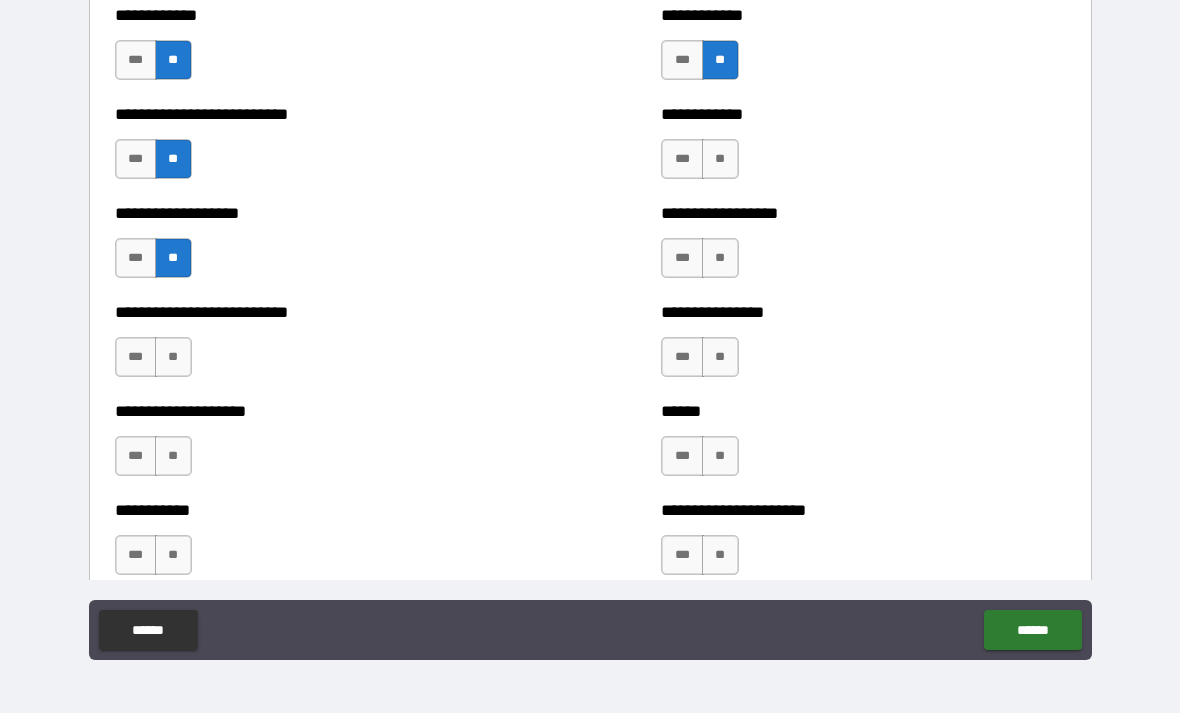 click on "**" at bounding box center [173, 357] 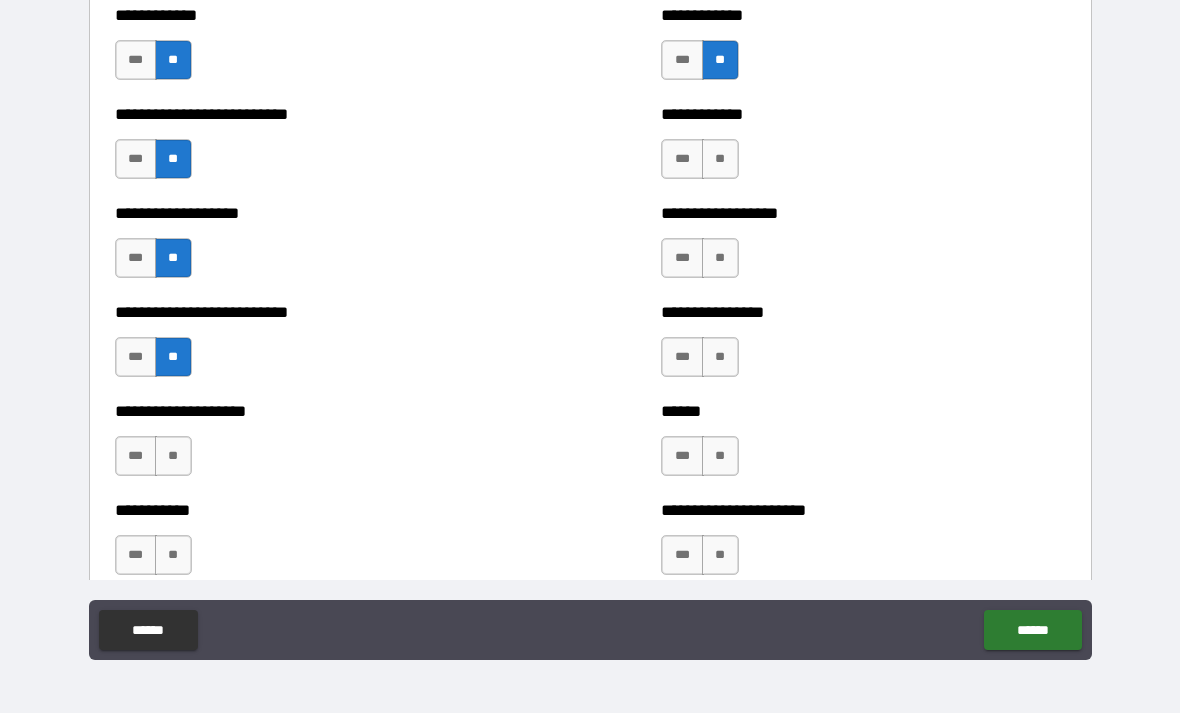 click on "**" at bounding box center [173, 456] 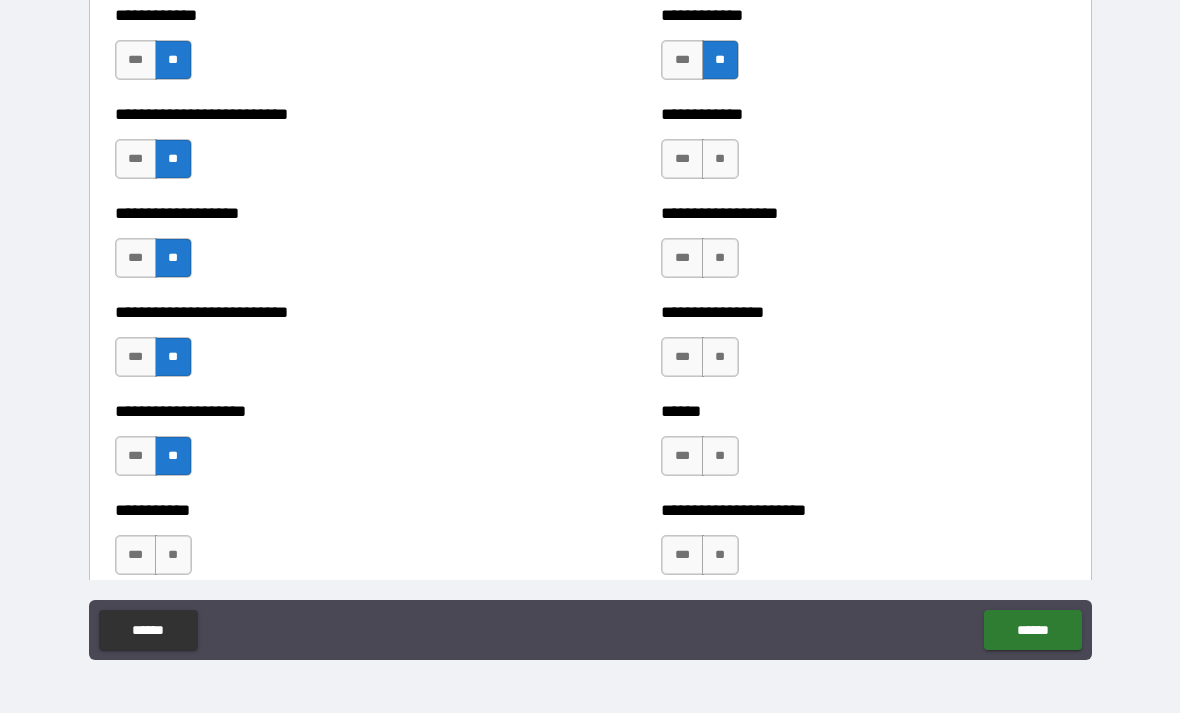 click on "**" at bounding box center (173, 555) 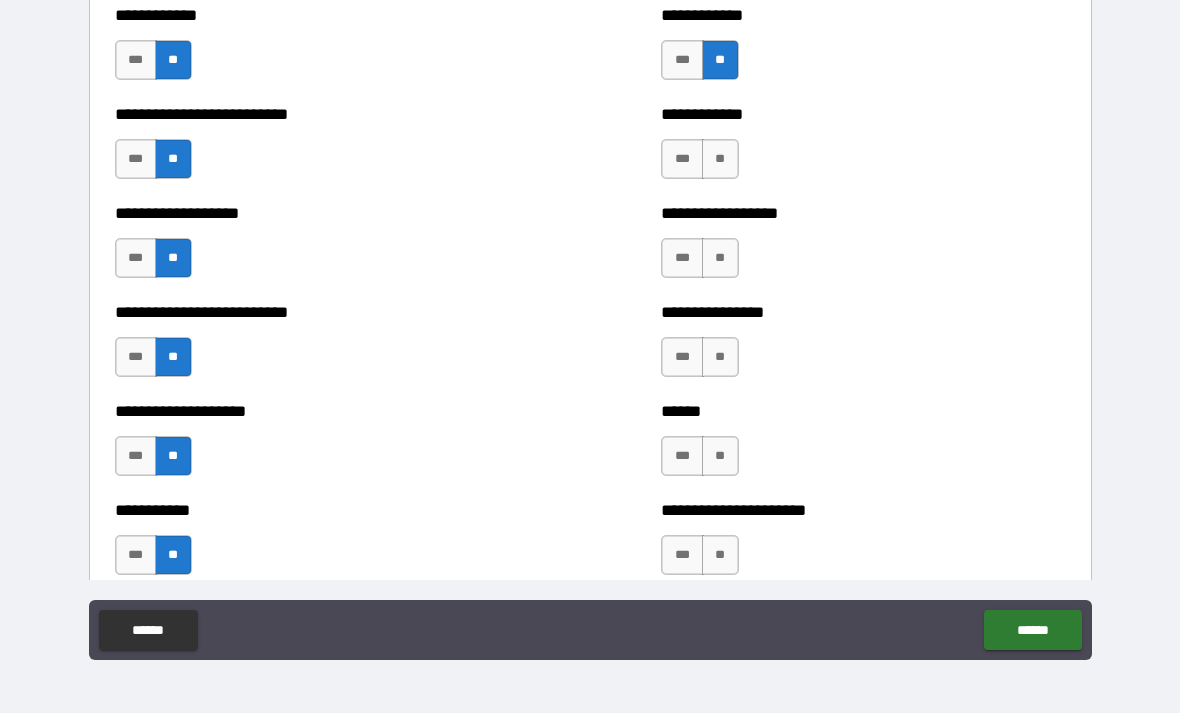 click on "**" at bounding box center (720, 159) 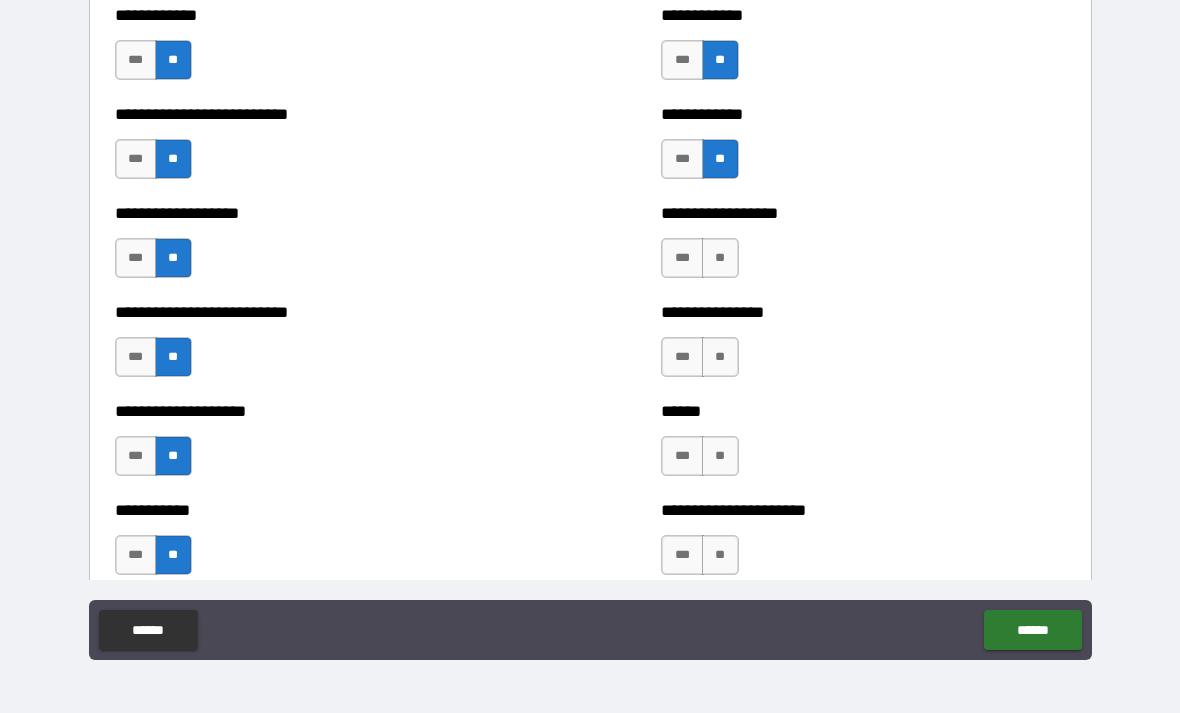 click on "**" at bounding box center [720, 258] 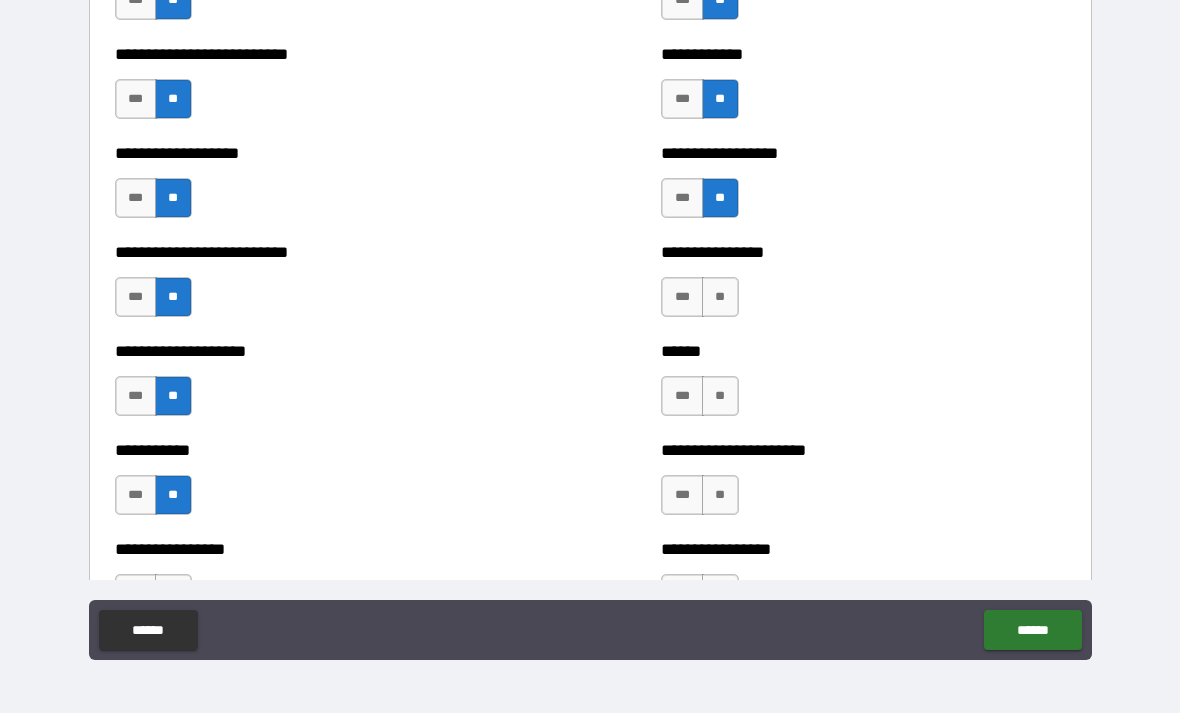 scroll, scrollTop: 5535, scrollLeft: 0, axis: vertical 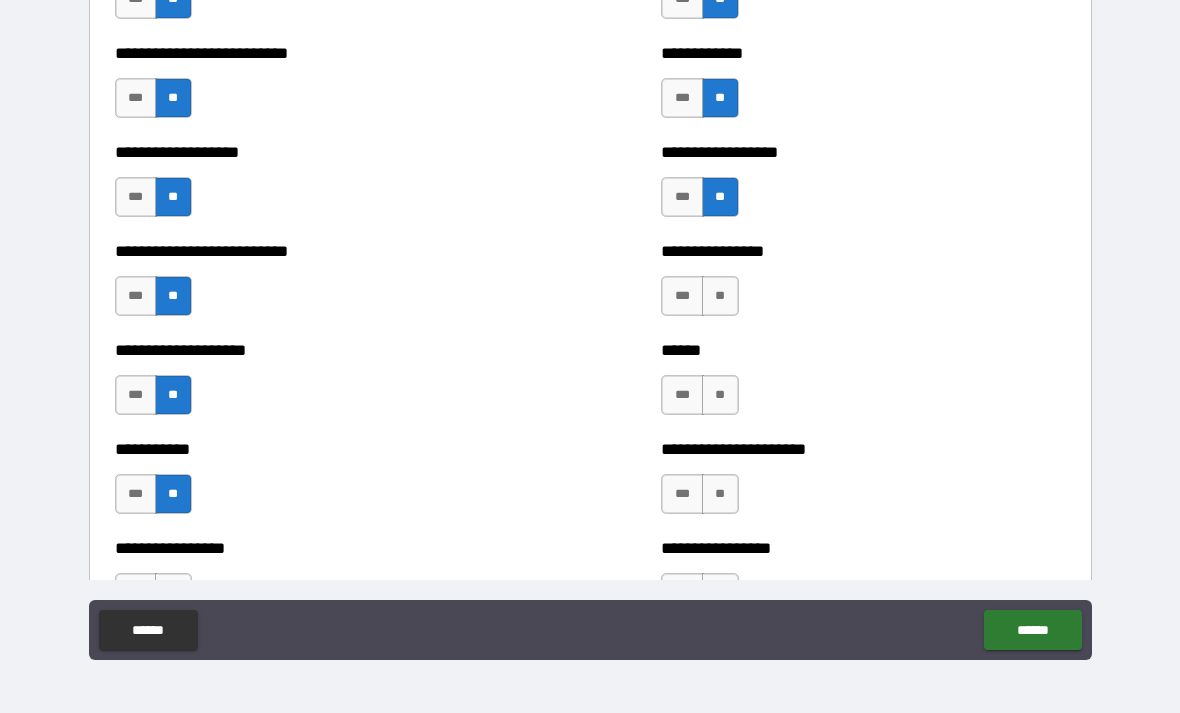 click on "**" at bounding box center (720, 296) 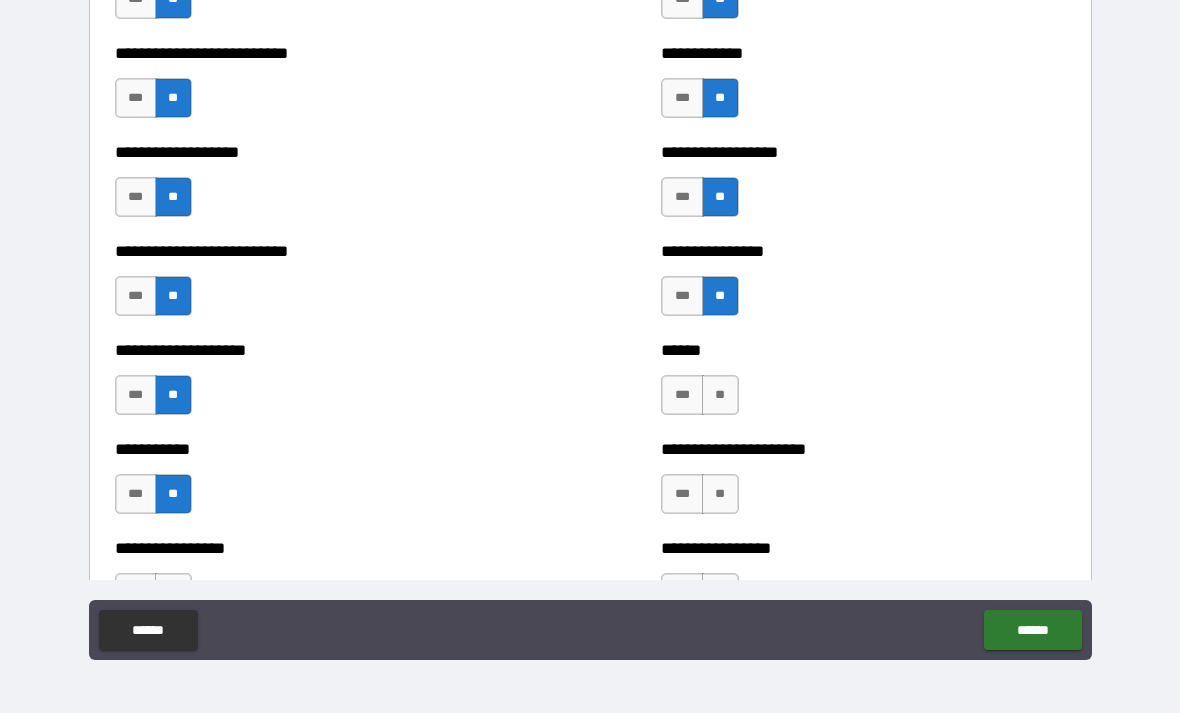 click on "**" at bounding box center (720, 395) 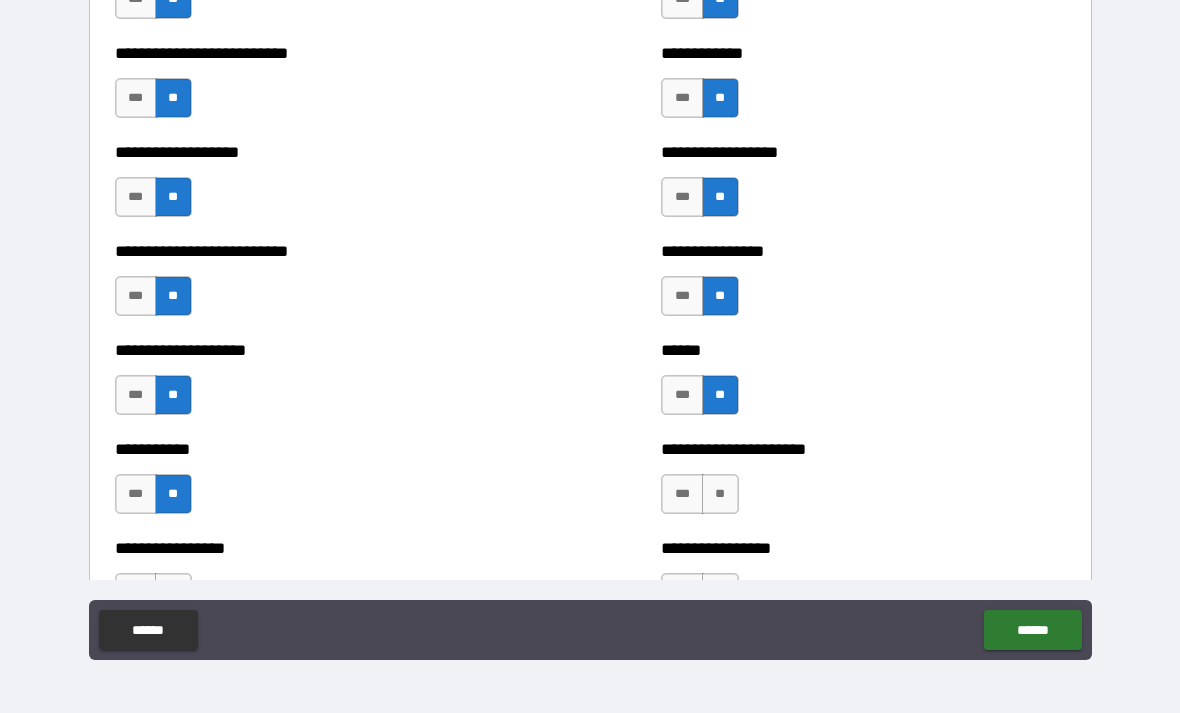 click on "**" at bounding box center [720, 494] 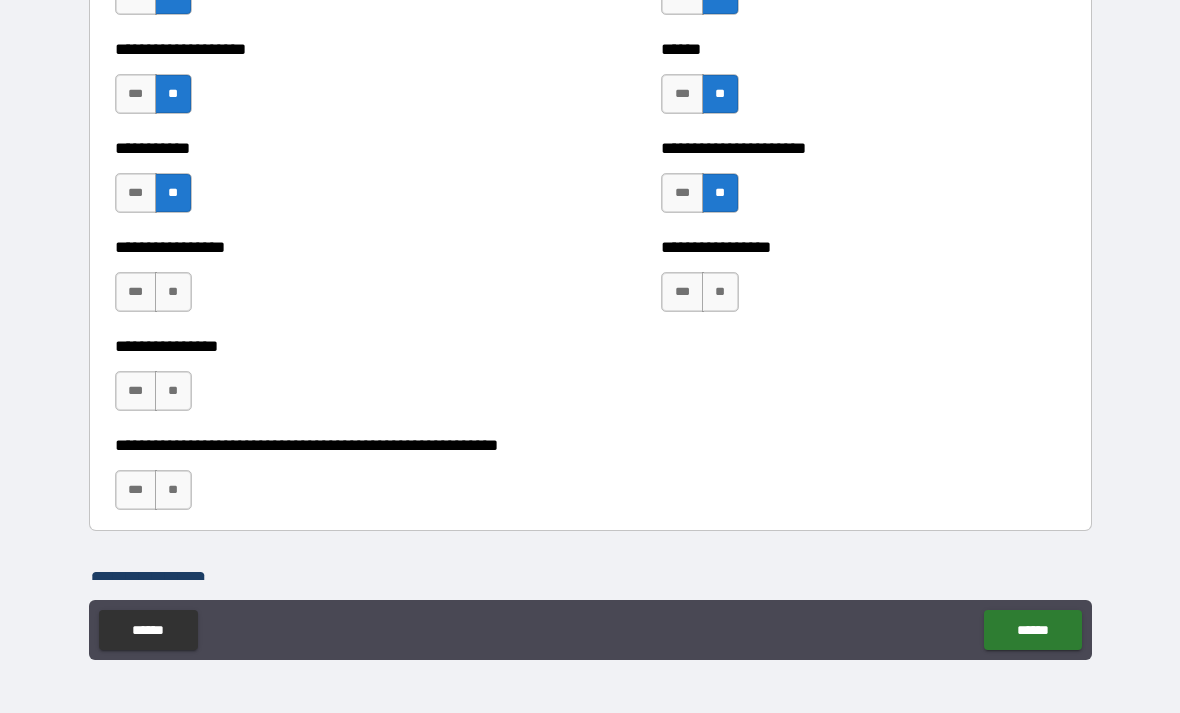 scroll, scrollTop: 5843, scrollLeft: 0, axis: vertical 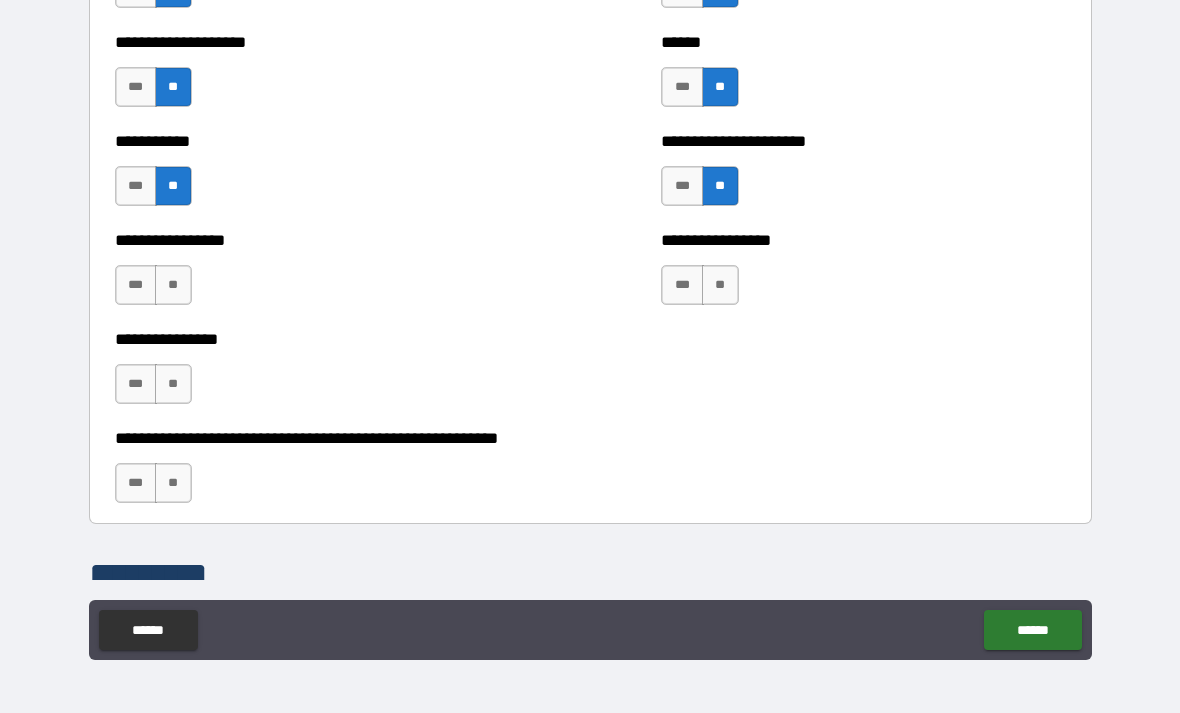 click on "**" at bounding box center [720, 285] 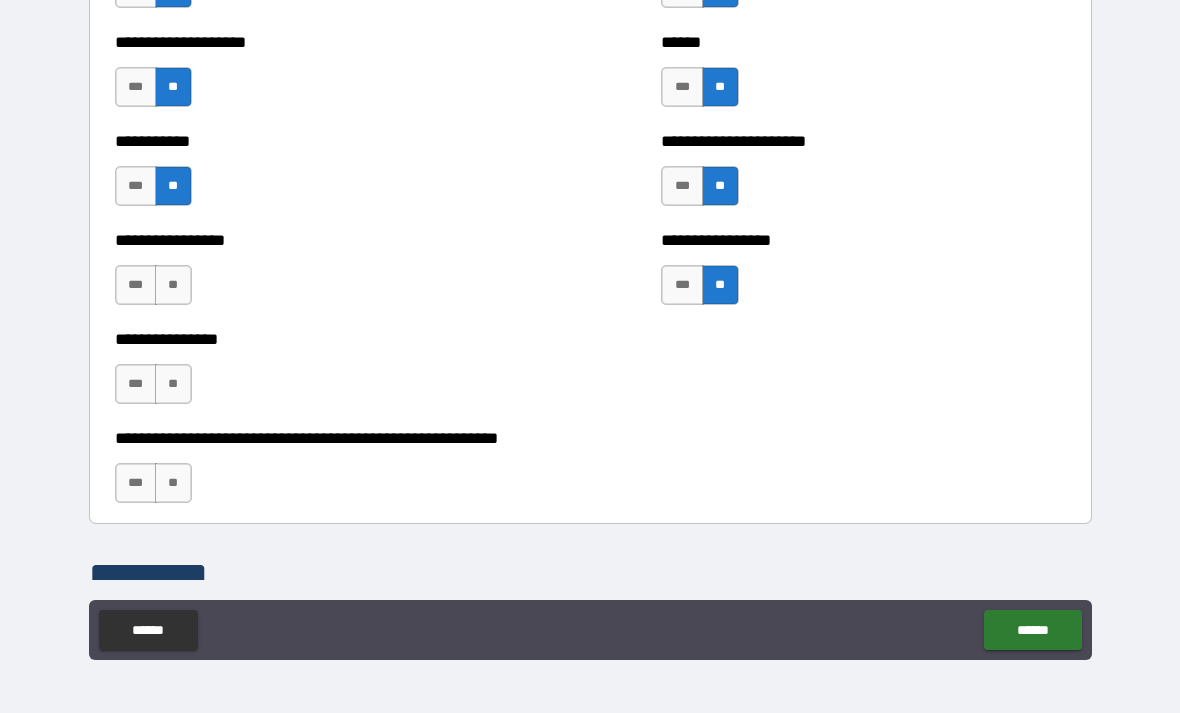 click on "***" at bounding box center (136, 384) 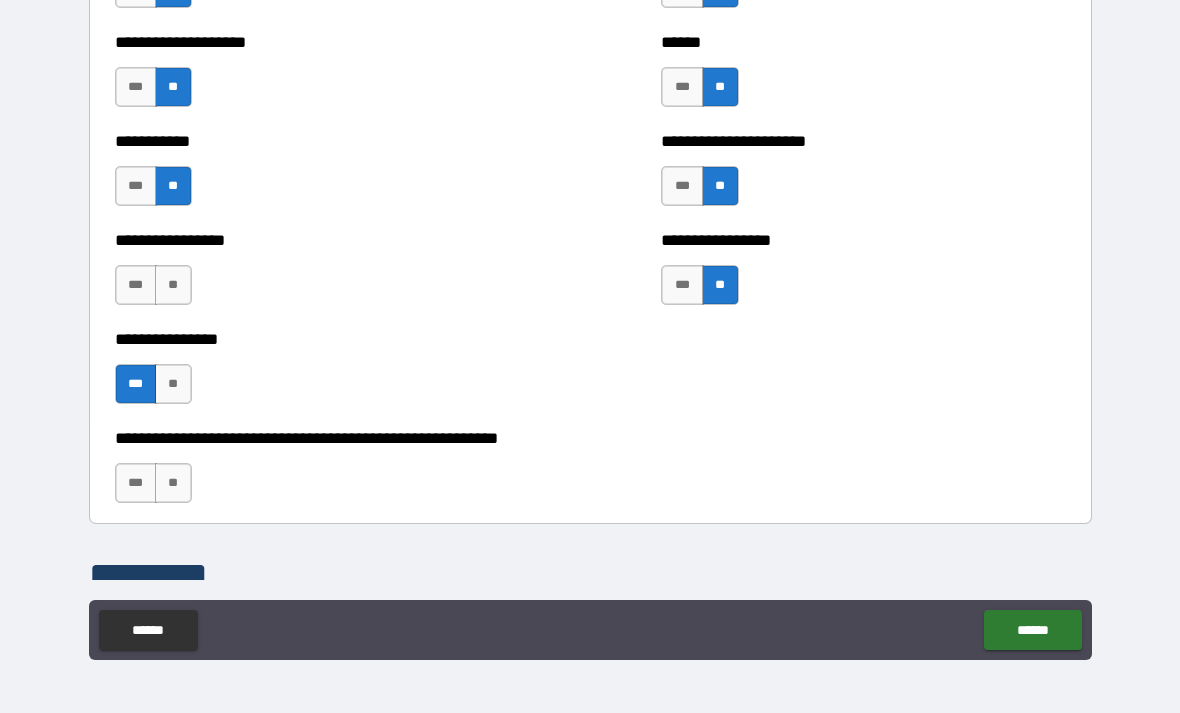 click on "**" at bounding box center (173, 384) 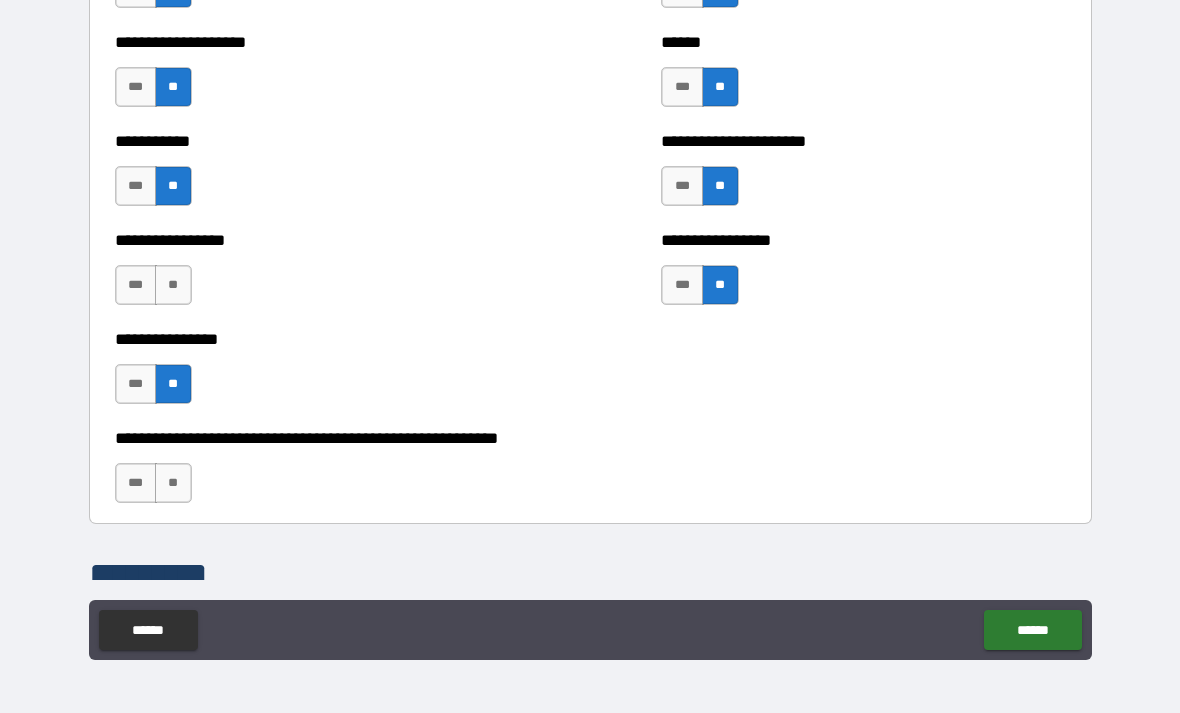click on "**" at bounding box center (173, 285) 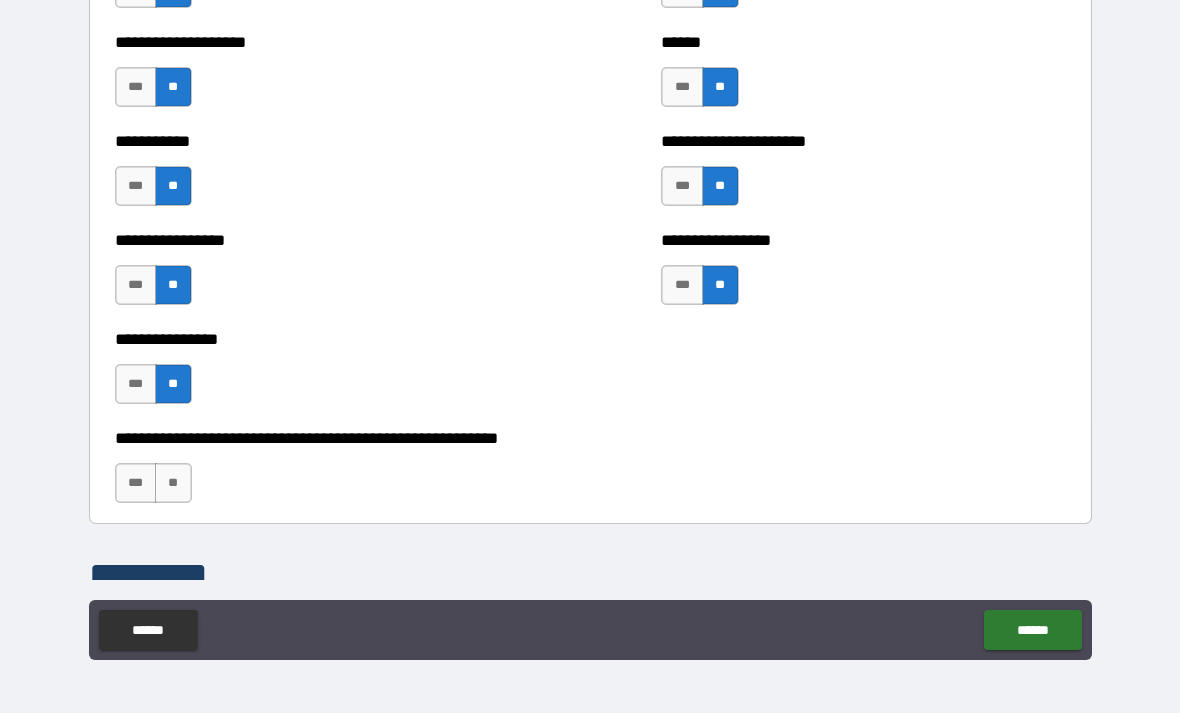 click on "**" at bounding box center [173, 483] 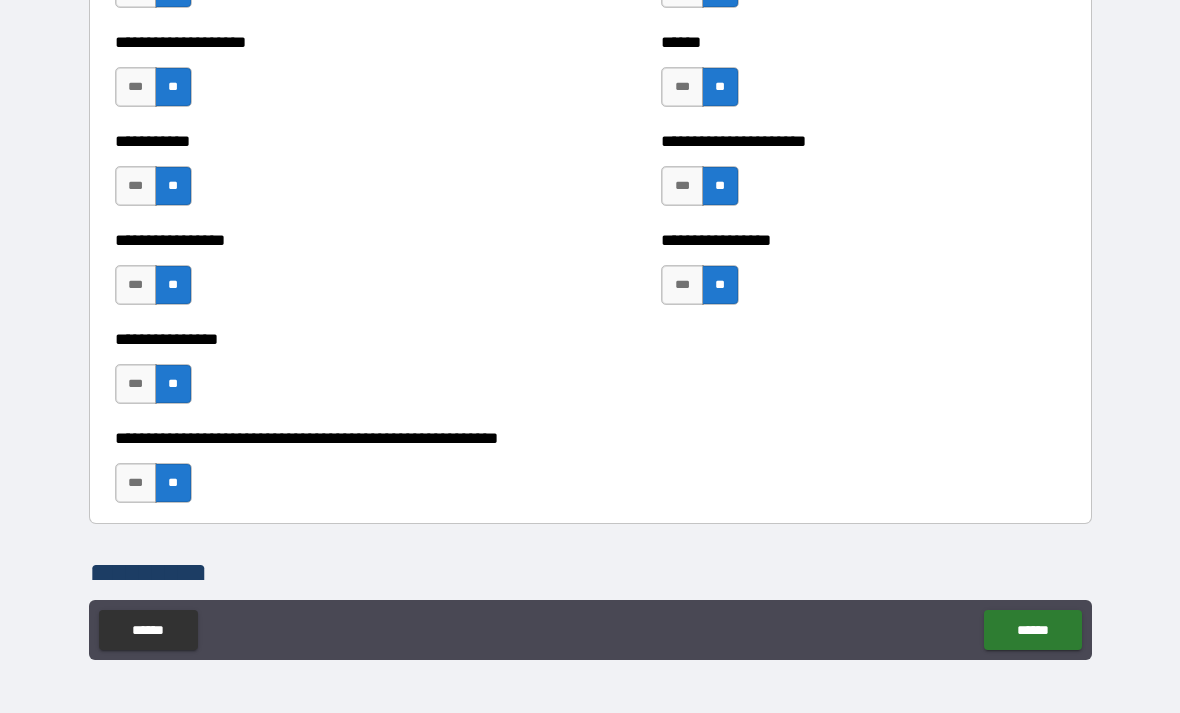 click on "******" at bounding box center (1032, 630) 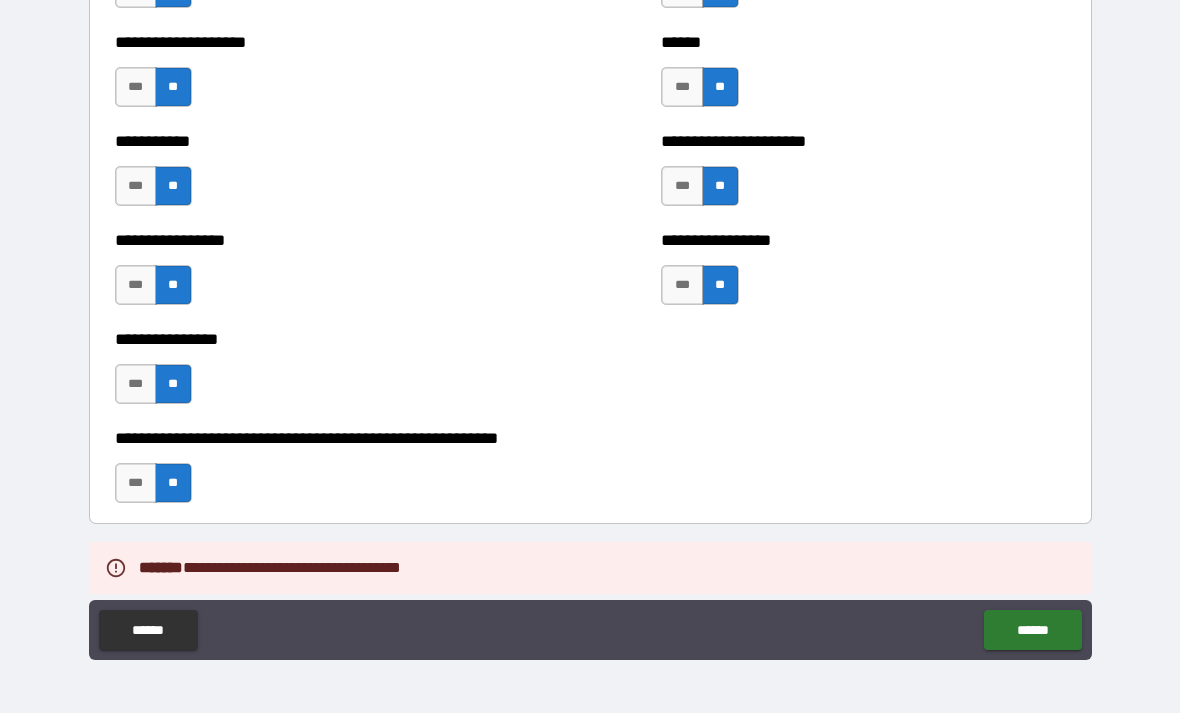 click on "[FIRST] [LAST] [PHONE] [EMAIL] [ADDRESS] [CITY] [STATE] [ZIP] [COUNTRY] [BIRTHDATE] [SSN] [CREDITCARD] [PASSPORT] [DRIVERLICENSE]" at bounding box center [590, 327] 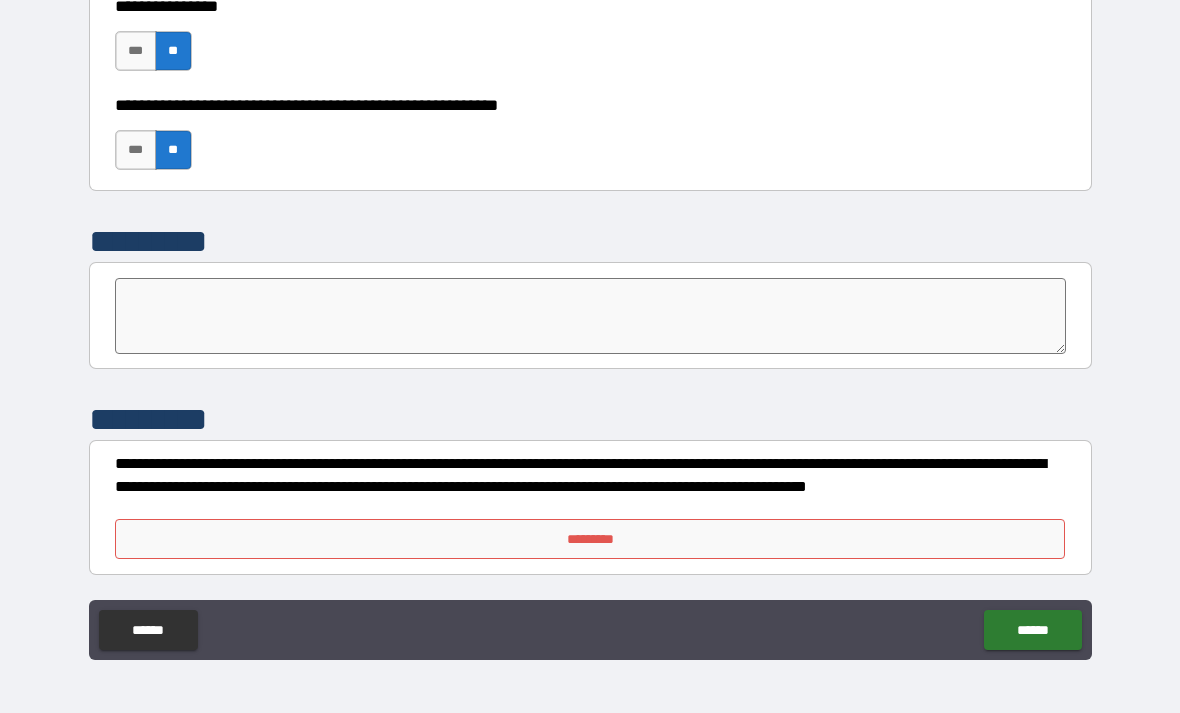 scroll, scrollTop: 6176, scrollLeft: 0, axis: vertical 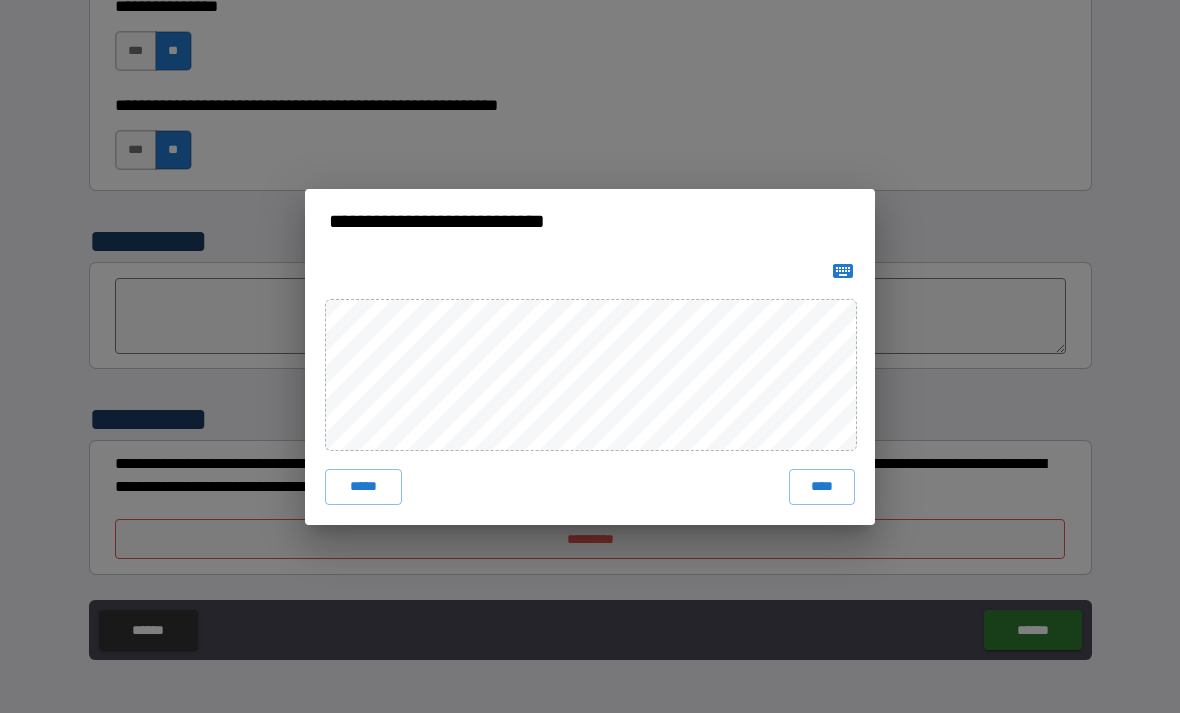 click on "***** ****" at bounding box center (590, 389) 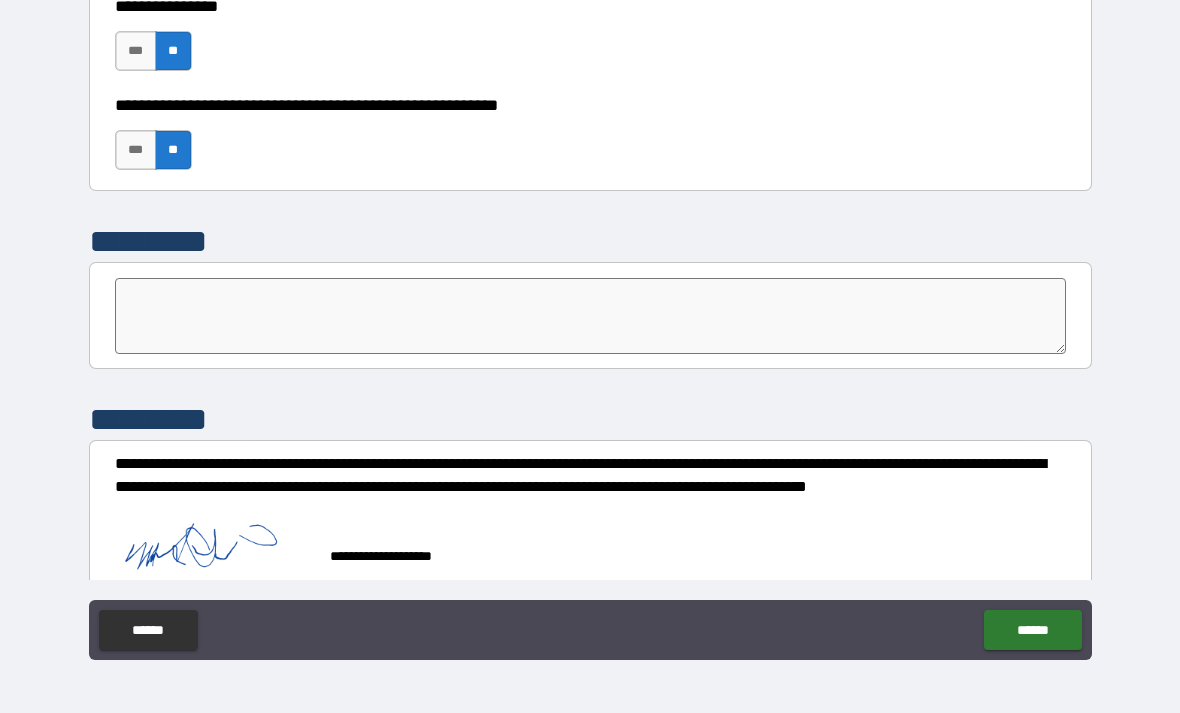 scroll, scrollTop: 6166, scrollLeft: 0, axis: vertical 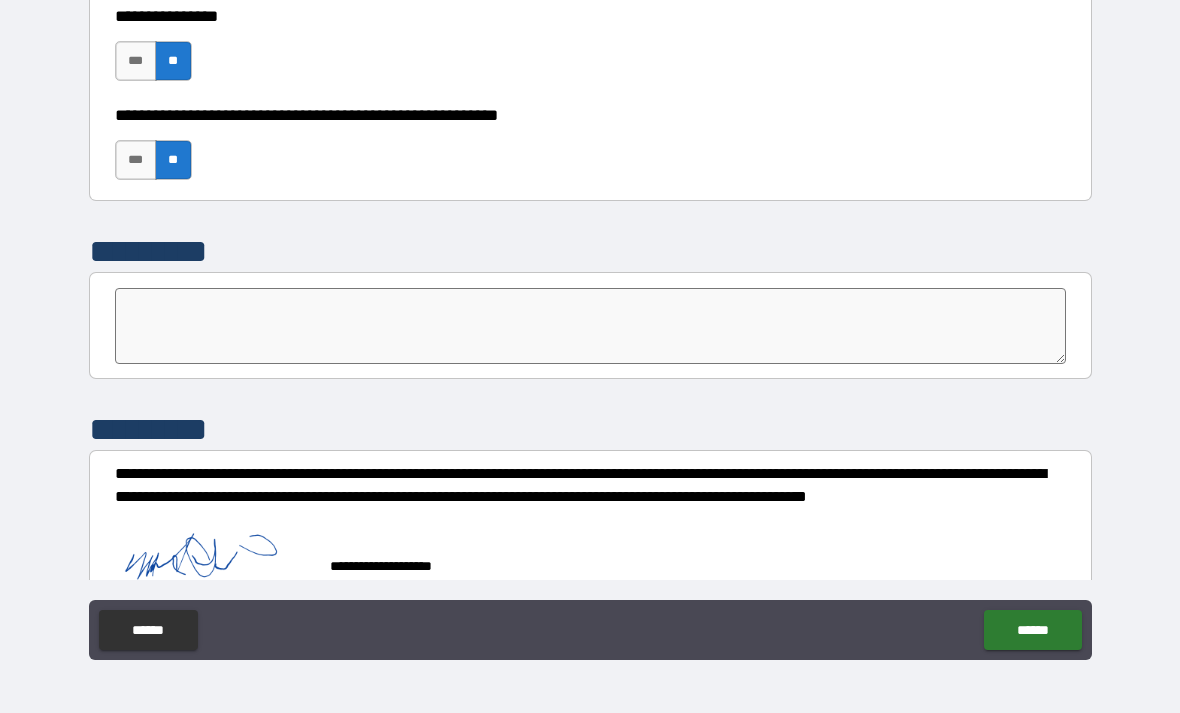 click on "******" at bounding box center [1032, 630] 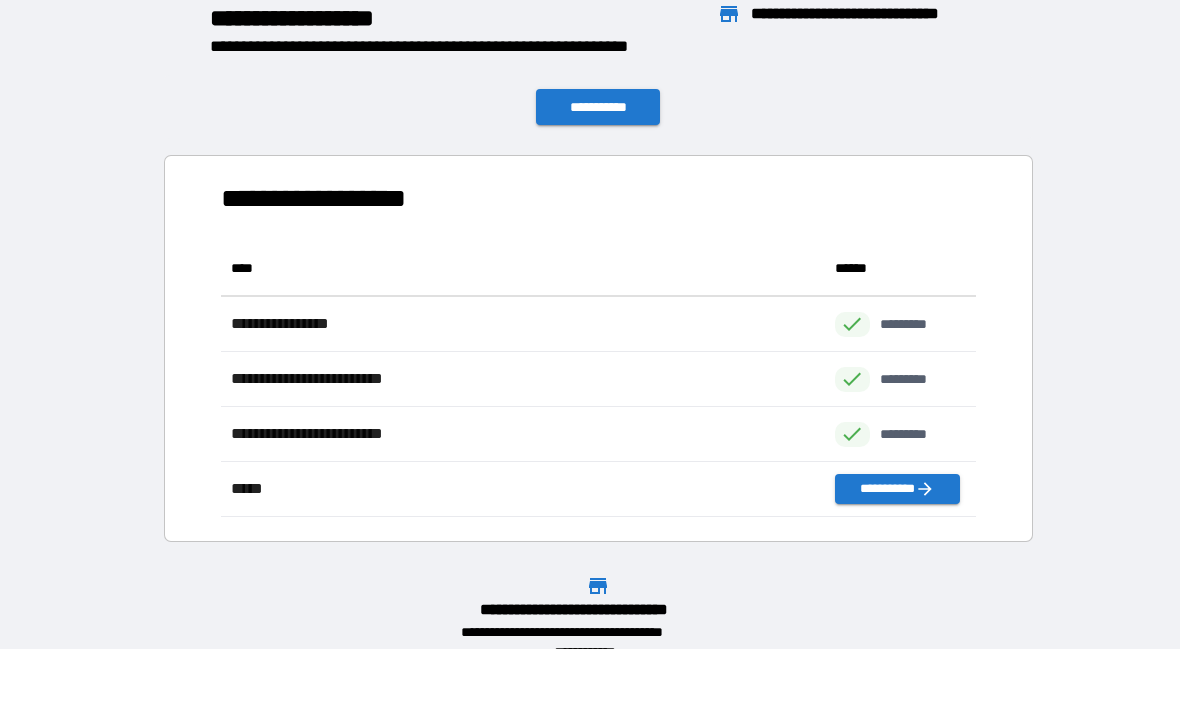 scroll, scrollTop: 1, scrollLeft: 1, axis: both 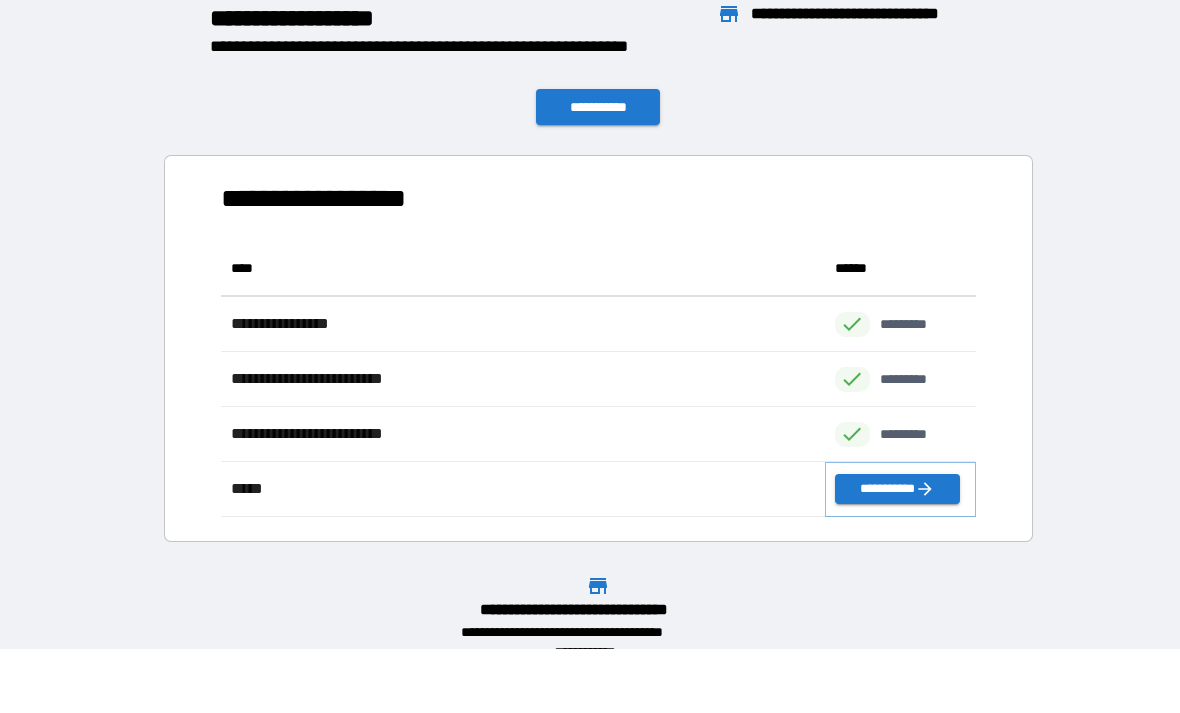 click on "**********" at bounding box center [897, 489] 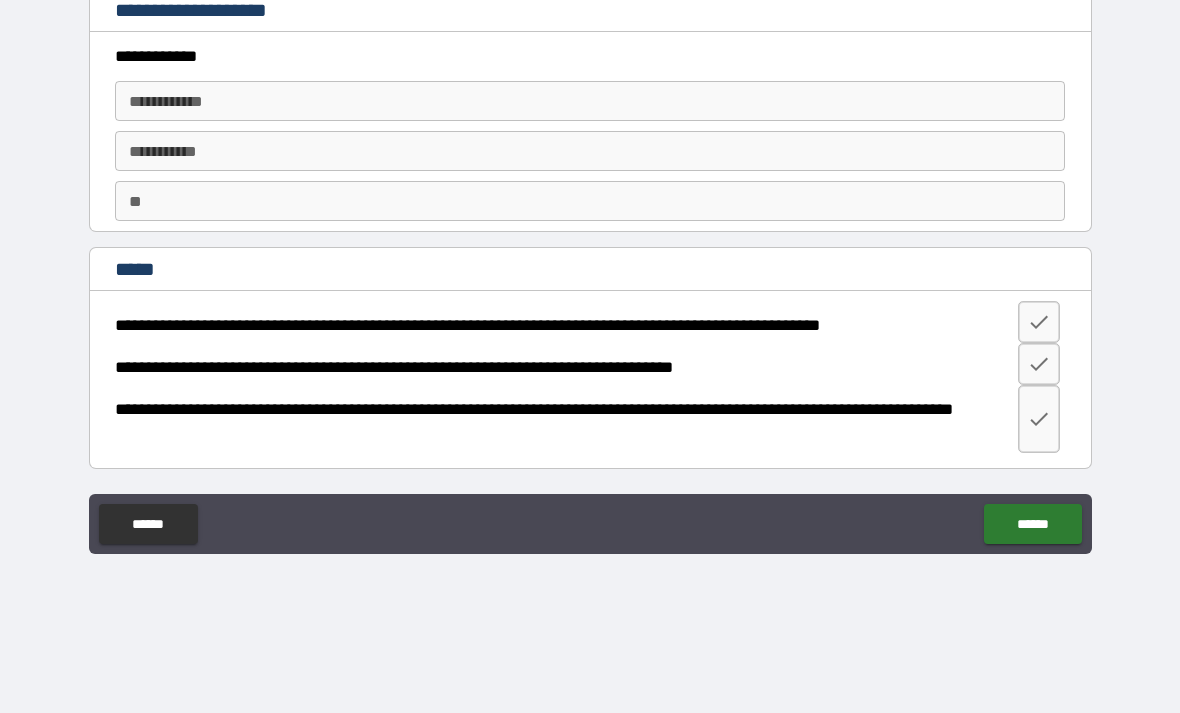 click at bounding box center (1039, 322) 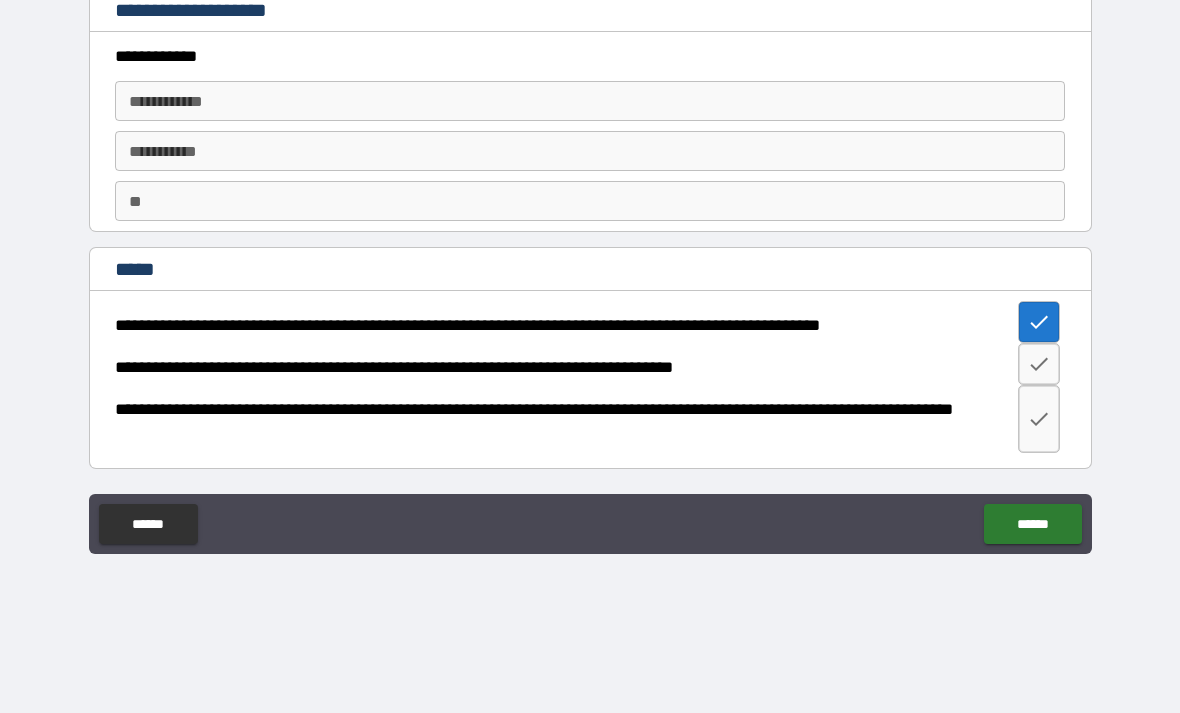 click at bounding box center (1039, 364) 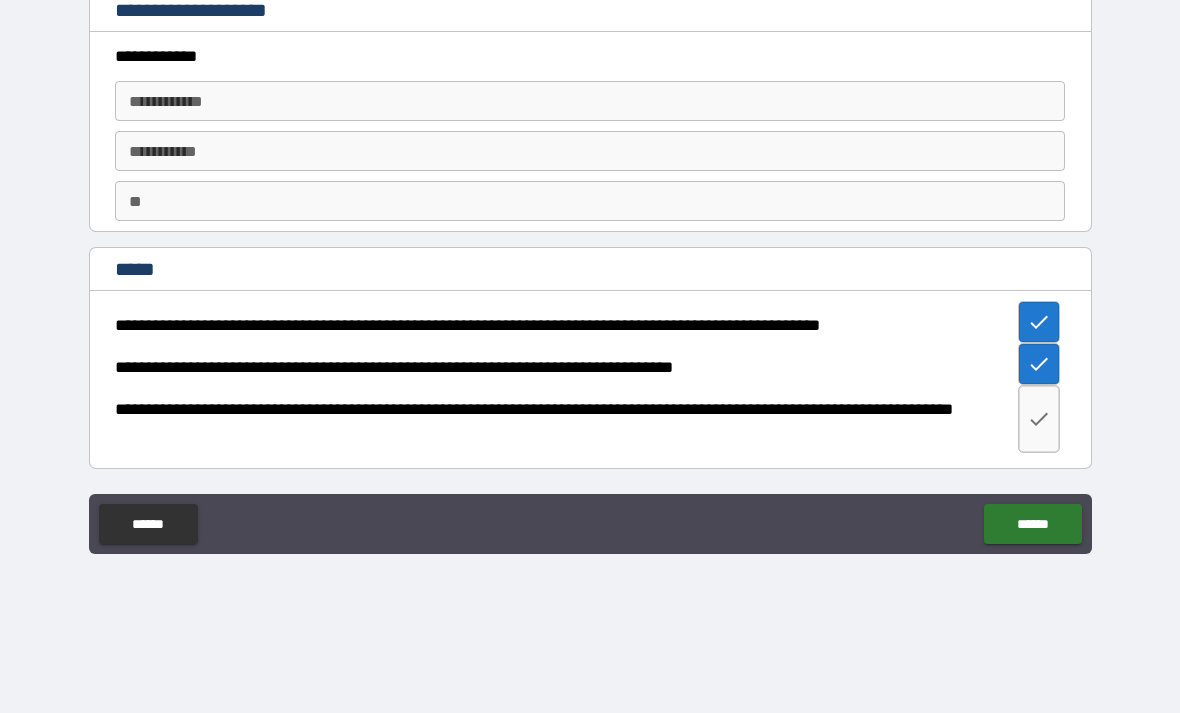 click at bounding box center (1039, 419) 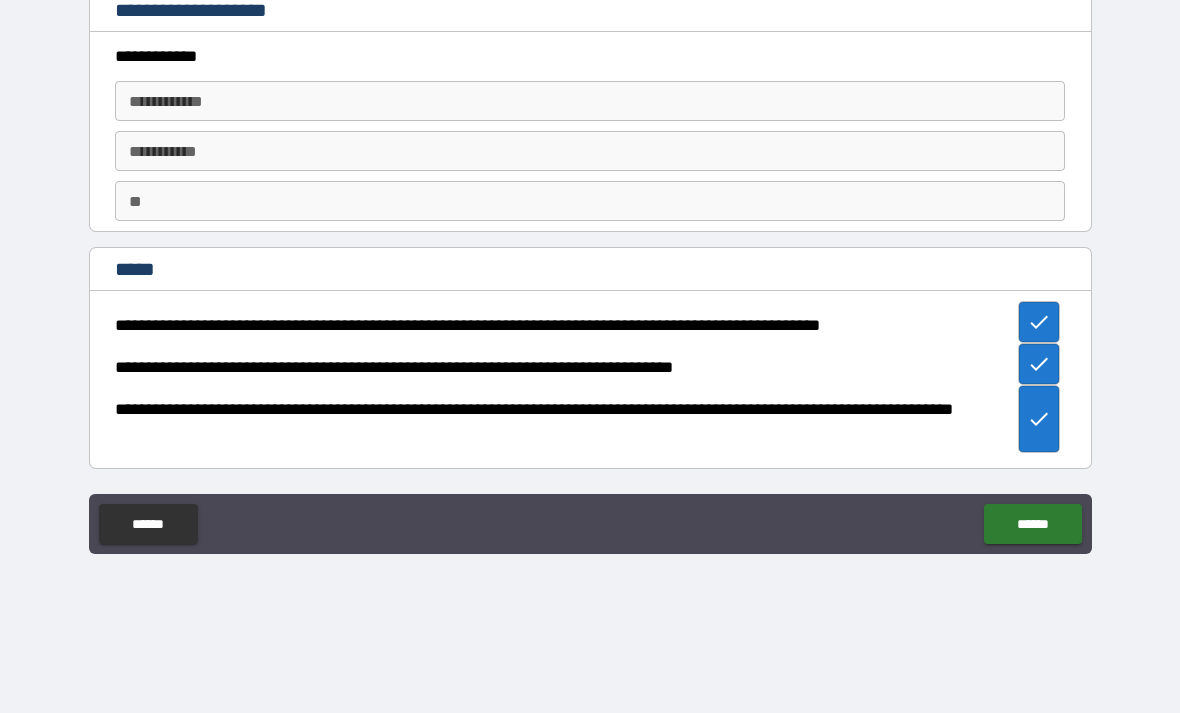 click on "******" at bounding box center [1032, 524] 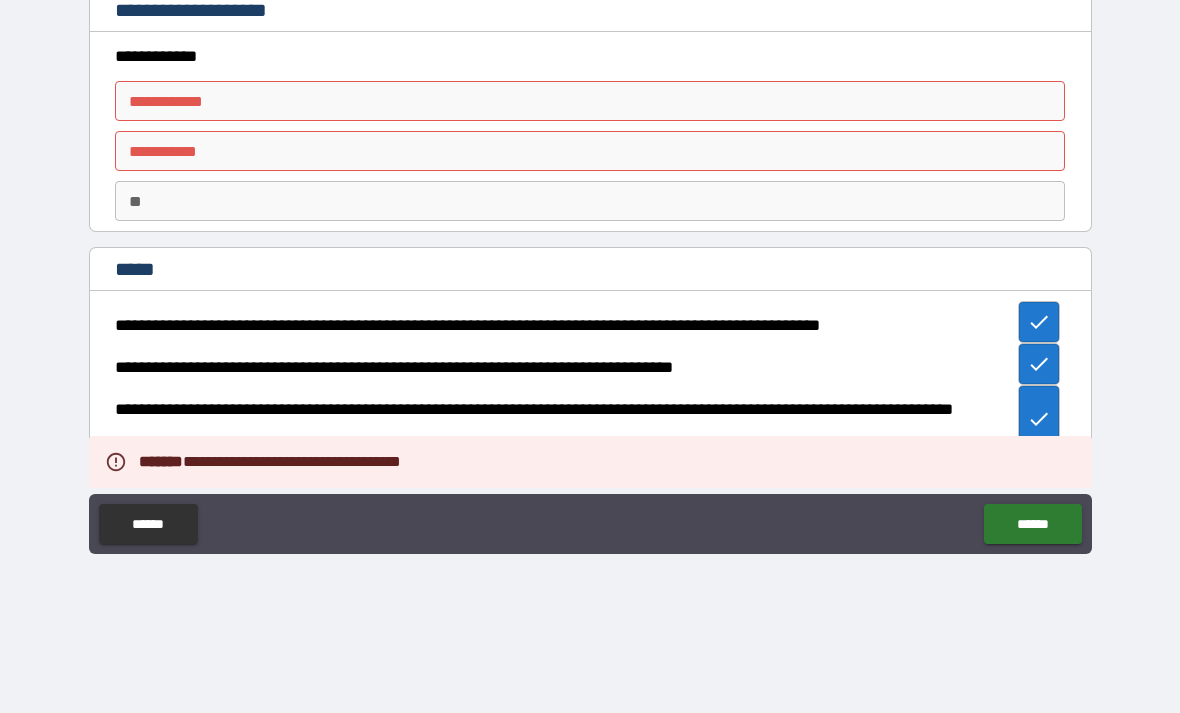 click on "[FIRST] [LAST] [PHONE] [EMAIL] [ADDRESS] [CITY] [STATE] [ZIP] [COUNTRY] [BIRTHDATE] [SSN] [CREDITCARD] [PASSPORT] [DRIVERLICENSE]" at bounding box center [590, 315] 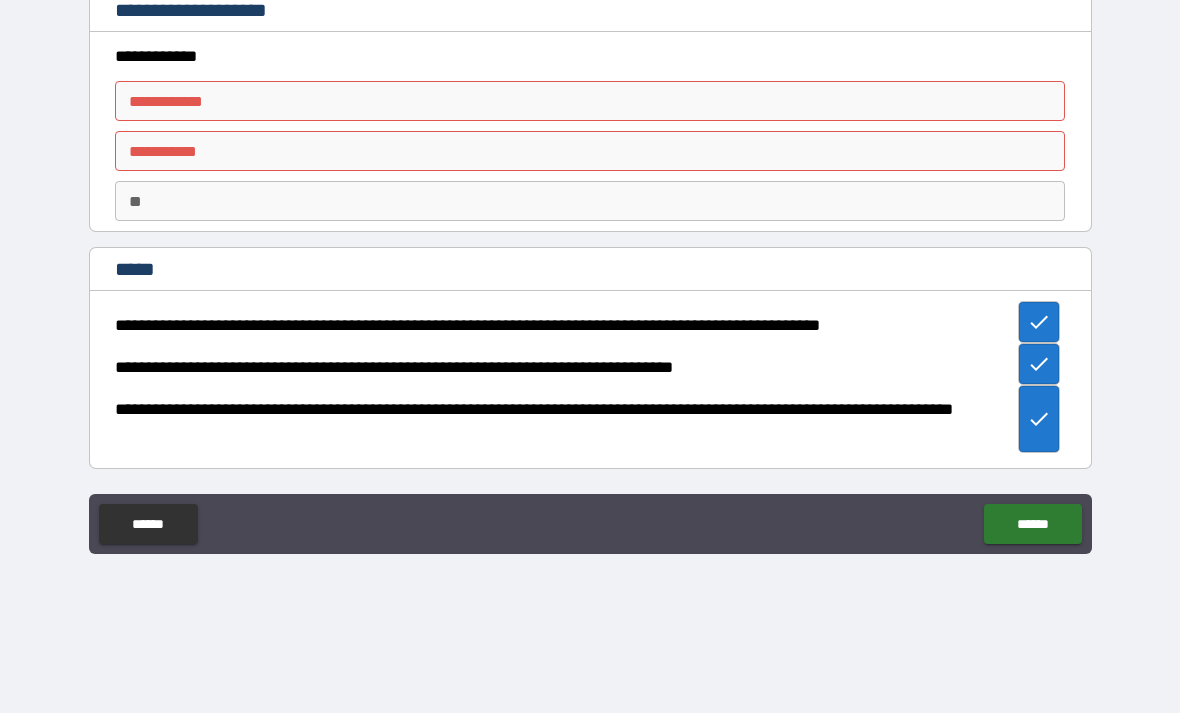 click on "**********" at bounding box center (590, 101) 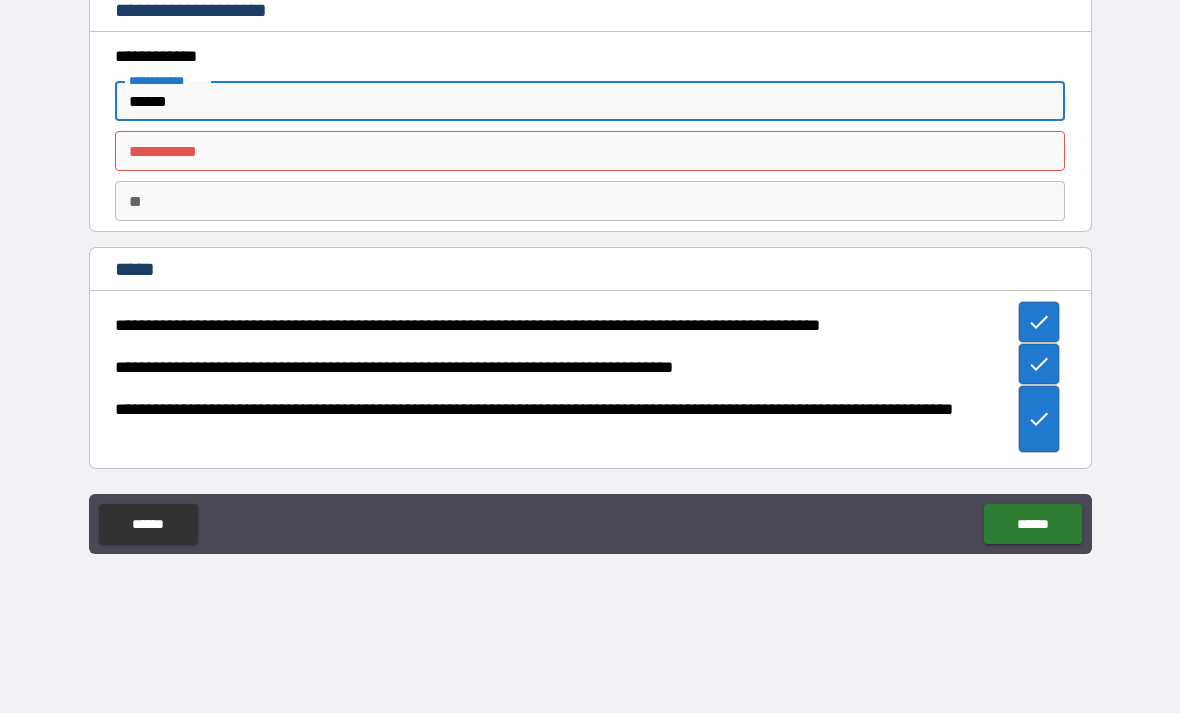 type on "******" 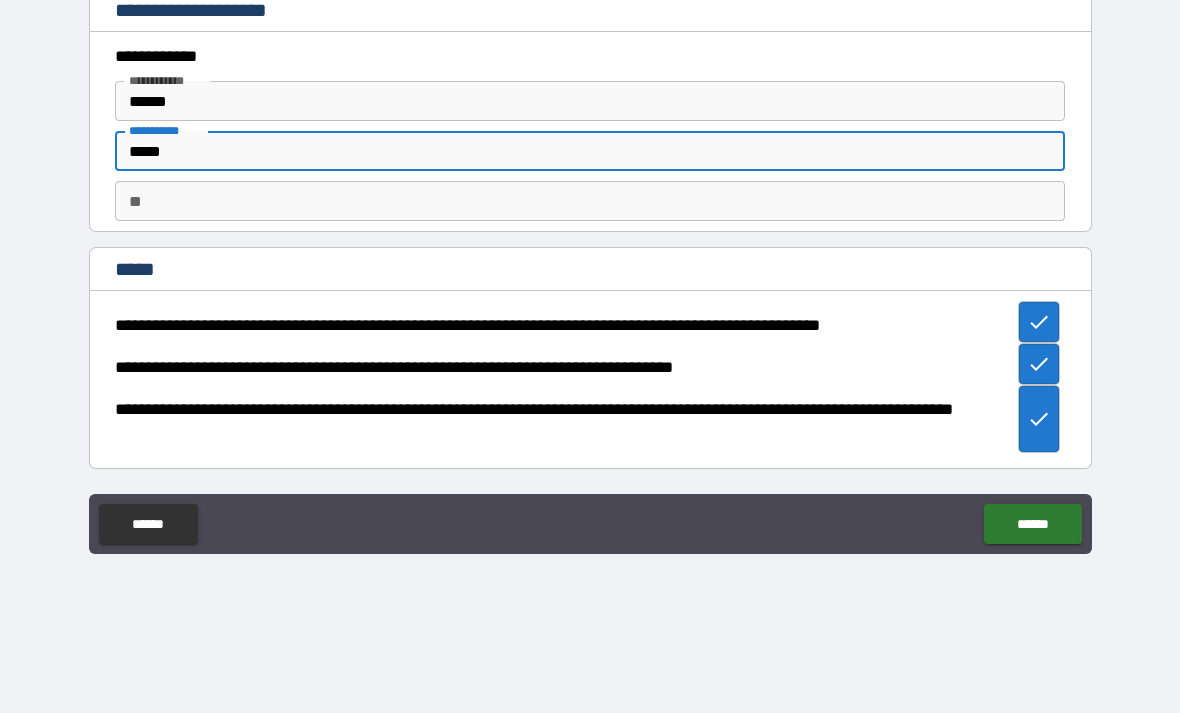 type on "******" 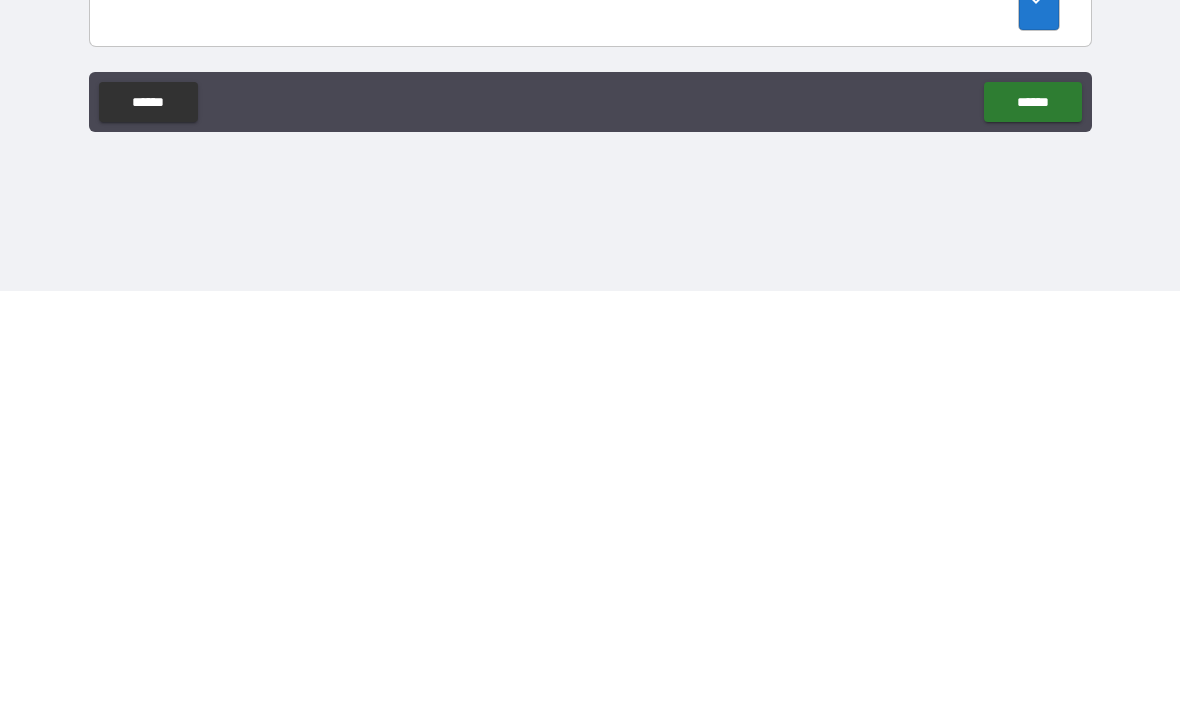 click on "******" at bounding box center [1032, 524] 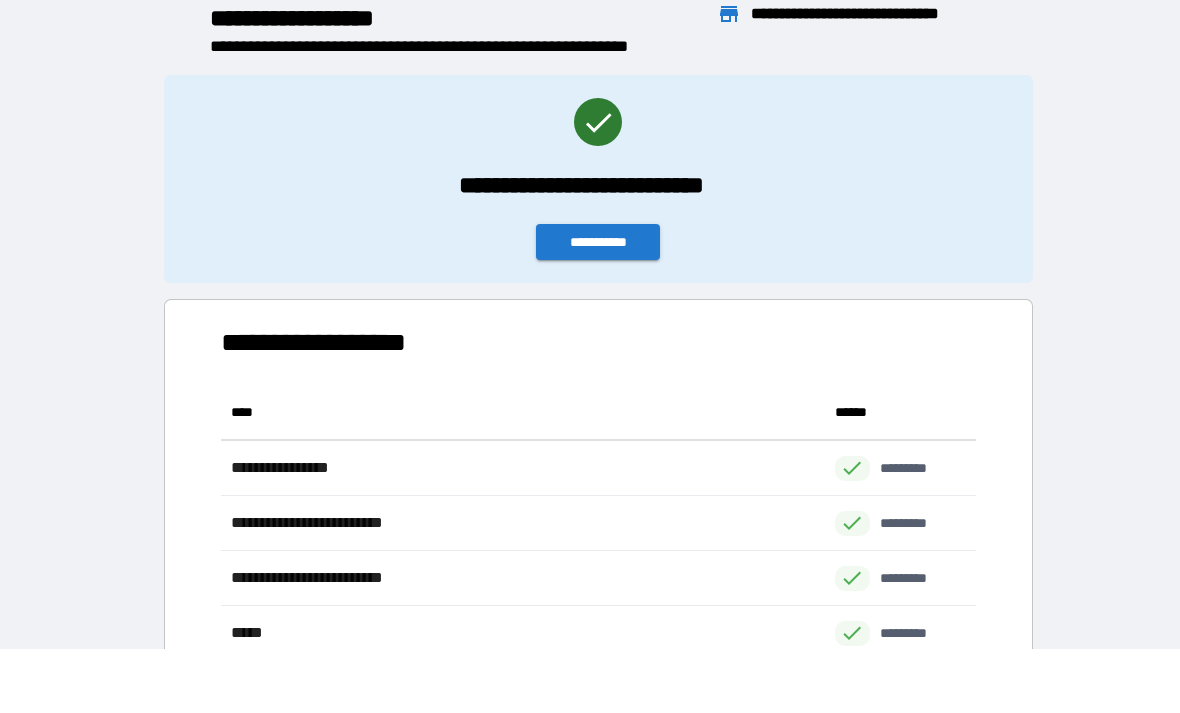 scroll, scrollTop: 1, scrollLeft: 1, axis: both 